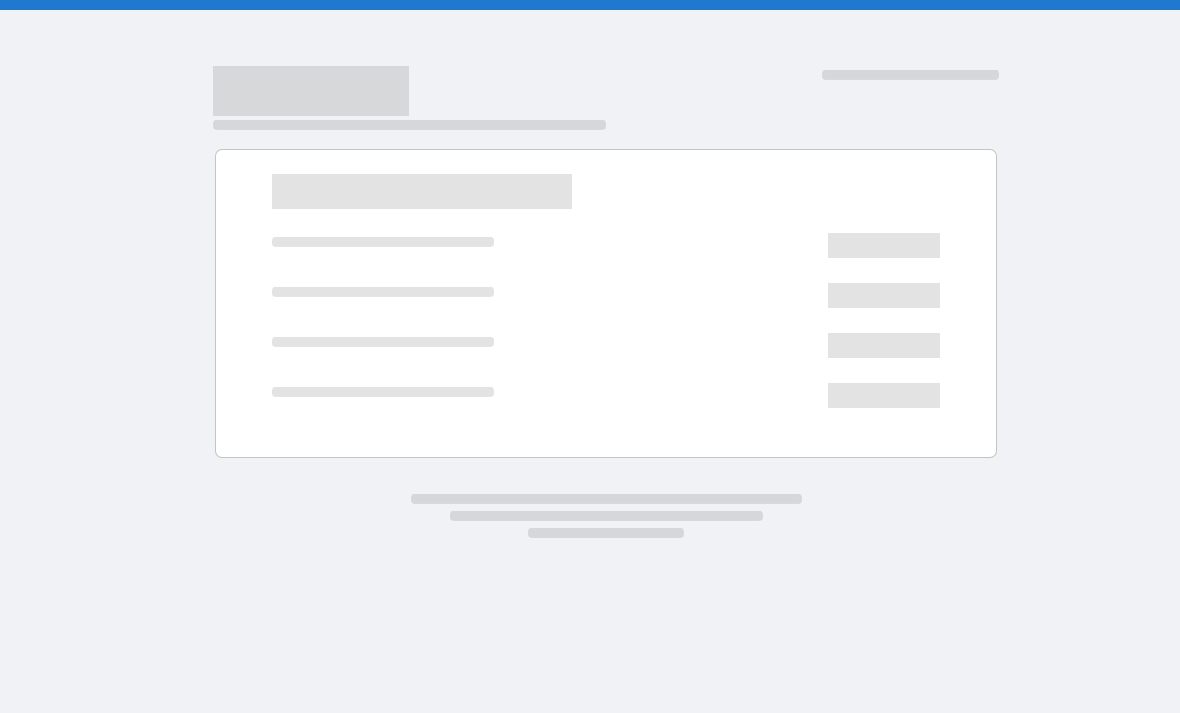 scroll, scrollTop: 0, scrollLeft: 0, axis: both 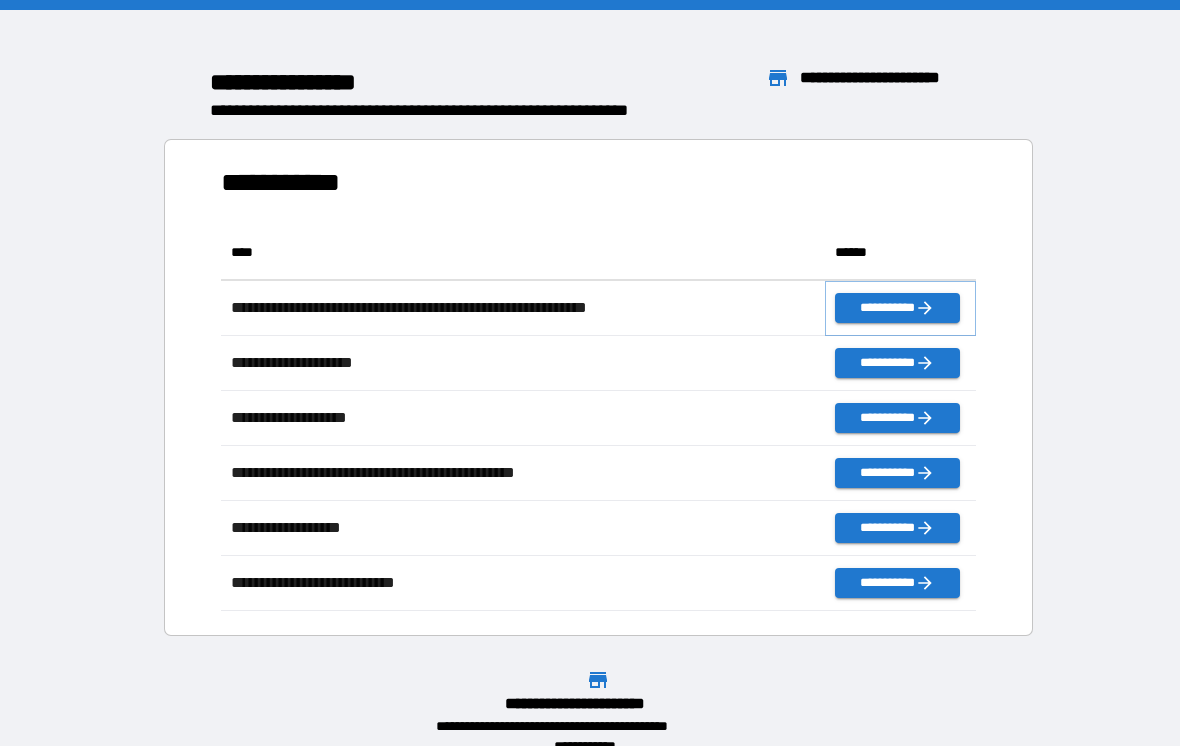 click 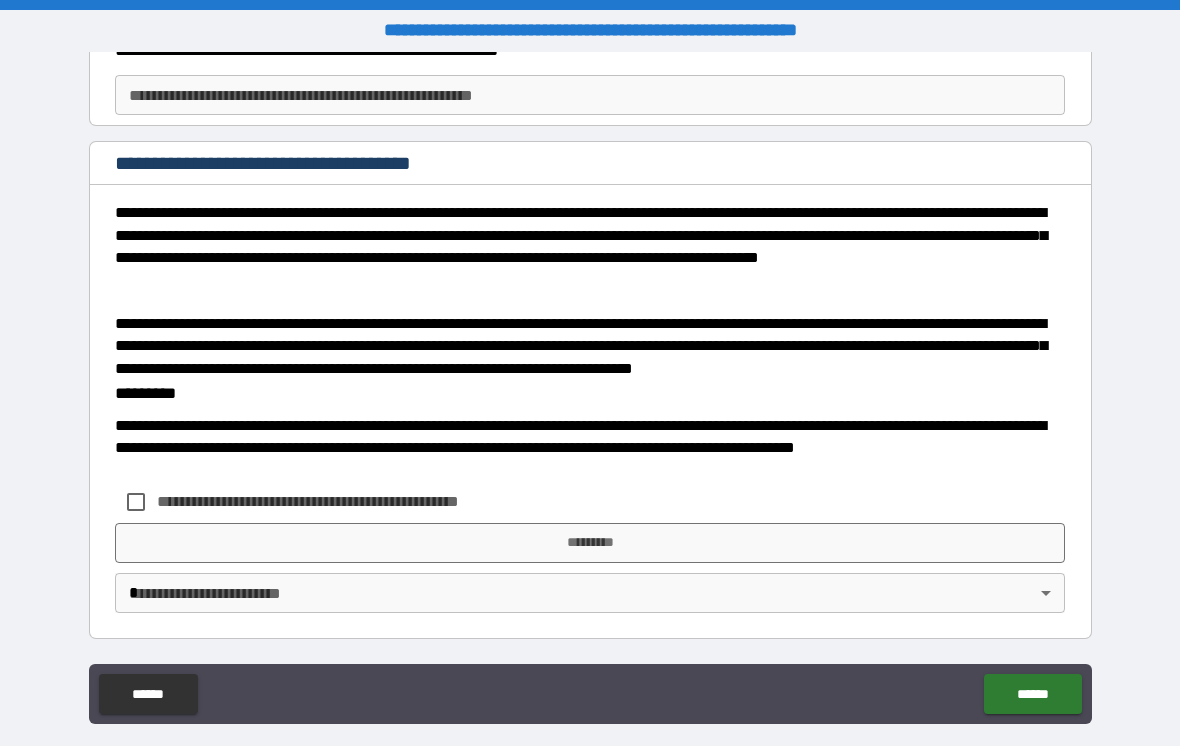 scroll, scrollTop: 340, scrollLeft: 0, axis: vertical 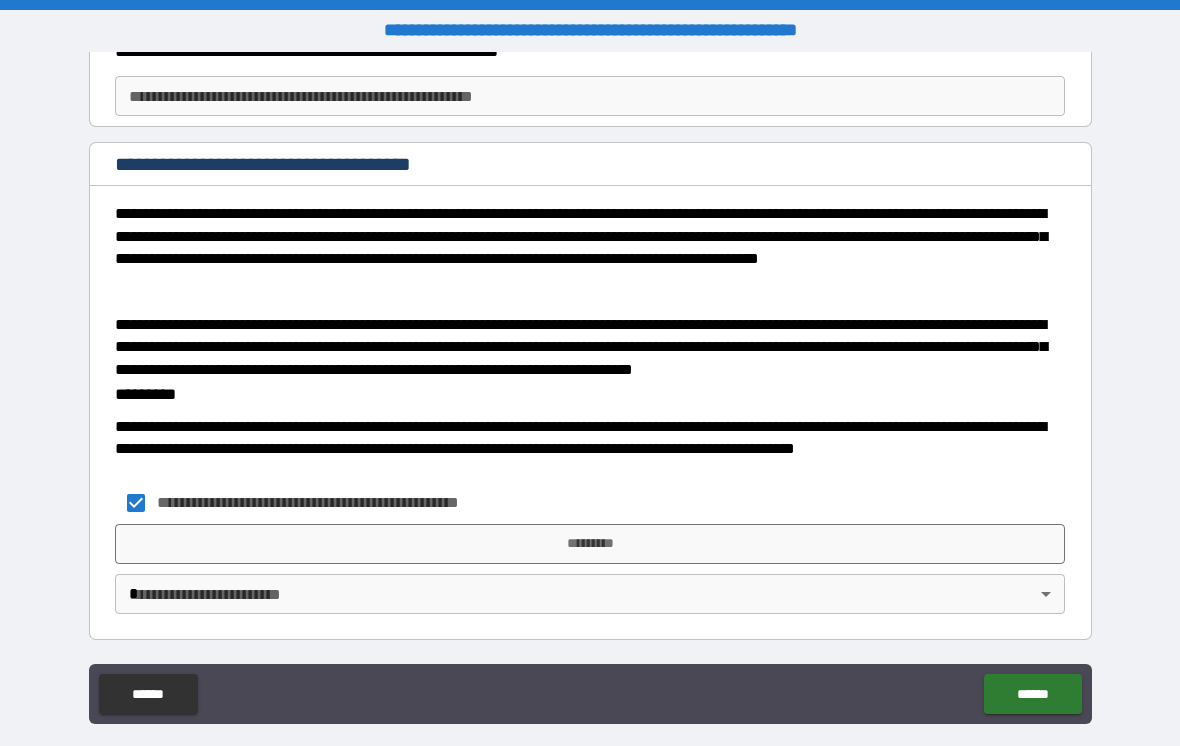 click on "**********" at bounding box center (590, 388) 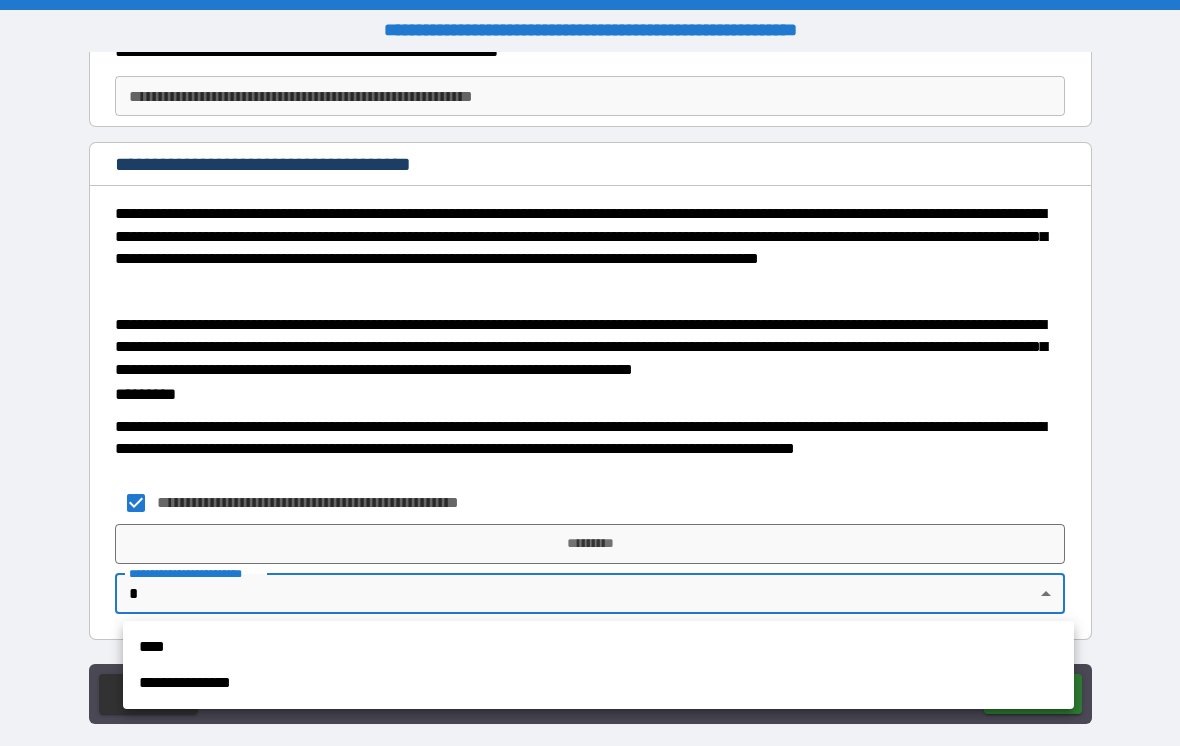 click on "****" at bounding box center [598, 647] 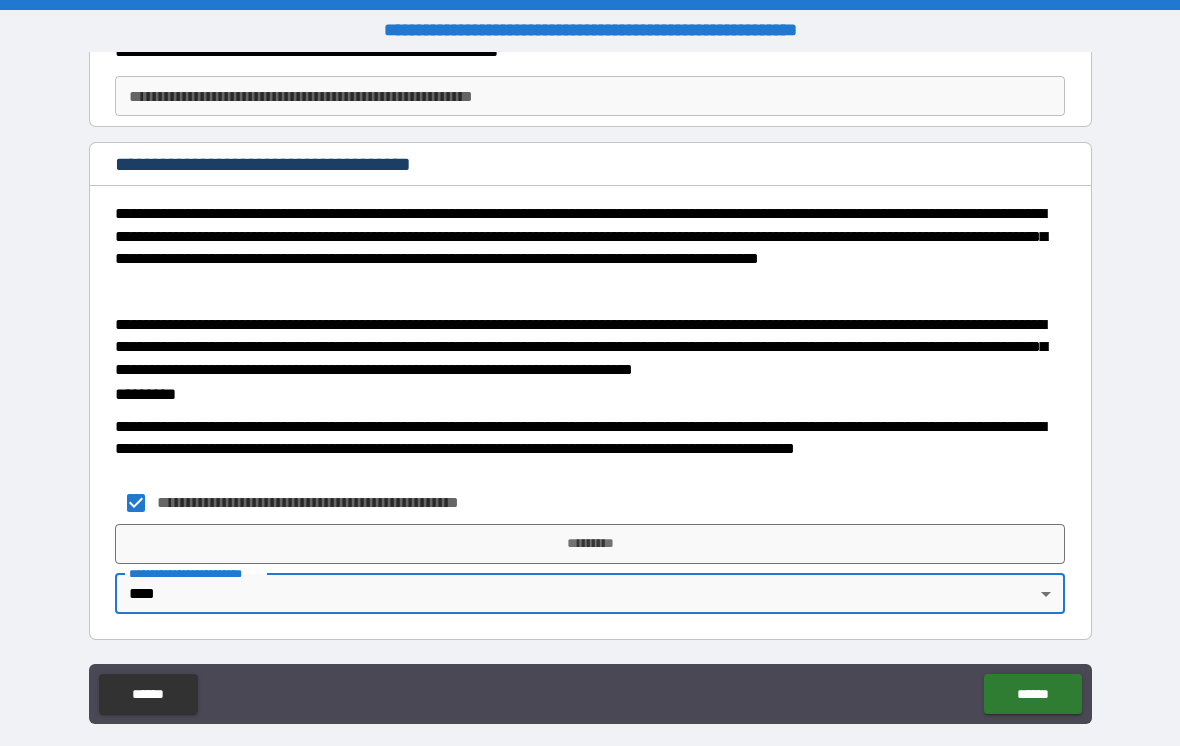click on "******" at bounding box center (1032, 694) 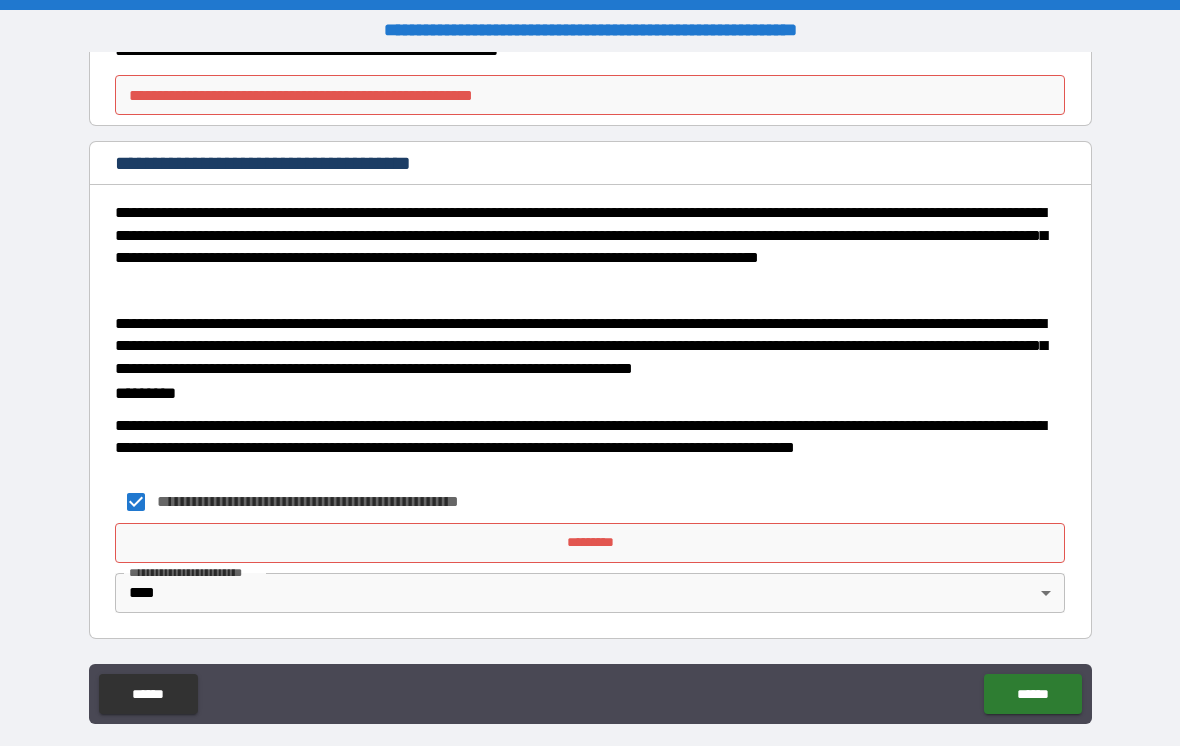 scroll, scrollTop: 340, scrollLeft: 0, axis: vertical 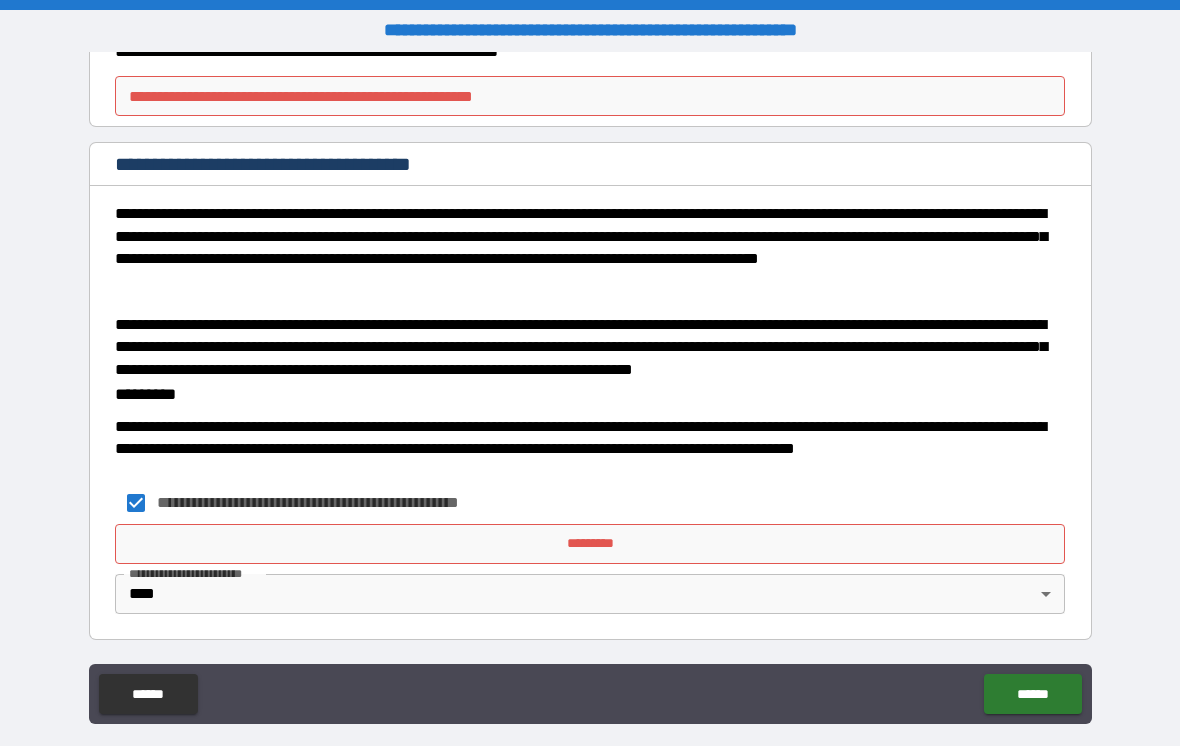 click on "*********" at bounding box center [590, 544] 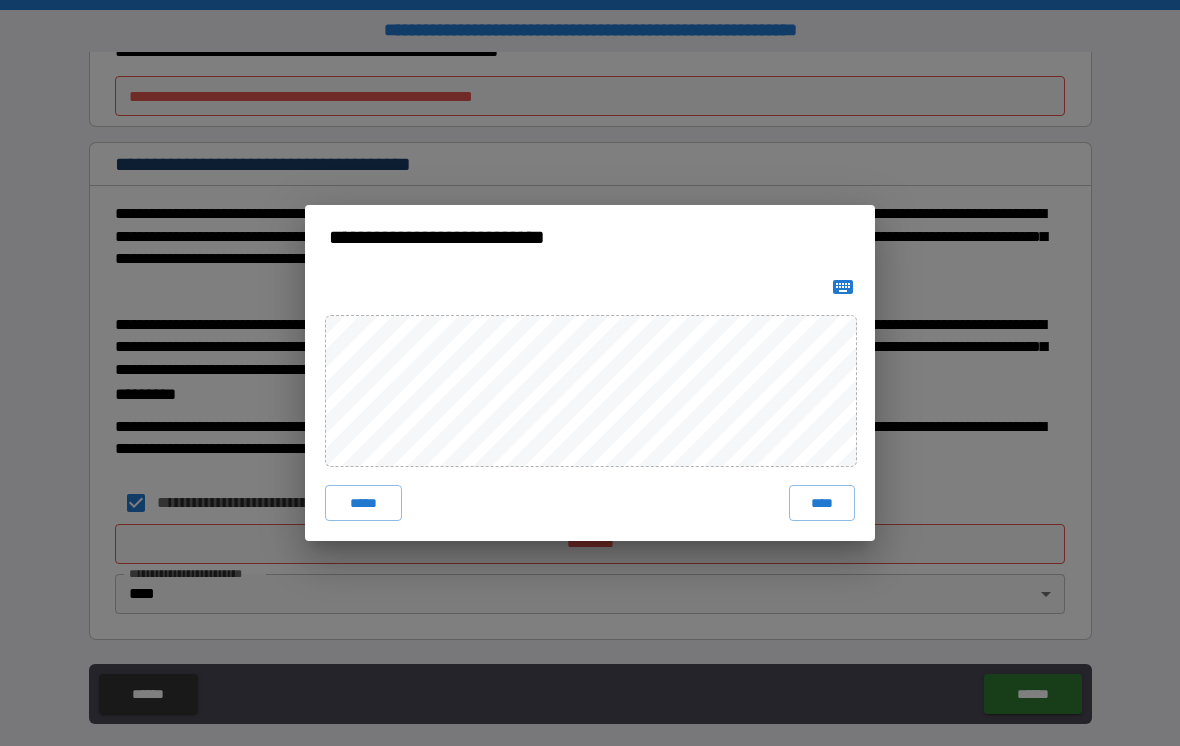 click on "****" at bounding box center (822, 503) 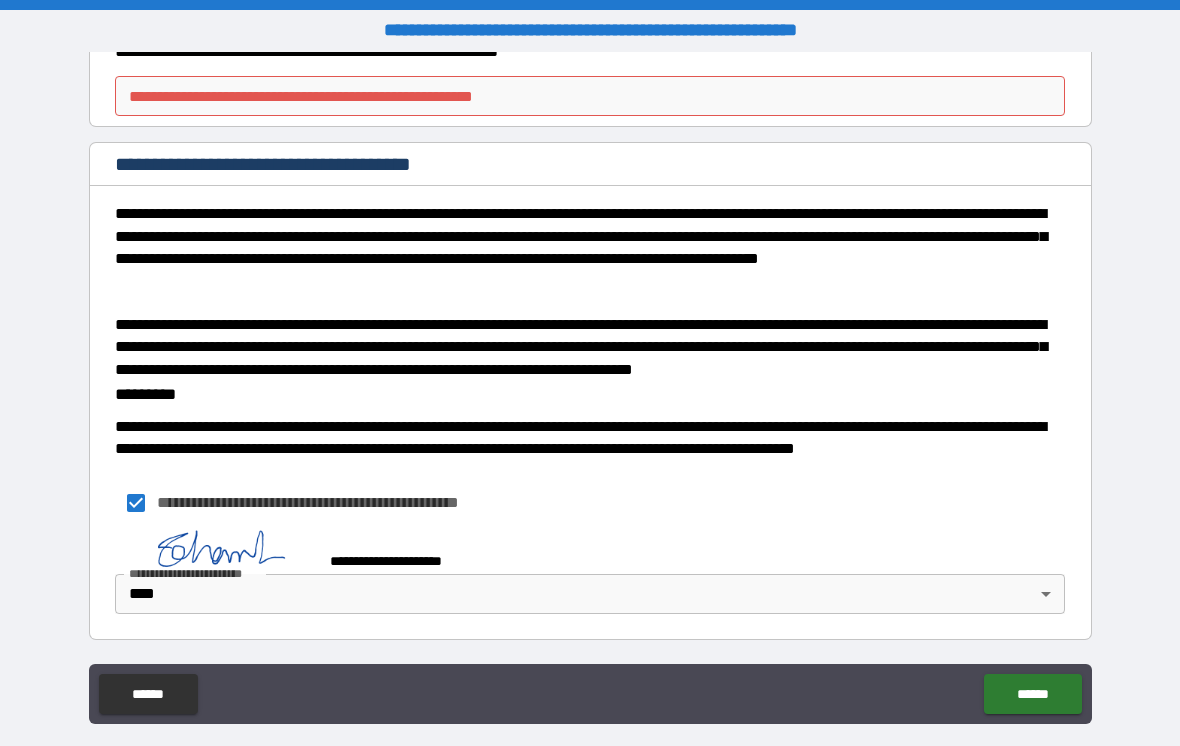 scroll, scrollTop: 330, scrollLeft: 0, axis: vertical 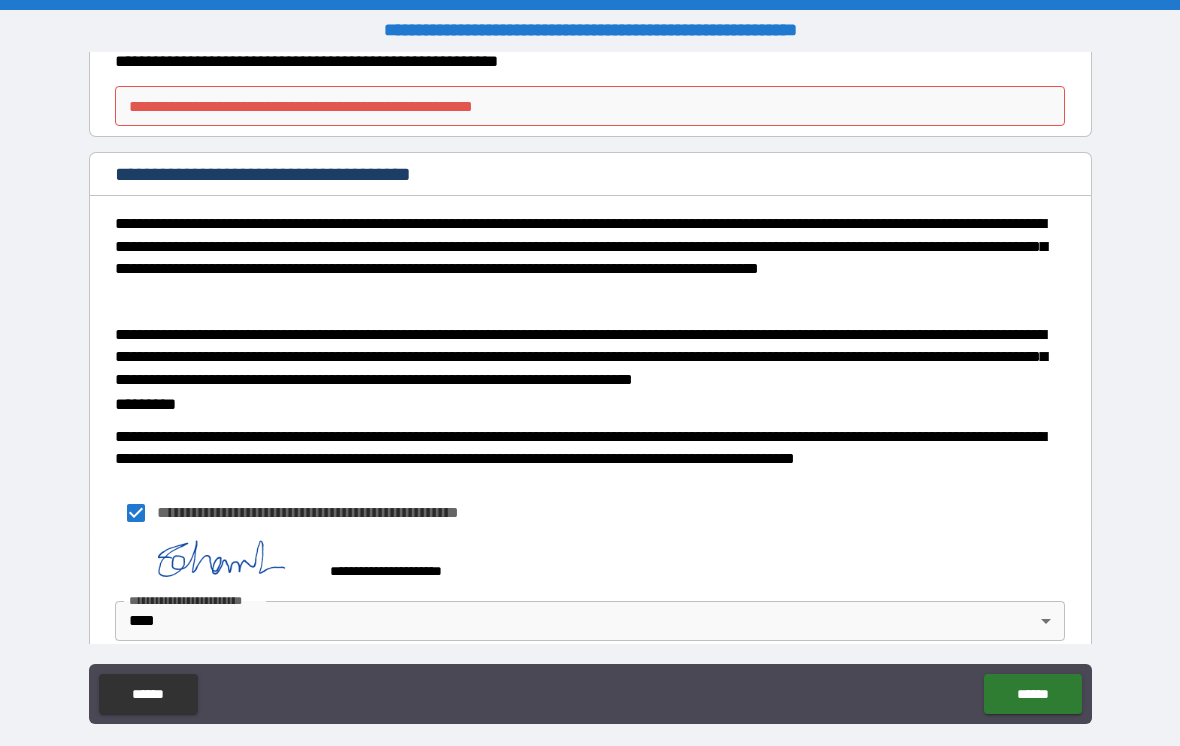 click on "******" at bounding box center (1032, 694) 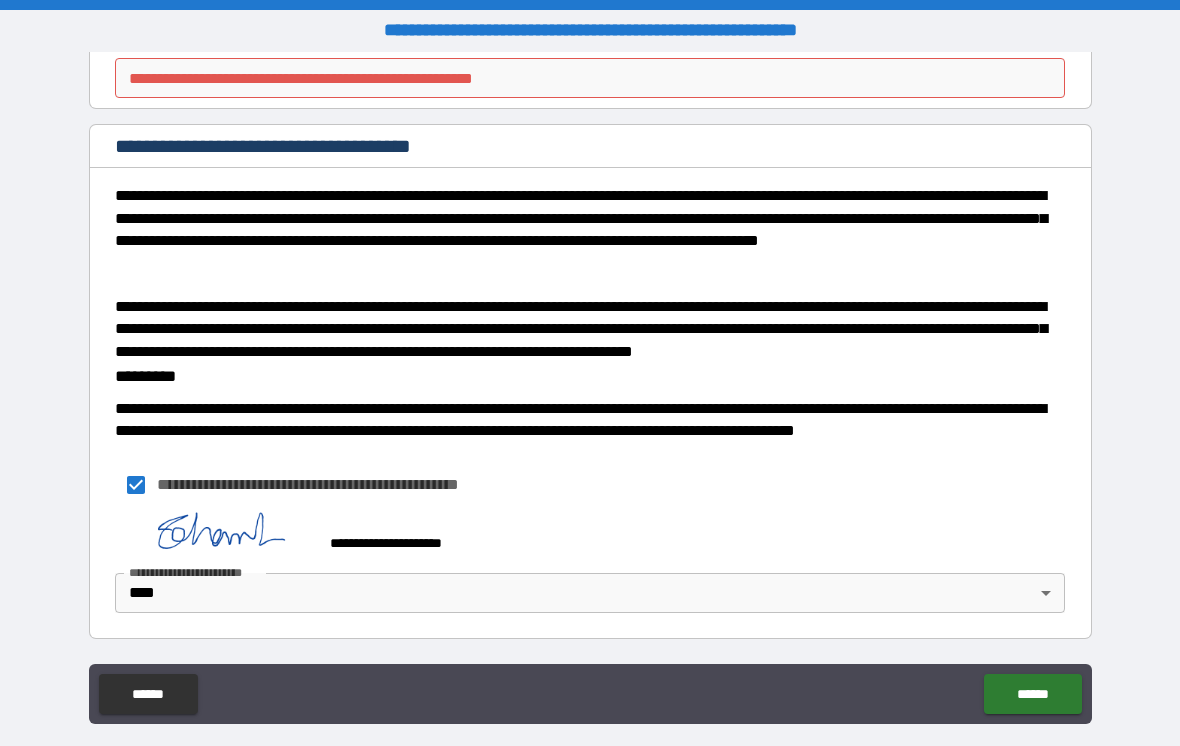 scroll, scrollTop: 357, scrollLeft: 0, axis: vertical 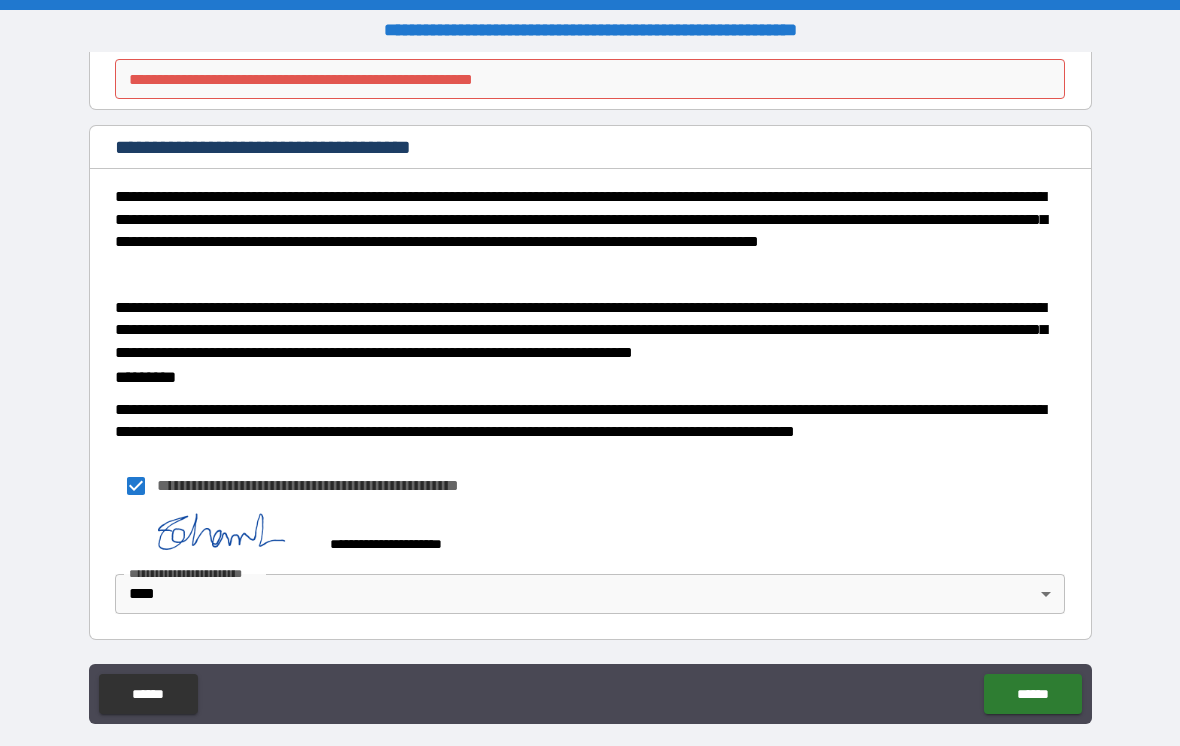 click on "******" at bounding box center (1032, 694) 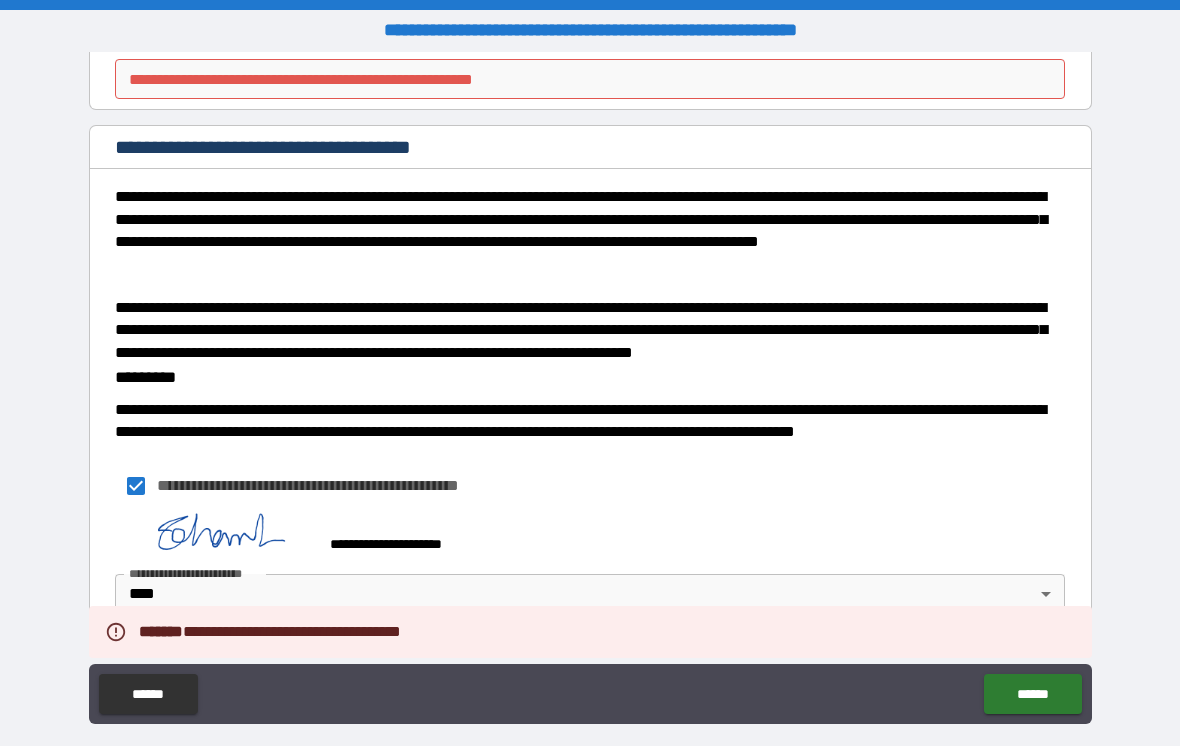 click on "**********" at bounding box center [590, 388] 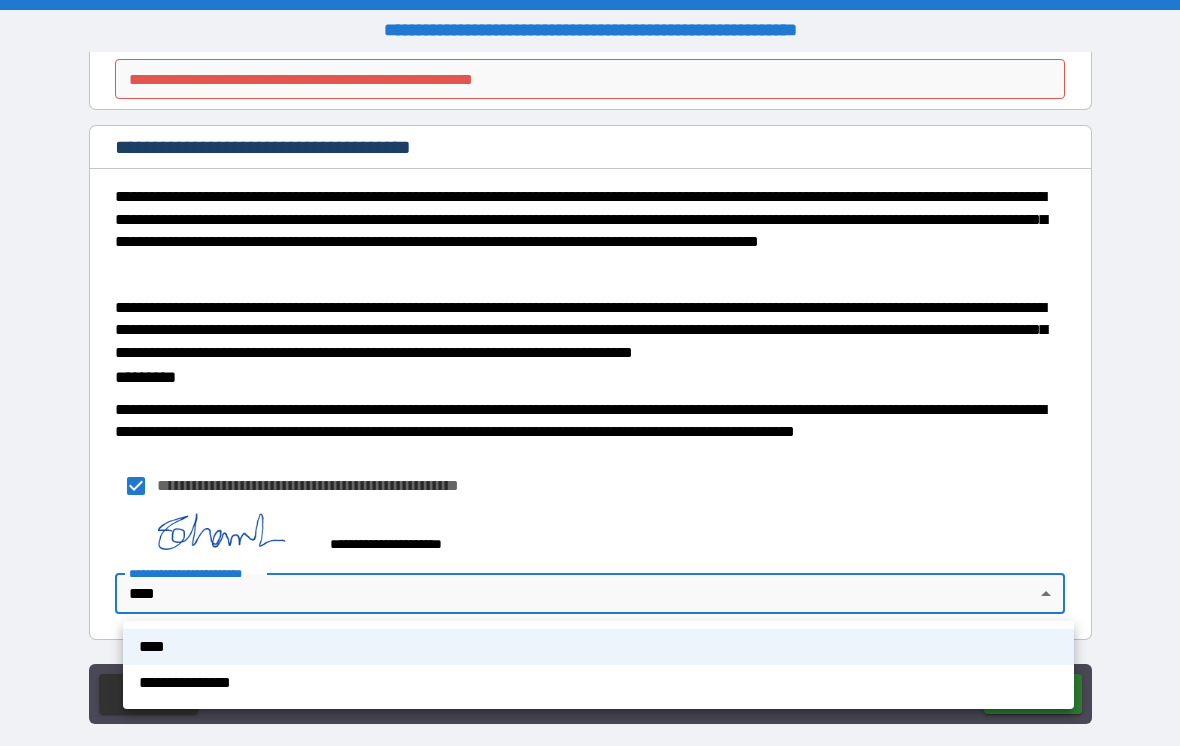 click on "****" at bounding box center (598, 647) 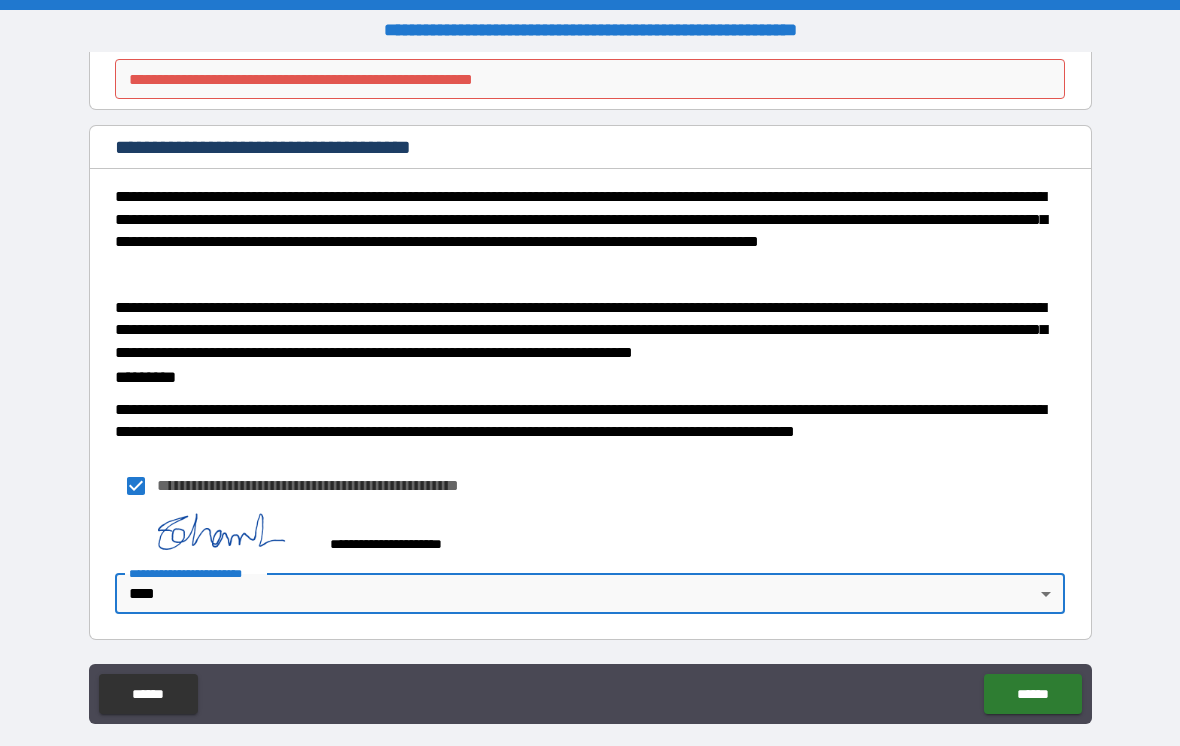 click on "******" at bounding box center (1032, 694) 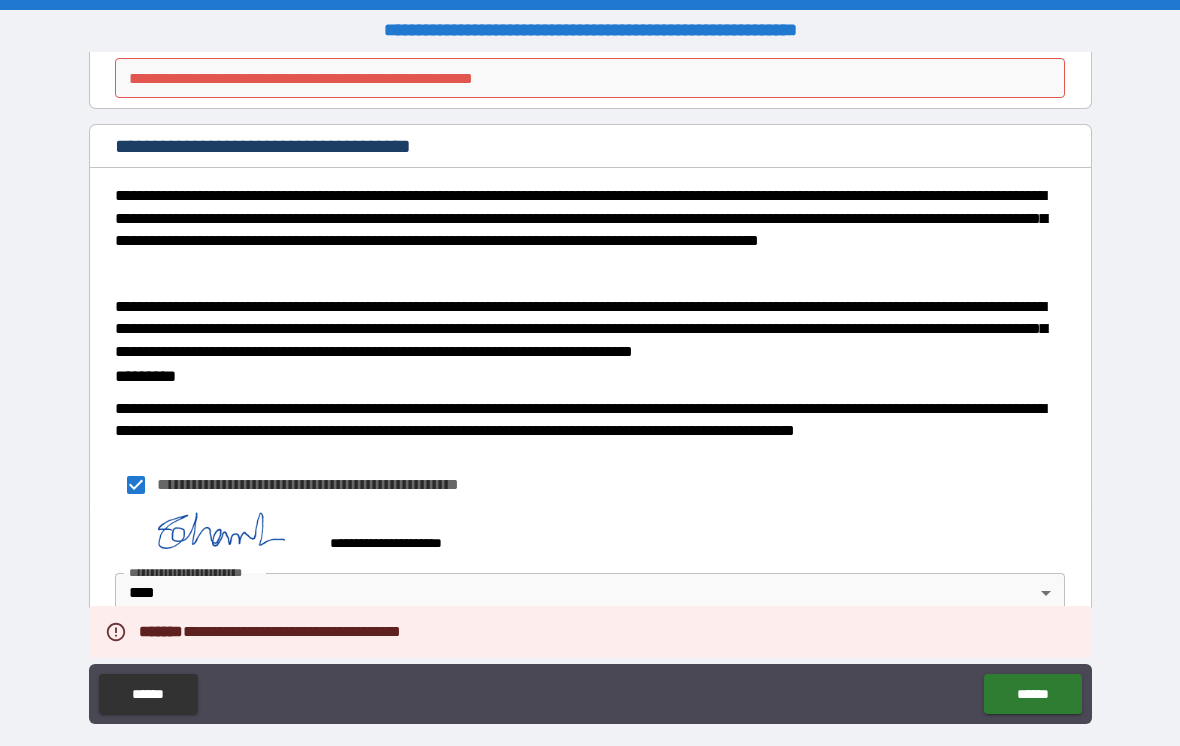 scroll, scrollTop: 357, scrollLeft: 0, axis: vertical 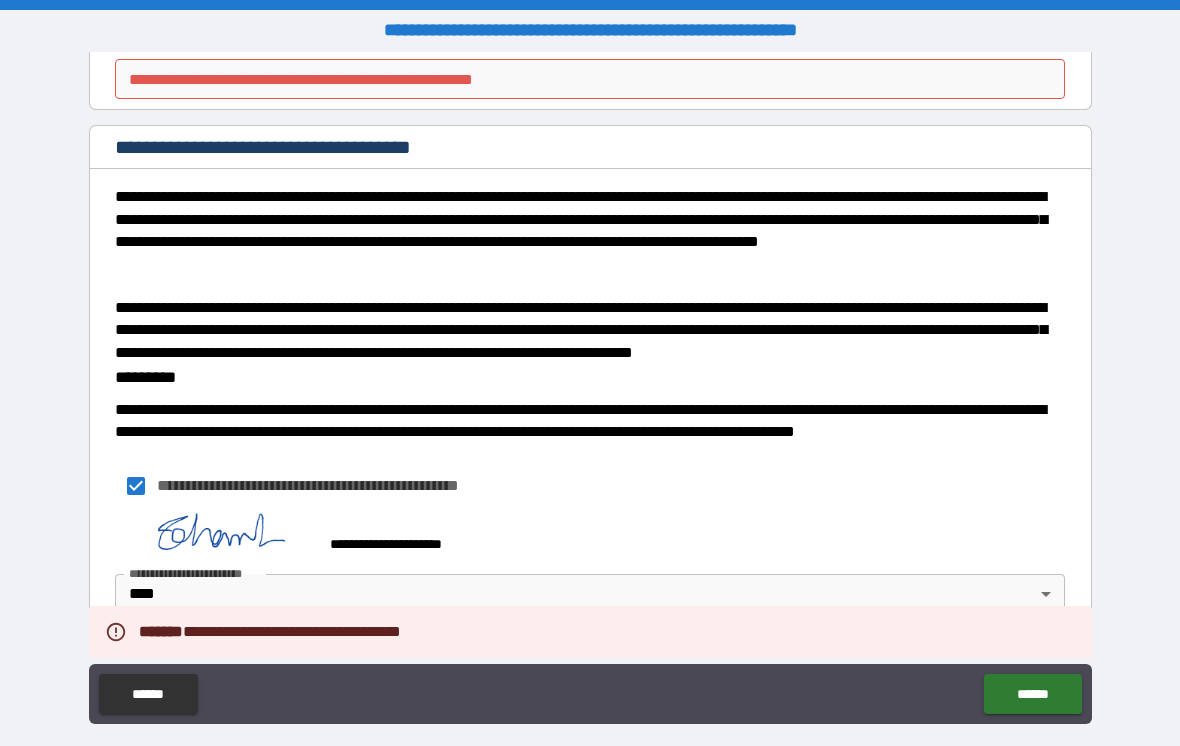 click on "**********" at bounding box center (590, 573) 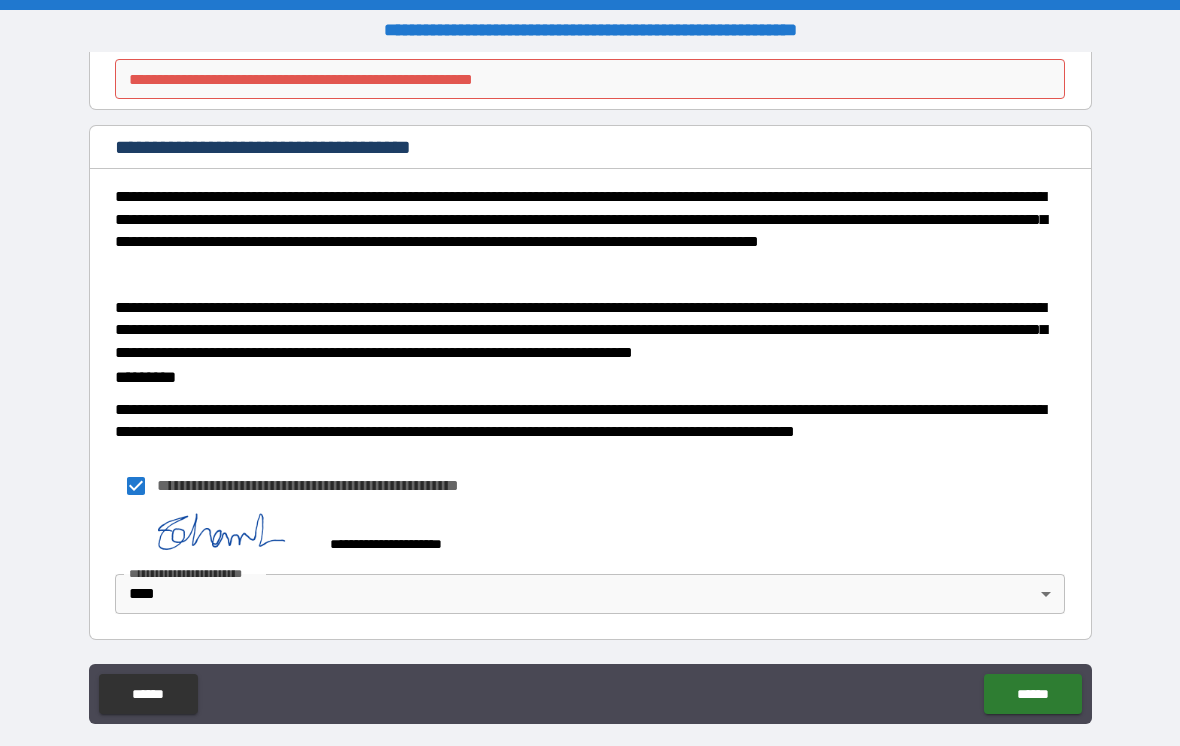click on "**********" at bounding box center [590, 388] 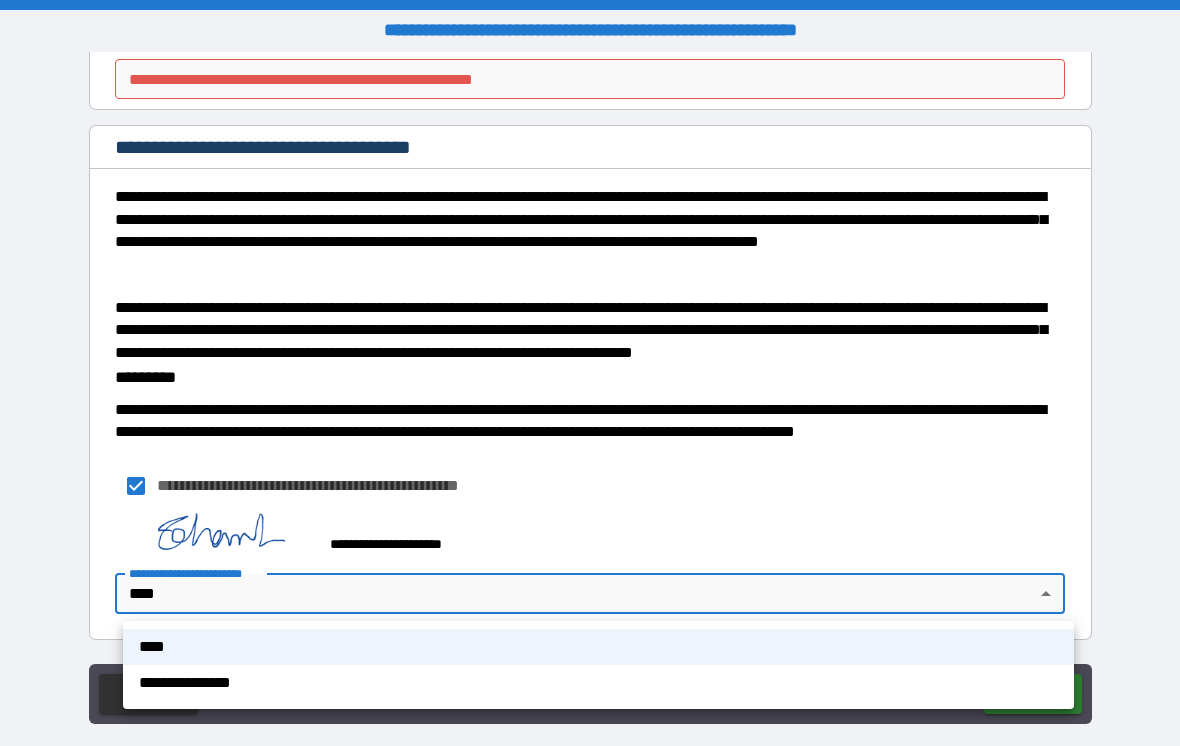 click on "**********" at bounding box center (598, 683) 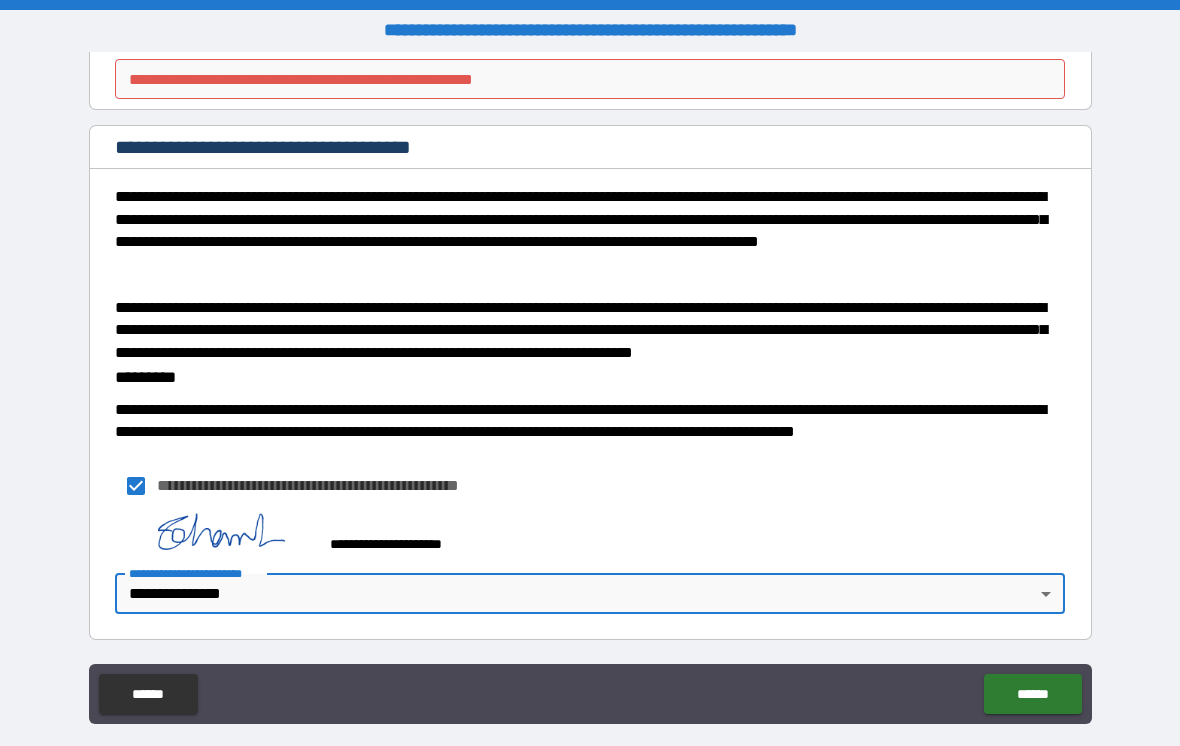 click on "**********" at bounding box center (590, 388) 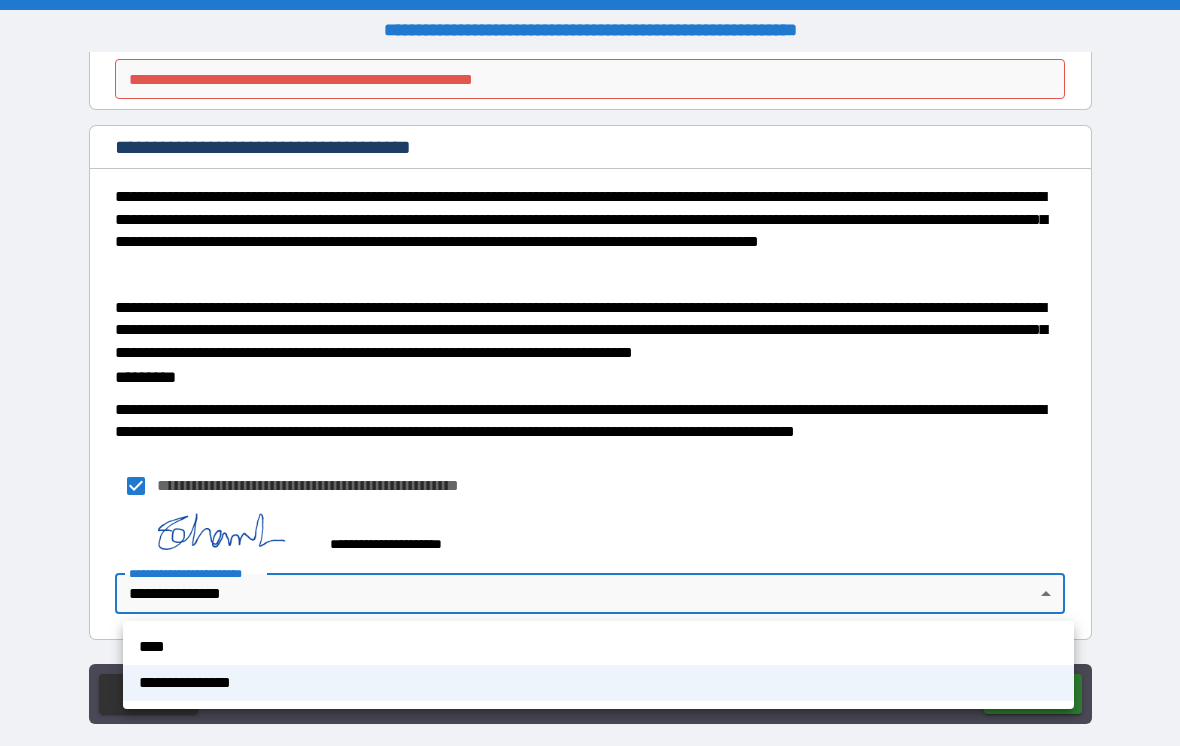 click on "****" at bounding box center [598, 647] 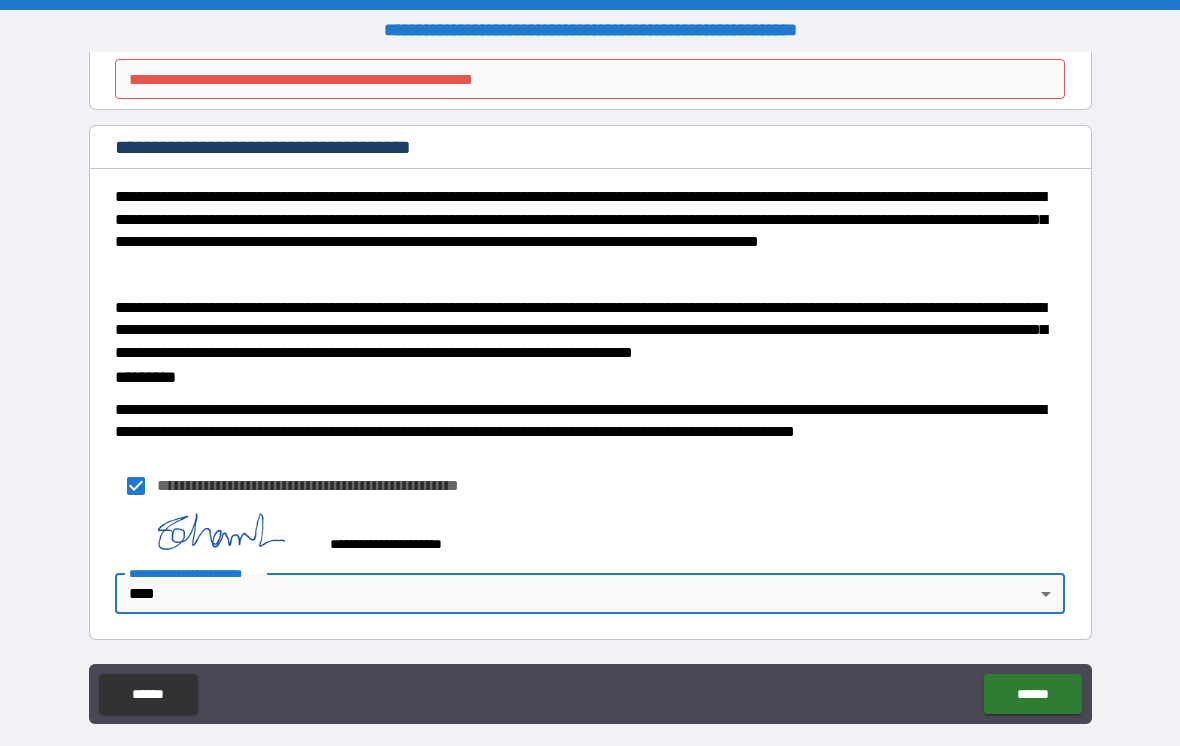 click on "******" at bounding box center (1032, 694) 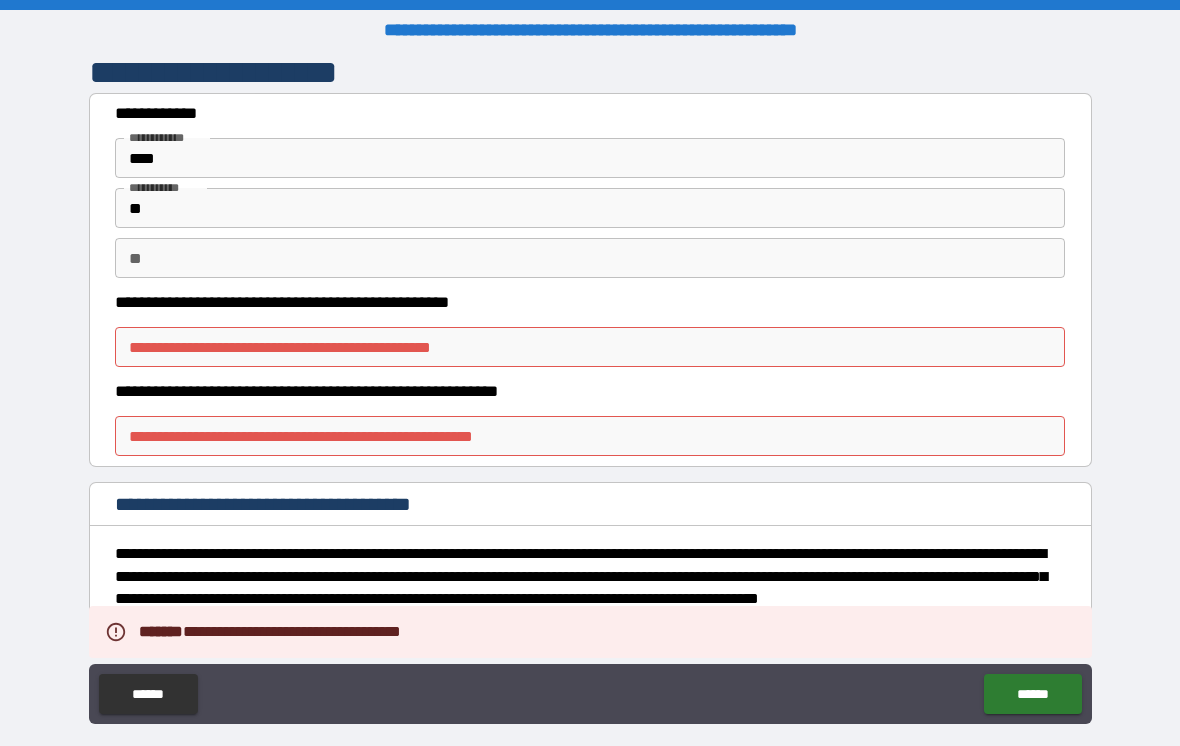 scroll, scrollTop: 0, scrollLeft: 0, axis: both 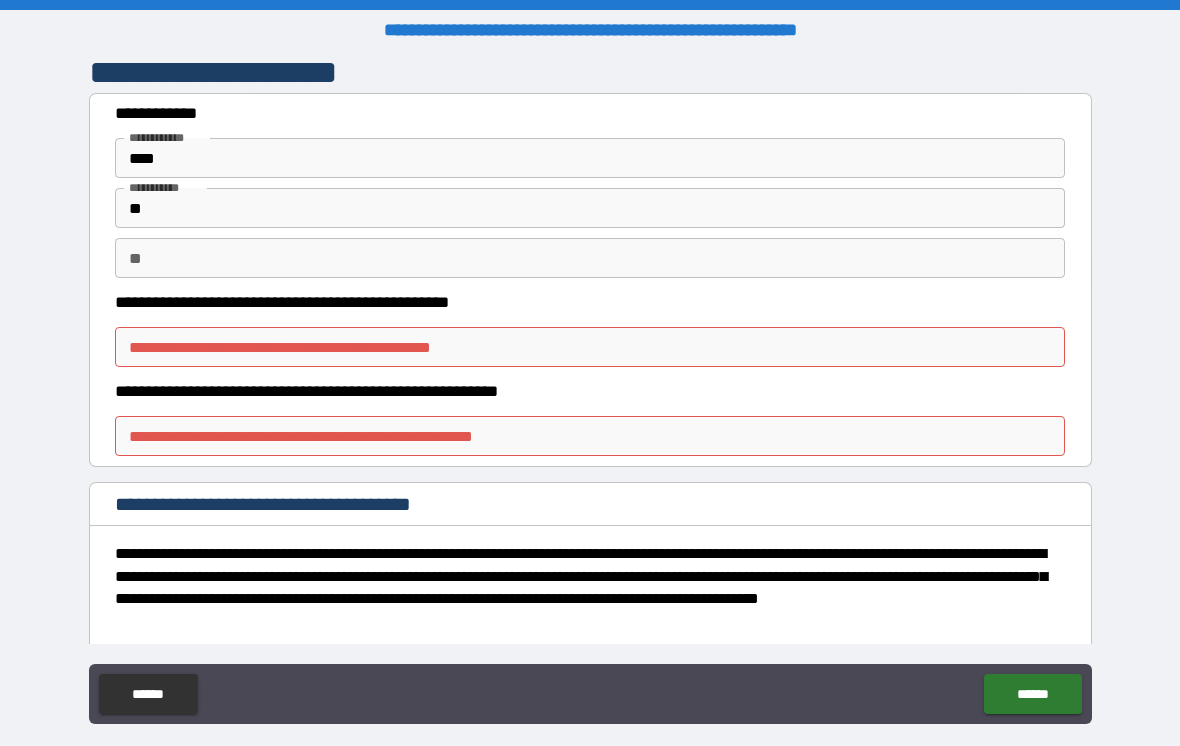 click on "**********" at bounding box center [590, 347] 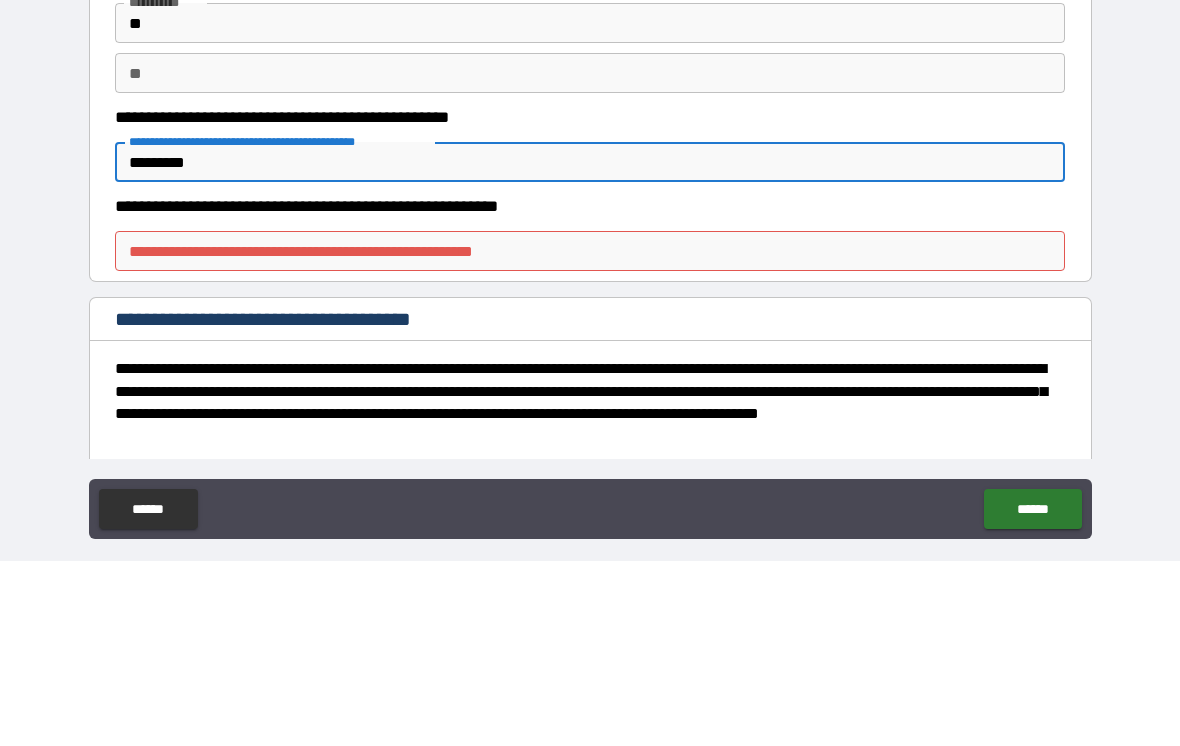 type on "*********" 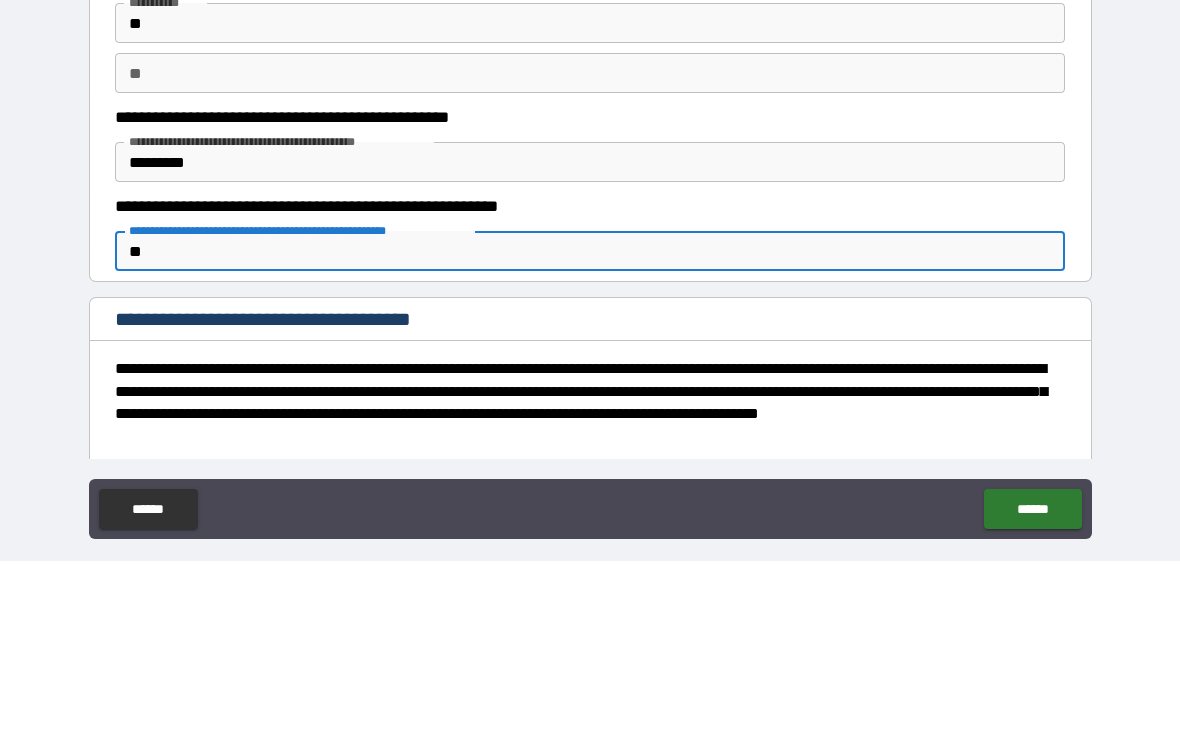 type on "**" 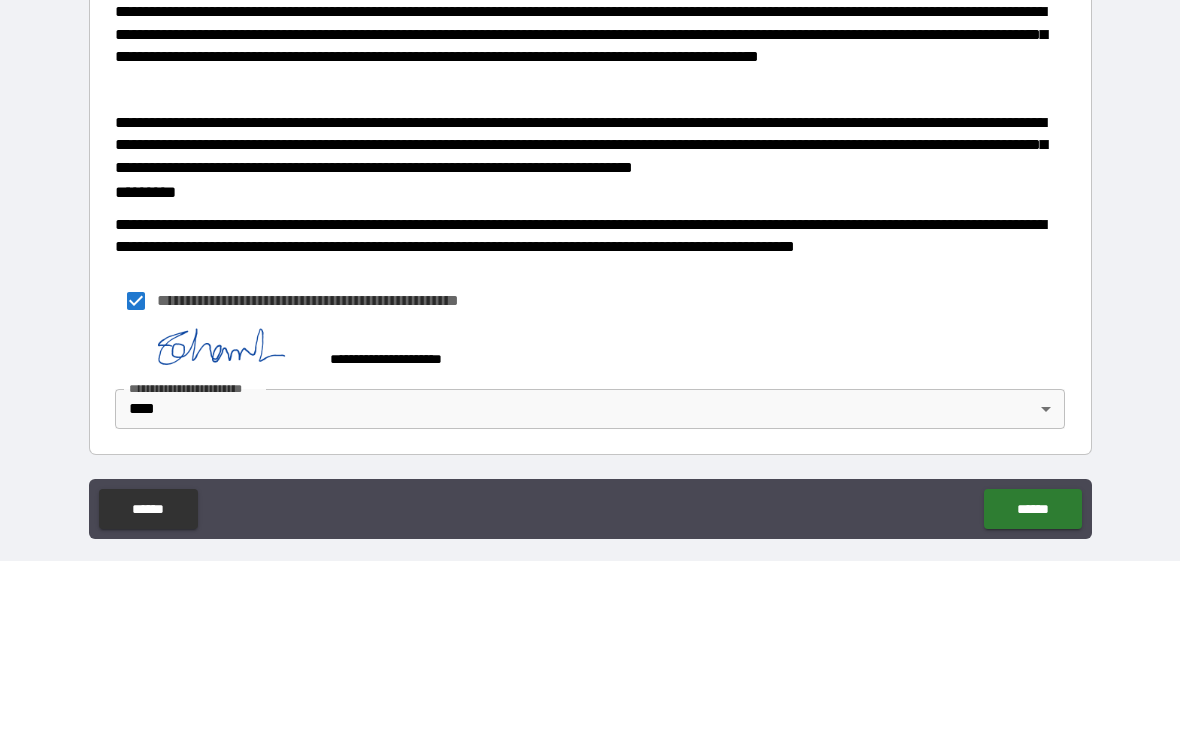scroll, scrollTop: 357, scrollLeft: 0, axis: vertical 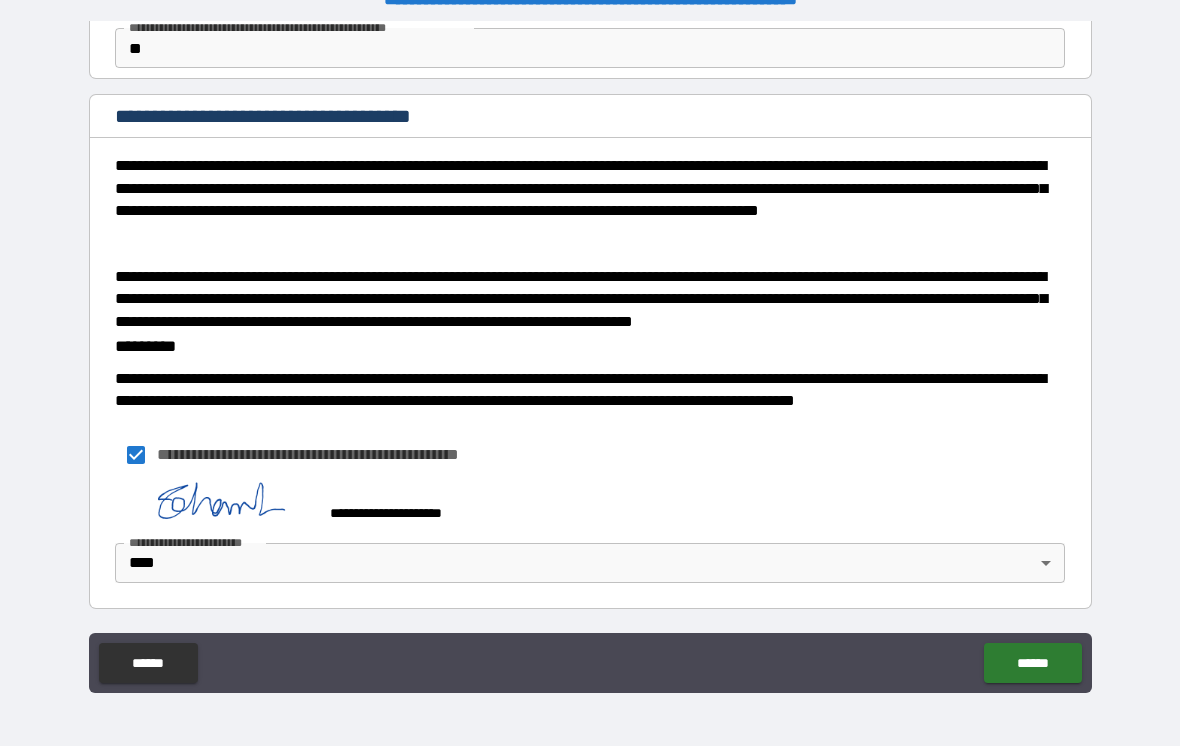 click on "******" at bounding box center [1032, 663] 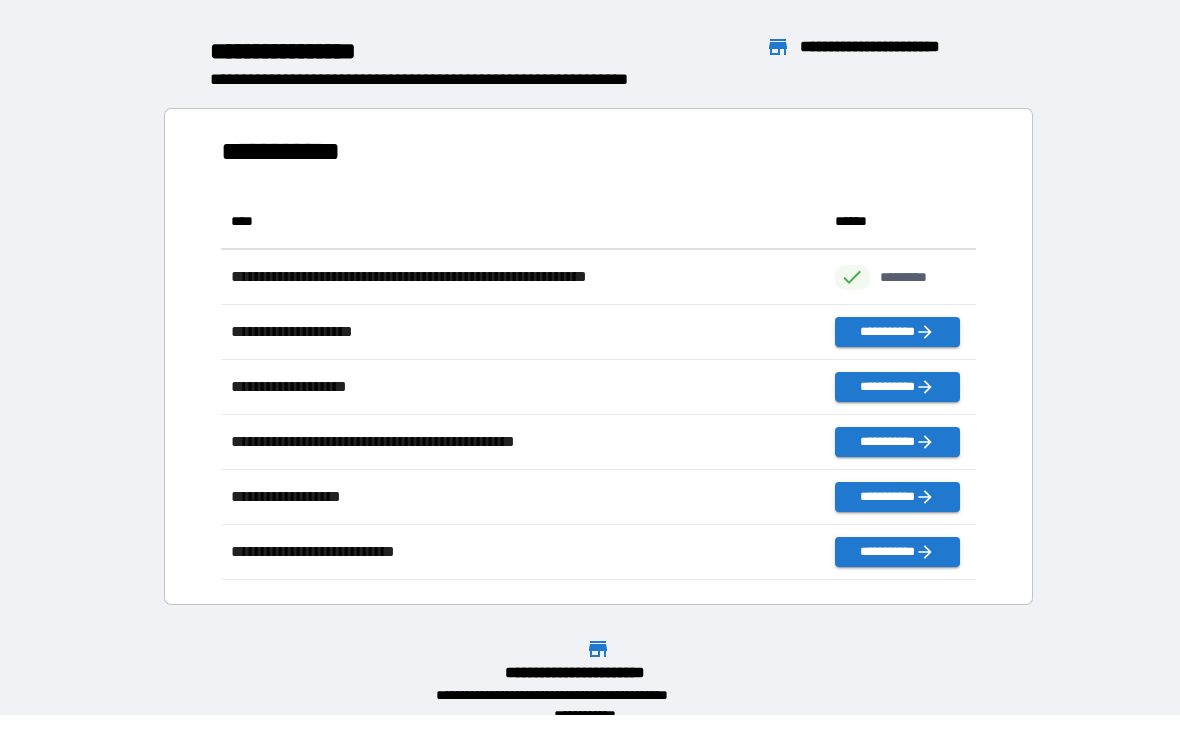 scroll, scrollTop: 1, scrollLeft: 1, axis: both 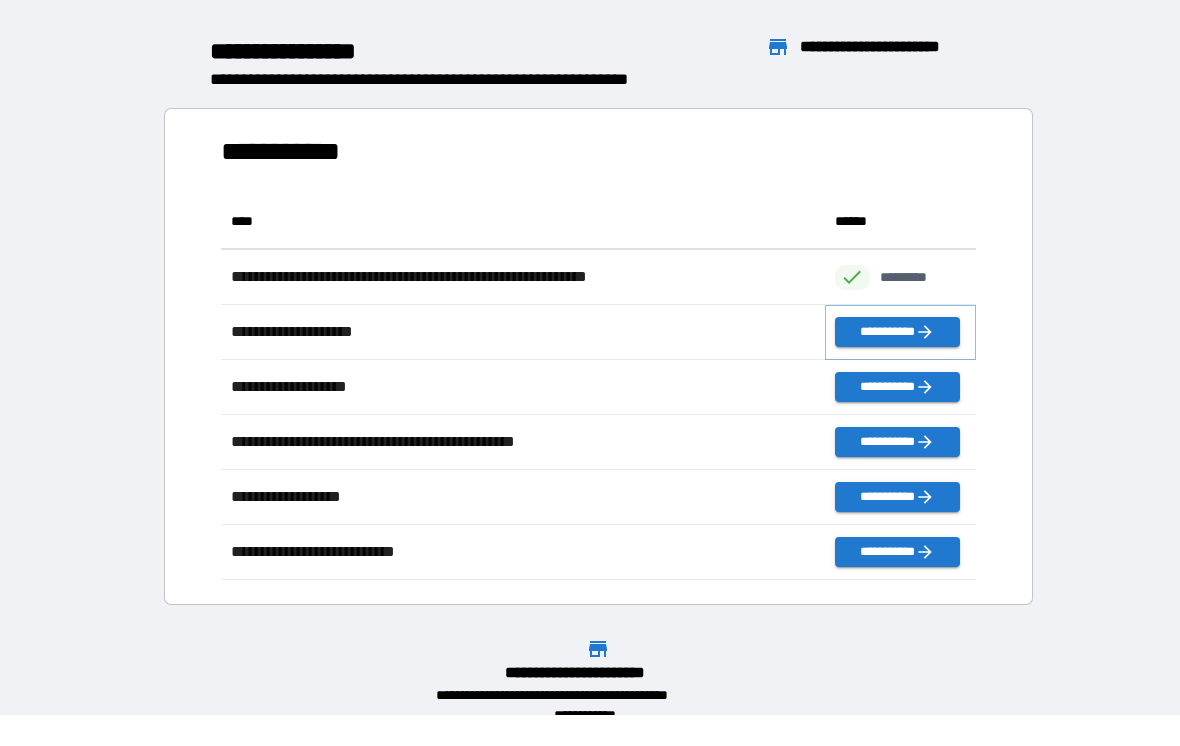 click 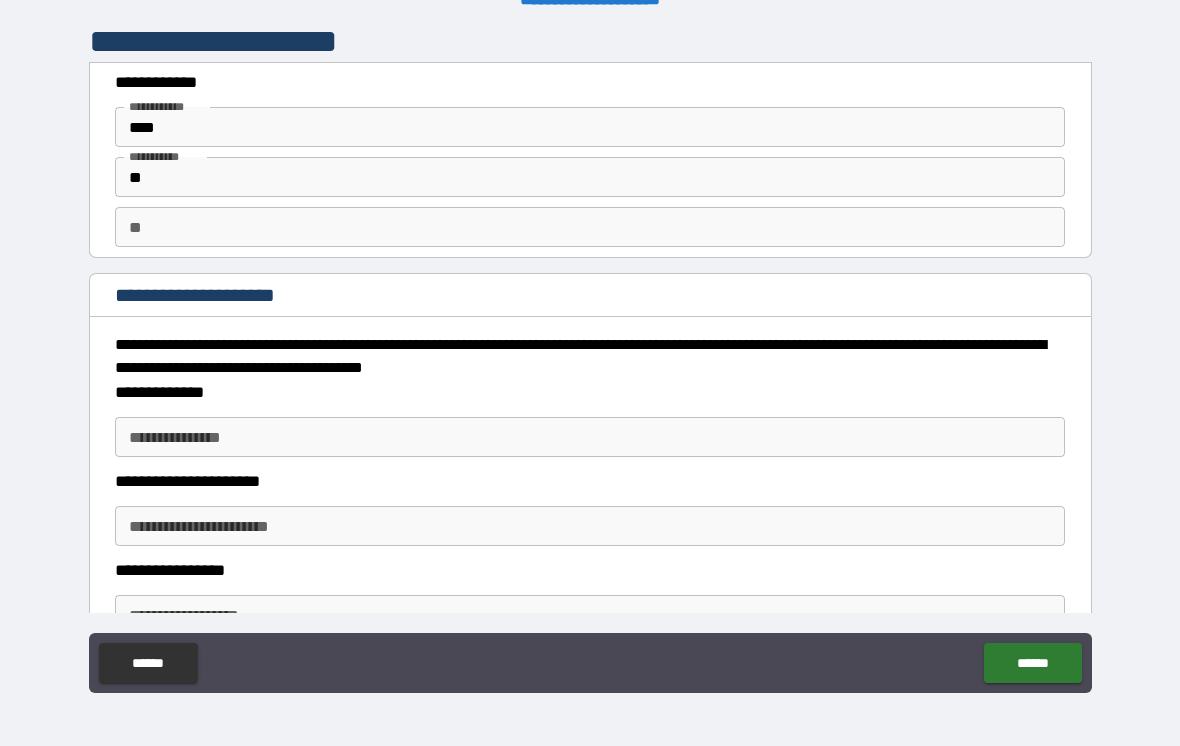 click on "**********" at bounding box center [590, 437] 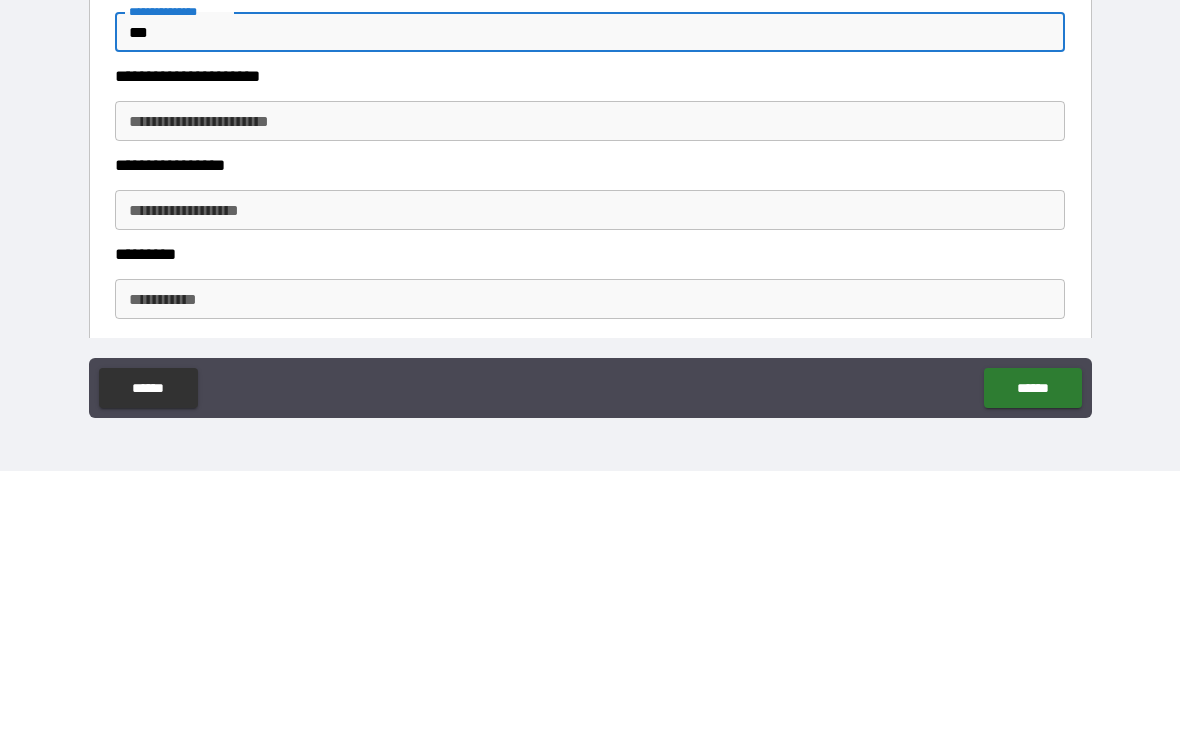 scroll, scrollTop: 150, scrollLeft: 0, axis: vertical 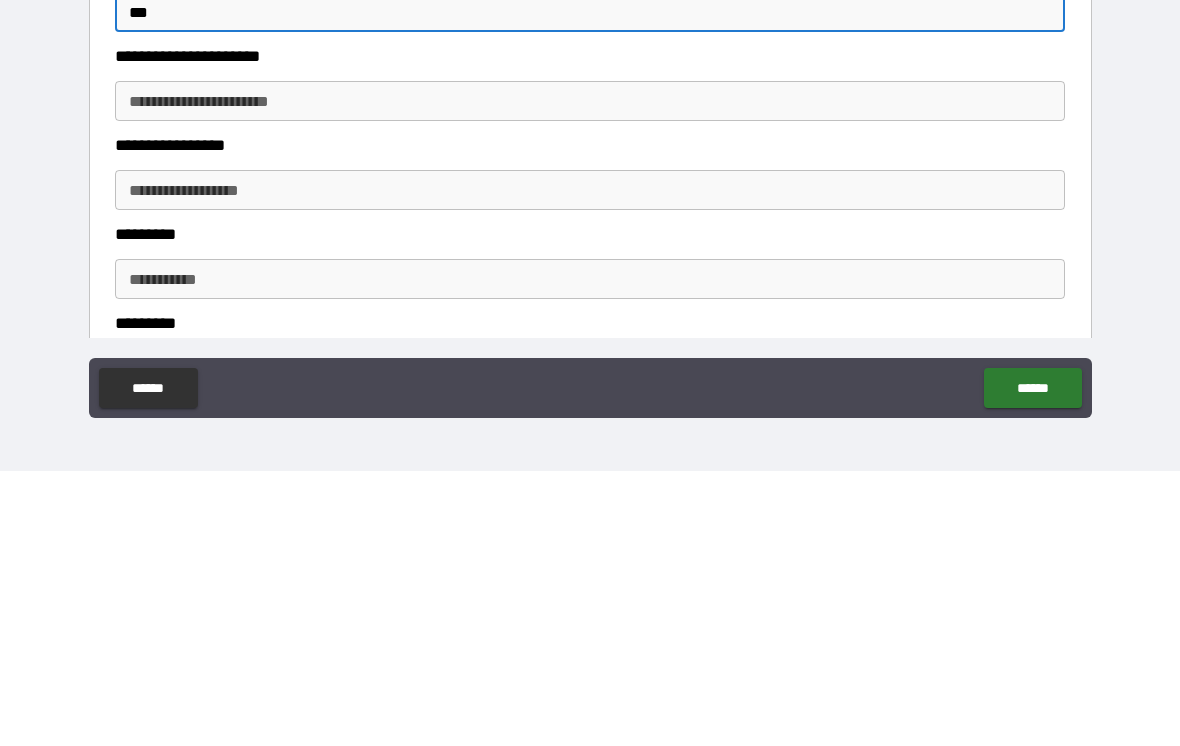 type on "***" 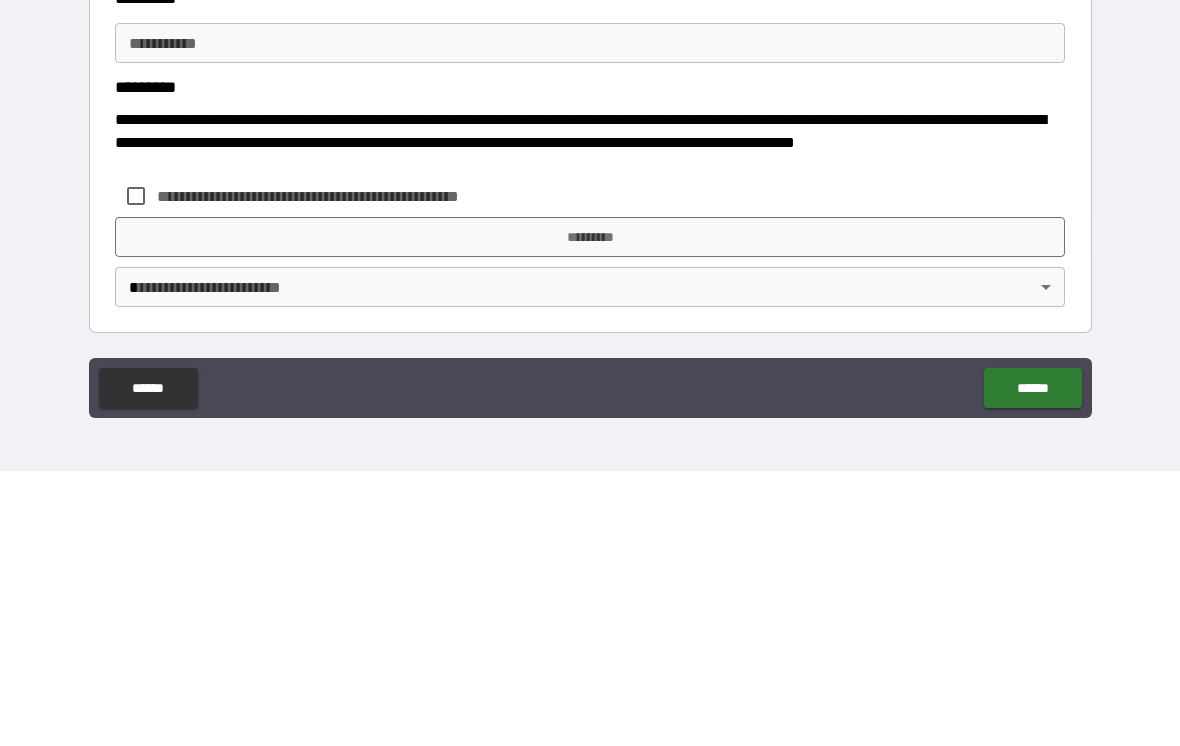 scroll, scrollTop: 386, scrollLeft: 0, axis: vertical 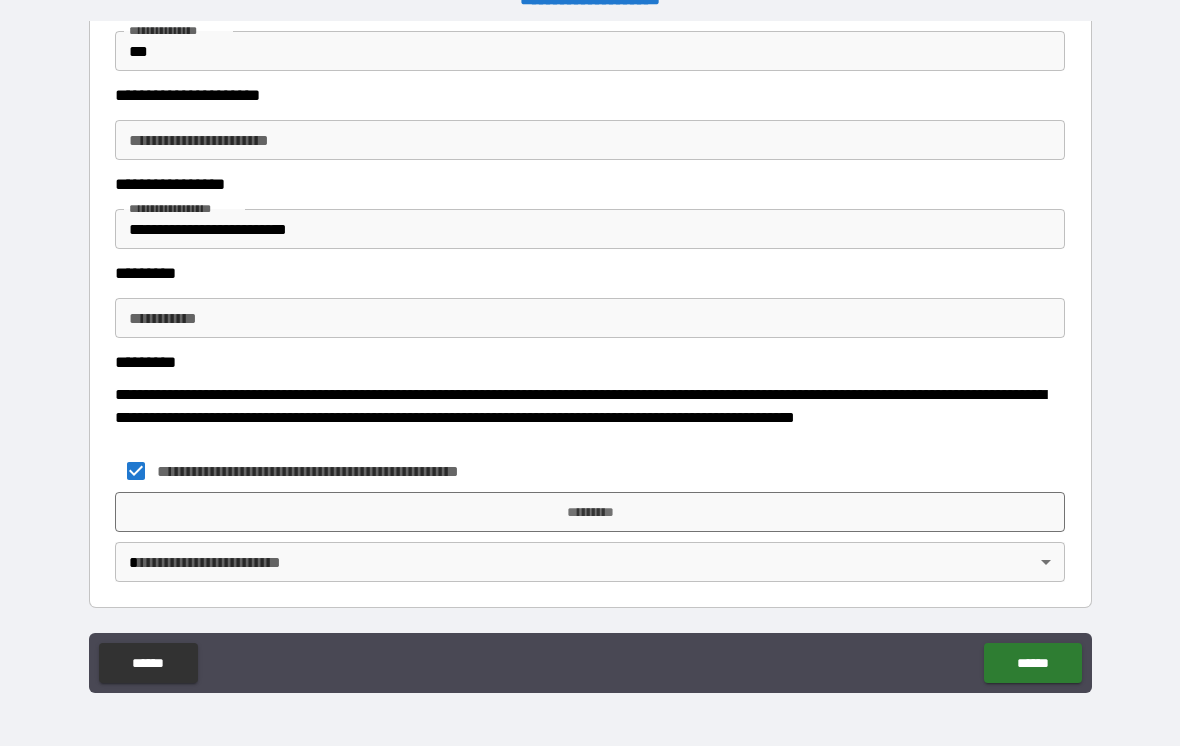 click on "**********" at bounding box center (590, 357) 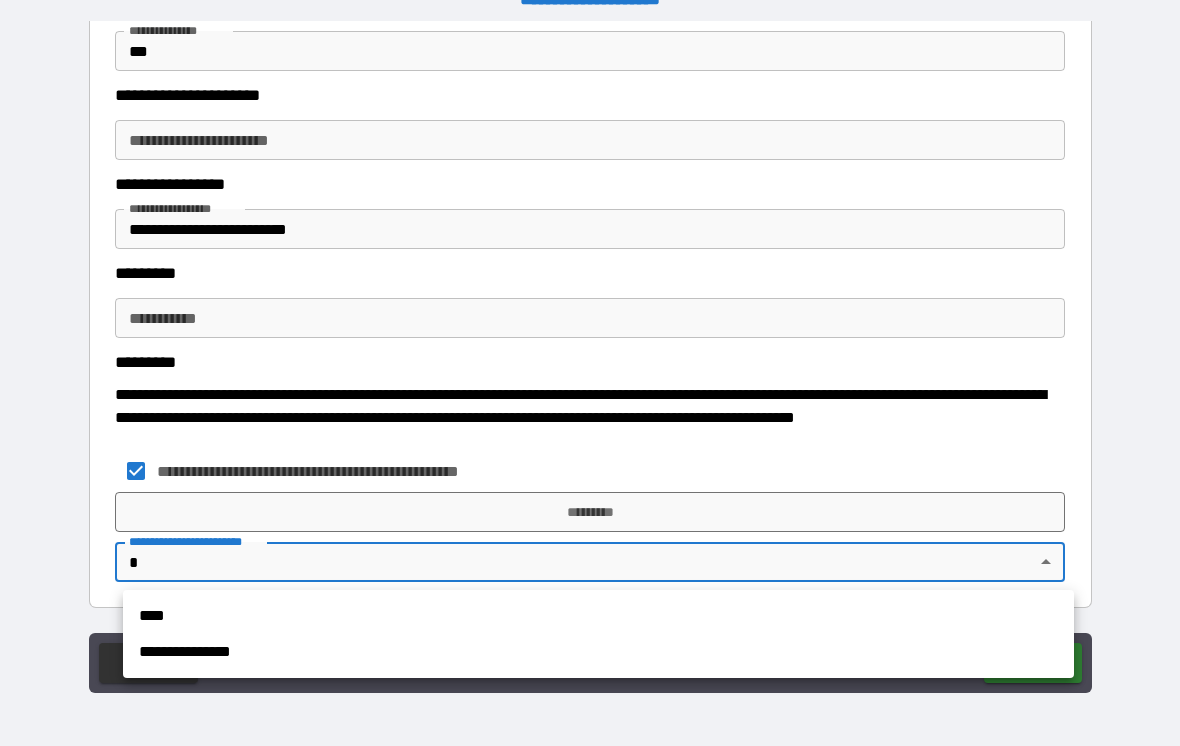 click on "****" at bounding box center (598, 616) 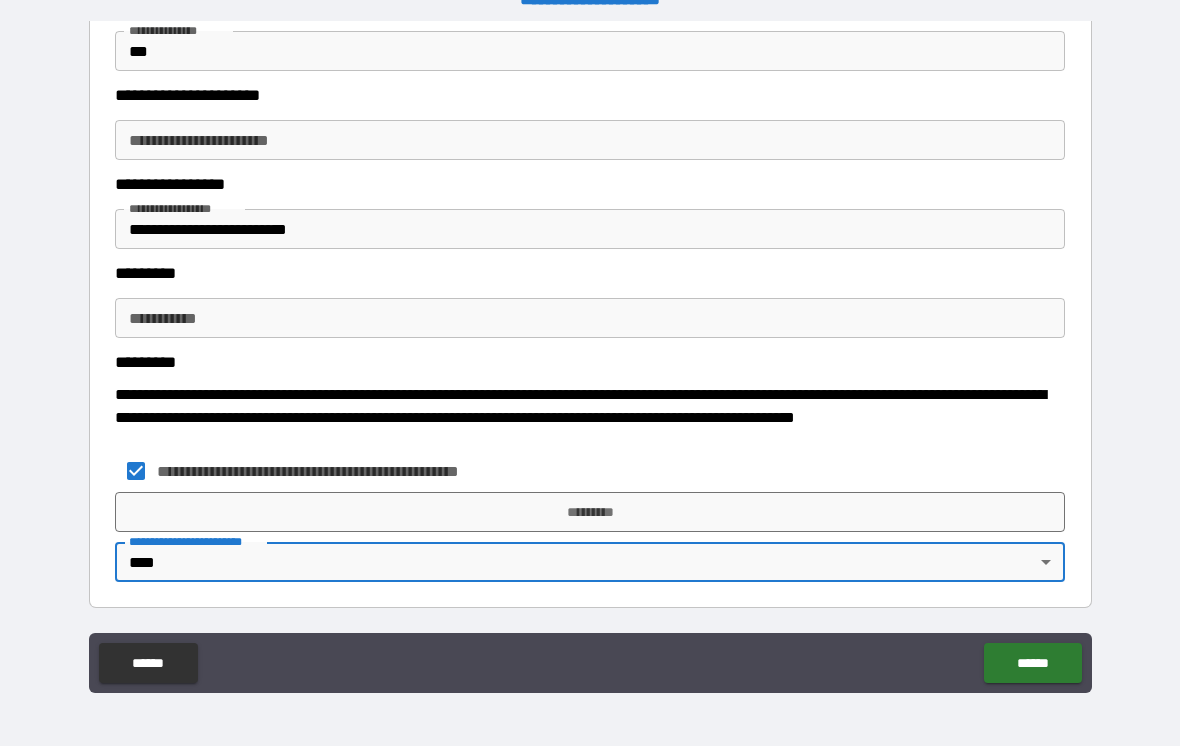click on "*********" at bounding box center (590, 512) 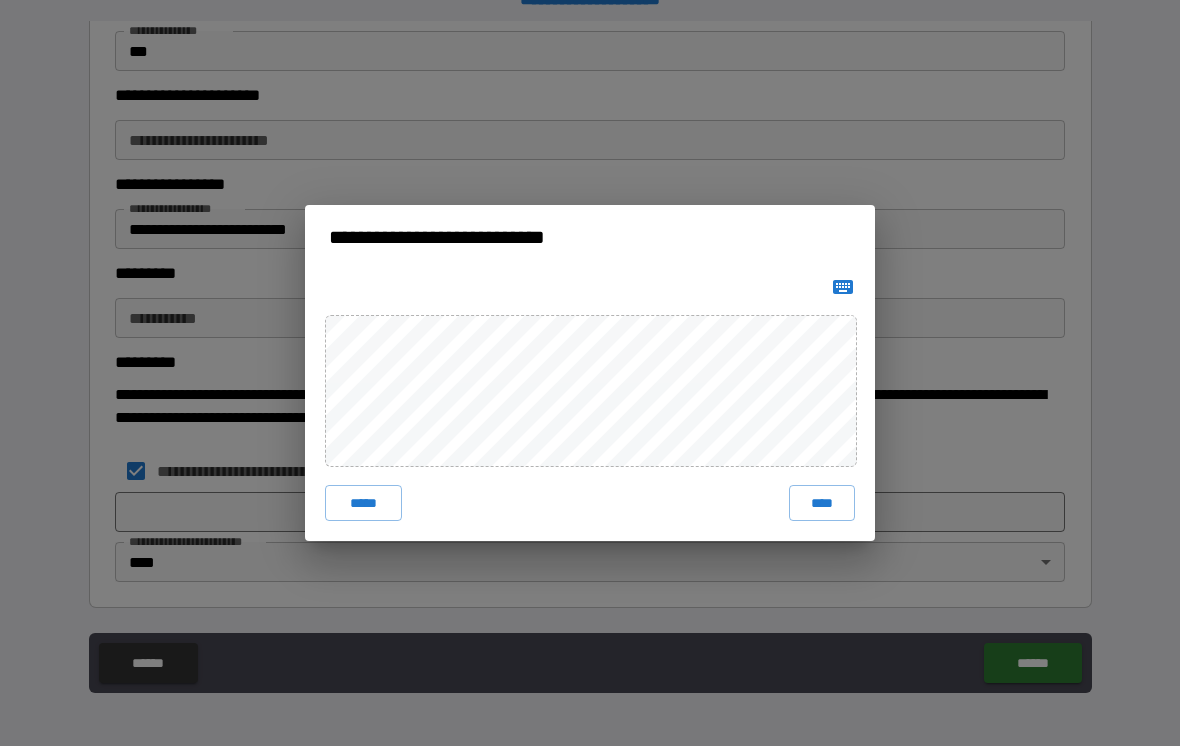 click on "****" at bounding box center [822, 503] 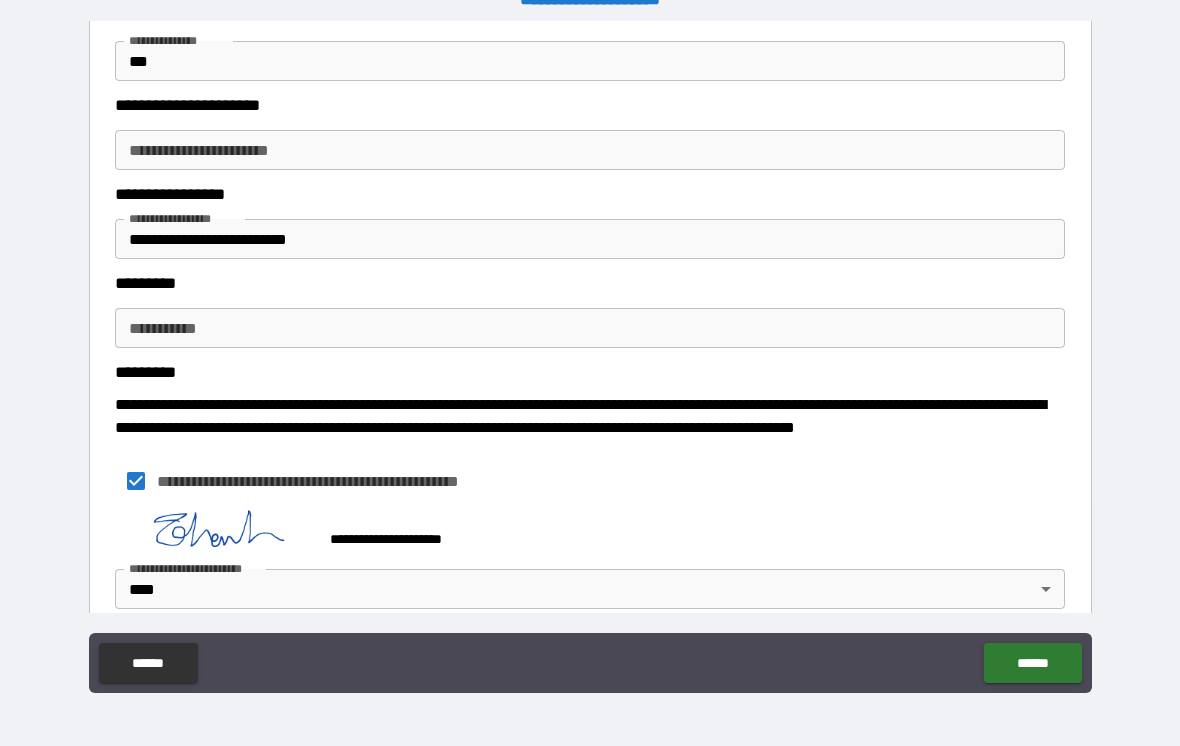 click on "******" at bounding box center [1032, 663] 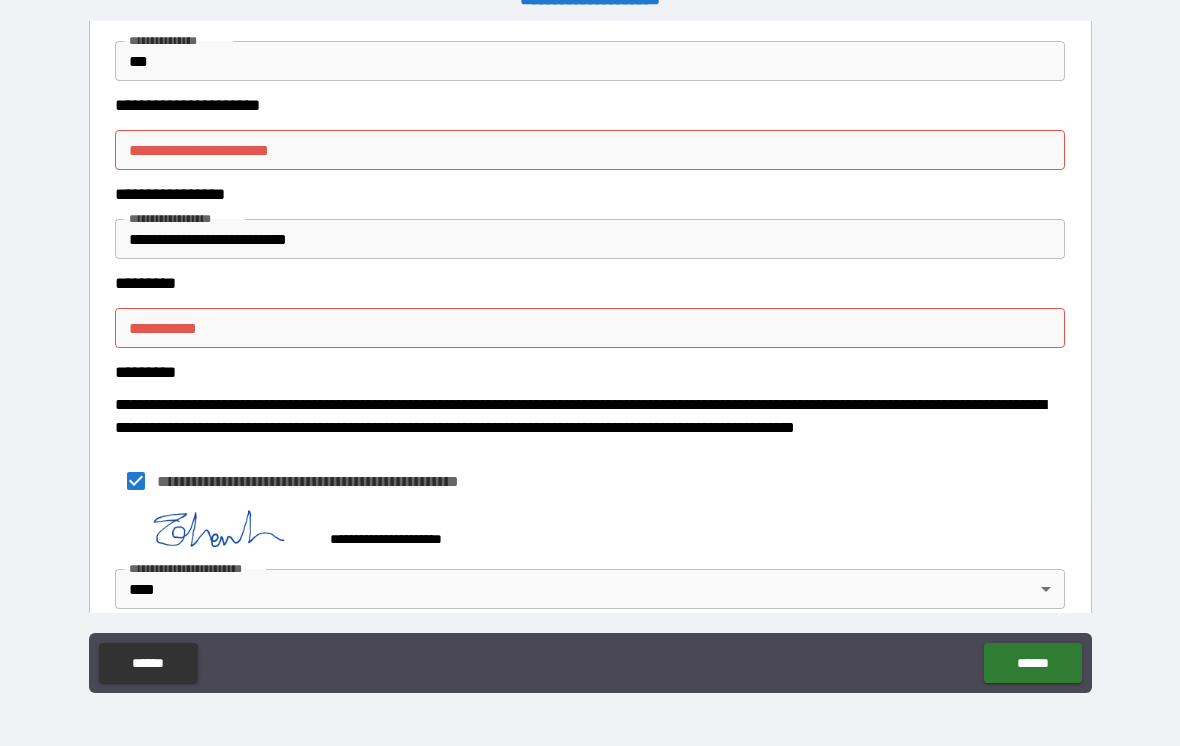 click on "**********" at bounding box center [590, 150] 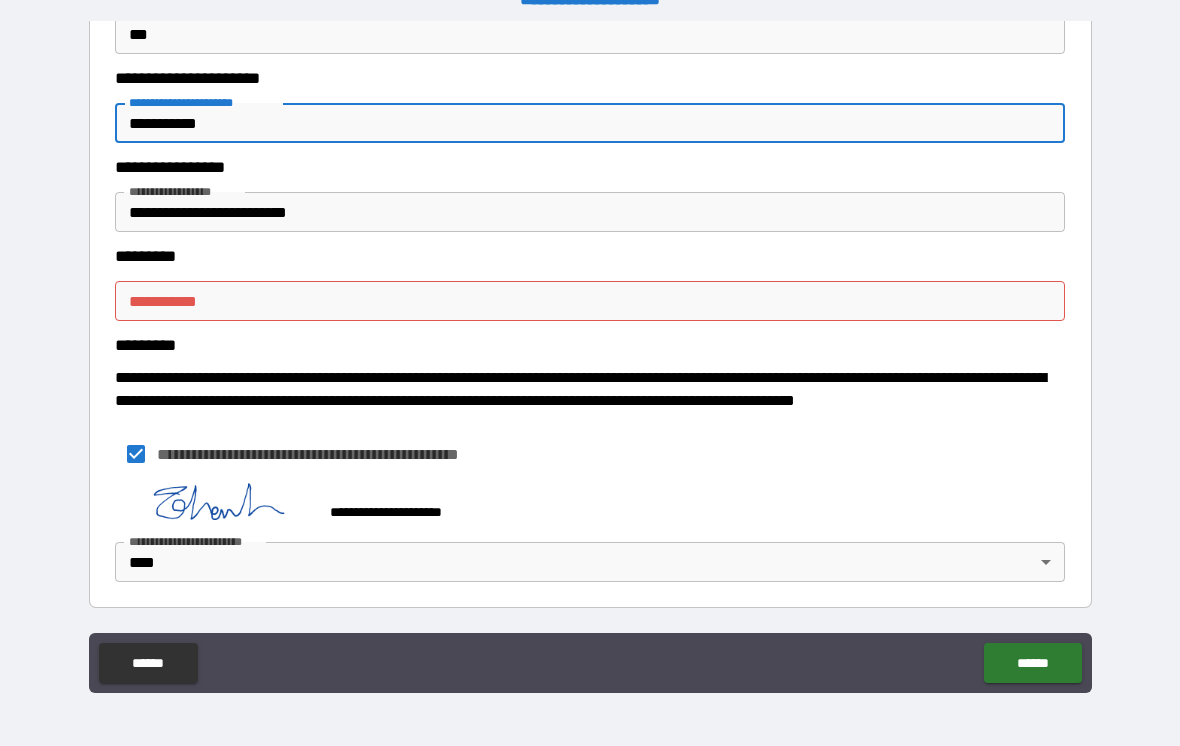 scroll, scrollTop: 403, scrollLeft: 0, axis: vertical 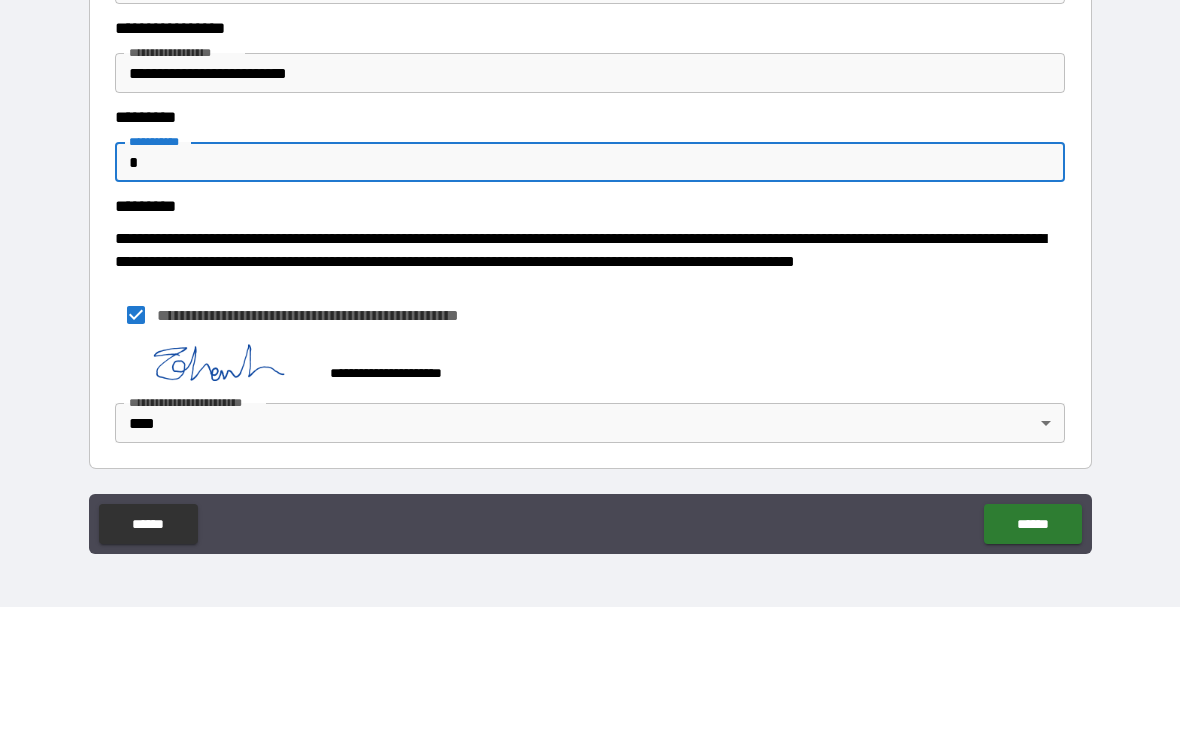 type on "**" 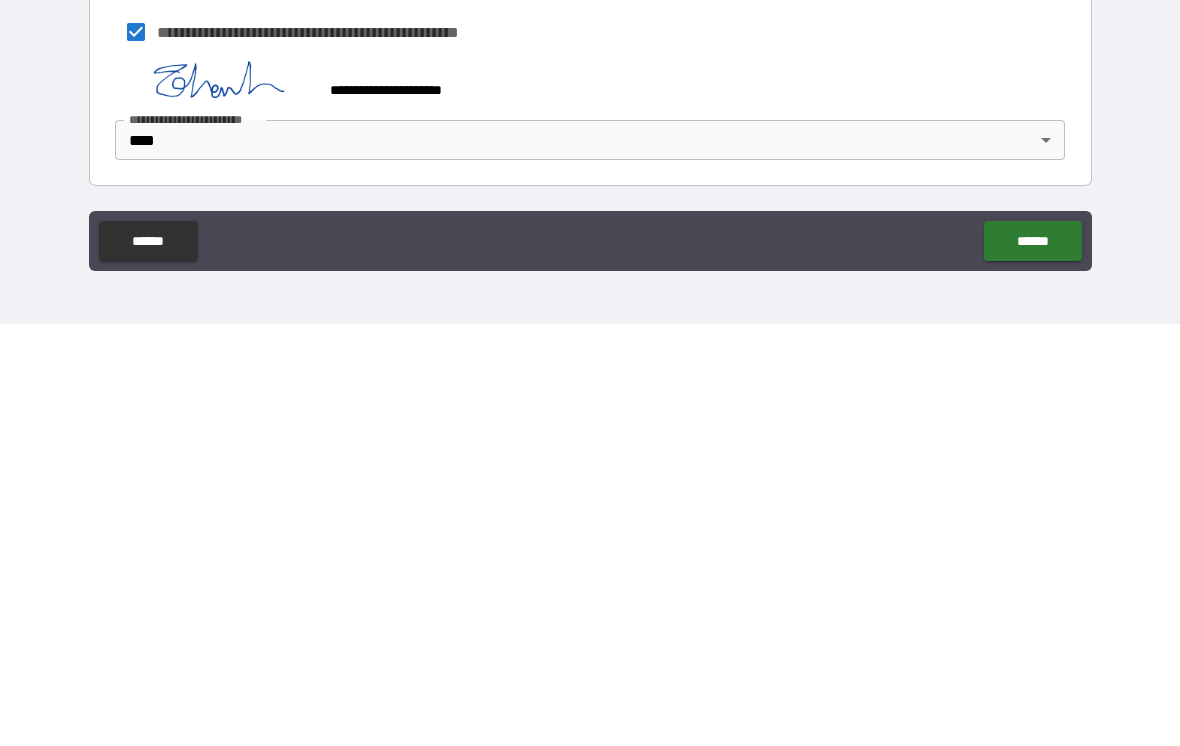 click on "******" at bounding box center (1032, 663) 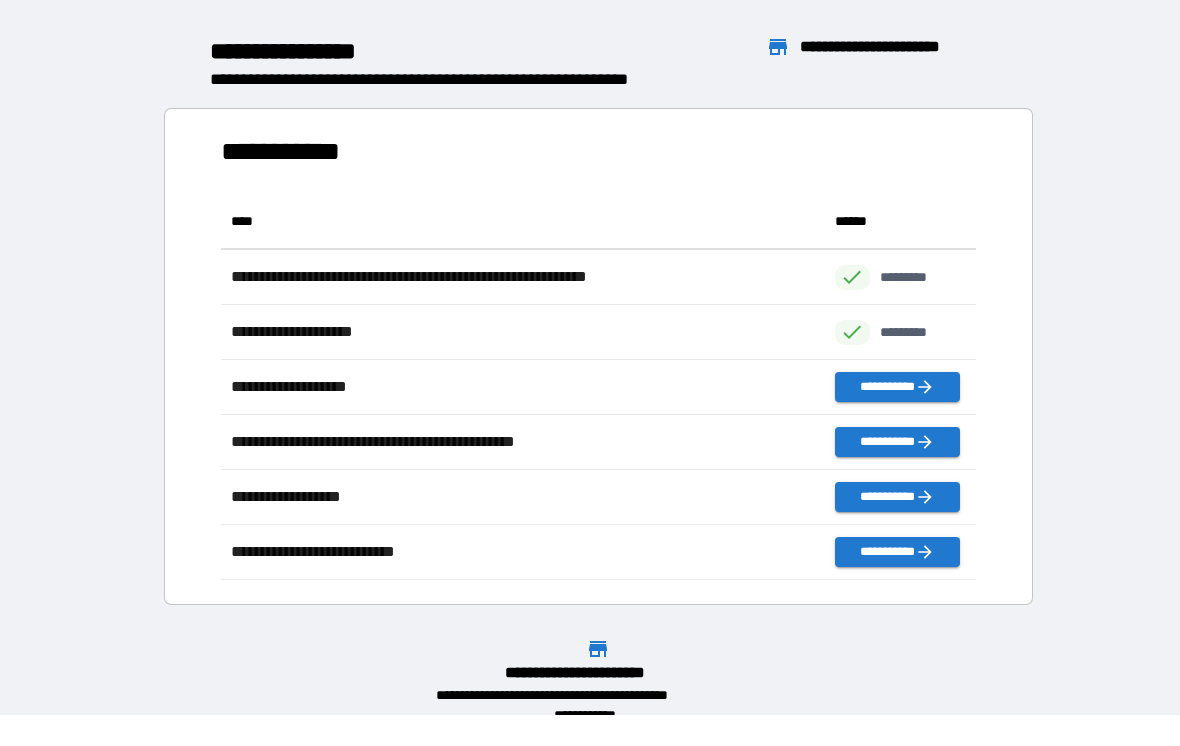scroll, scrollTop: 1, scrollLeft: 1, axis: both 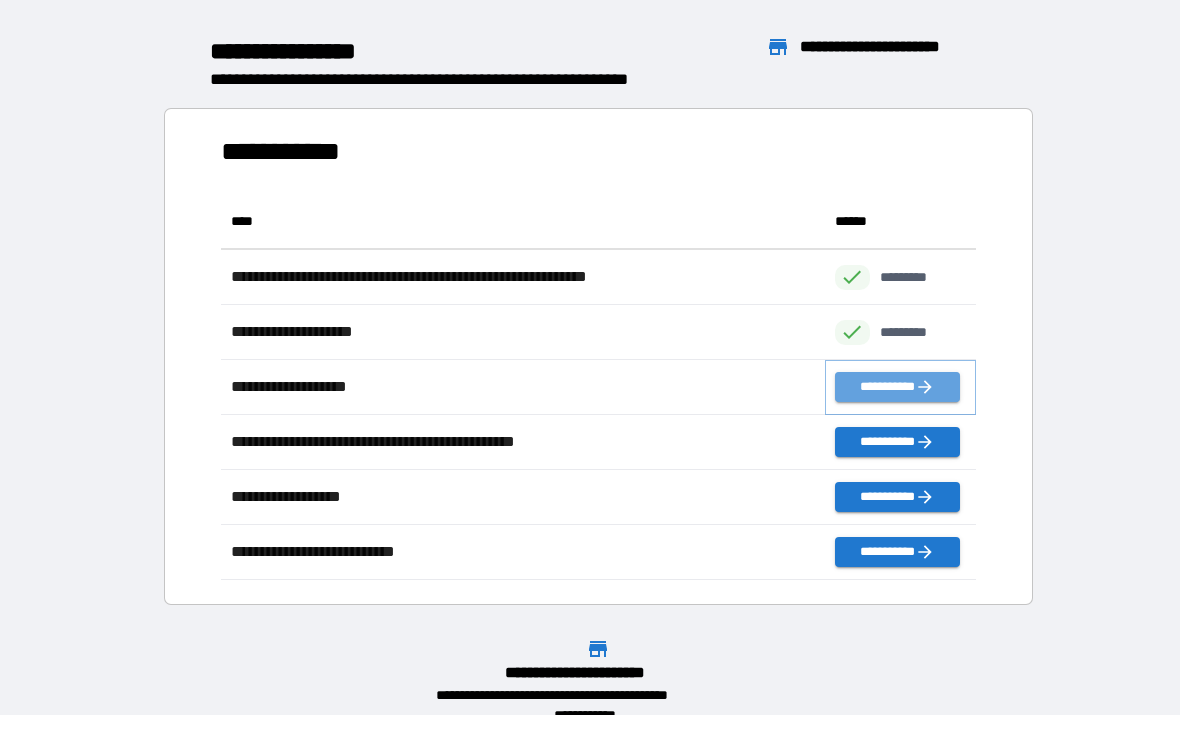 click on "**********" at bounding box center [897, 387] 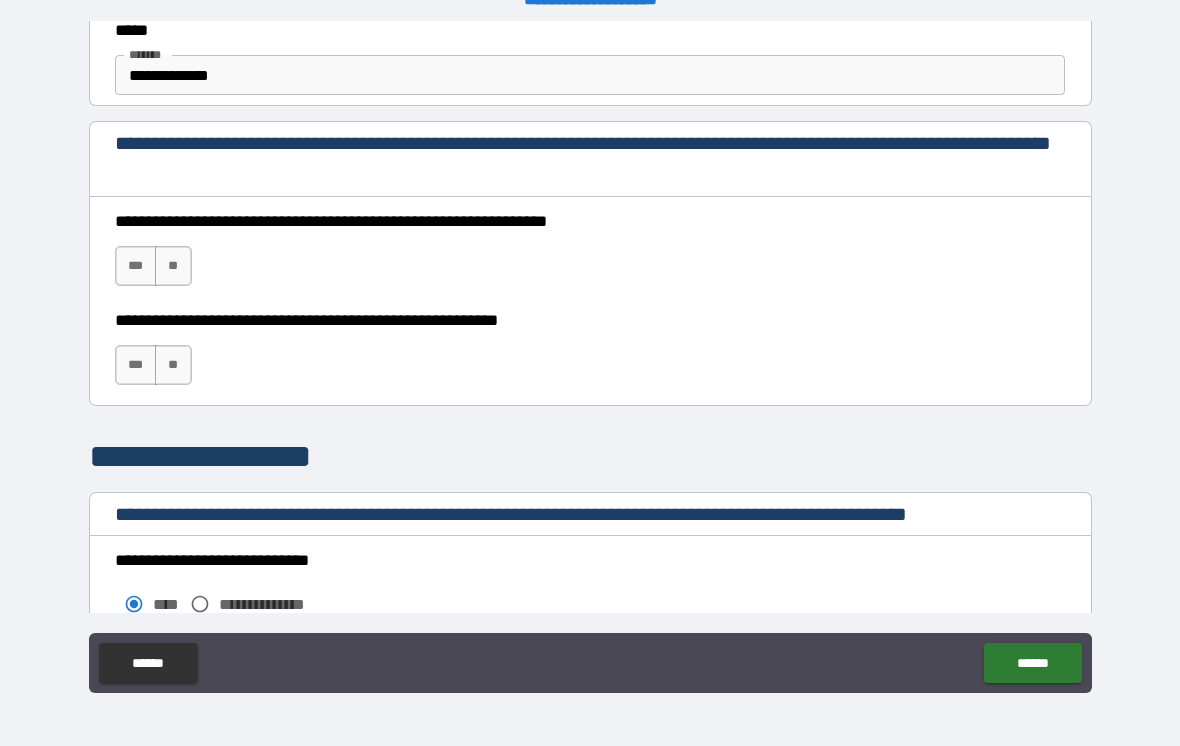 scroll, scrollTop: 1231, scrollLeft: 0, axis: vertical 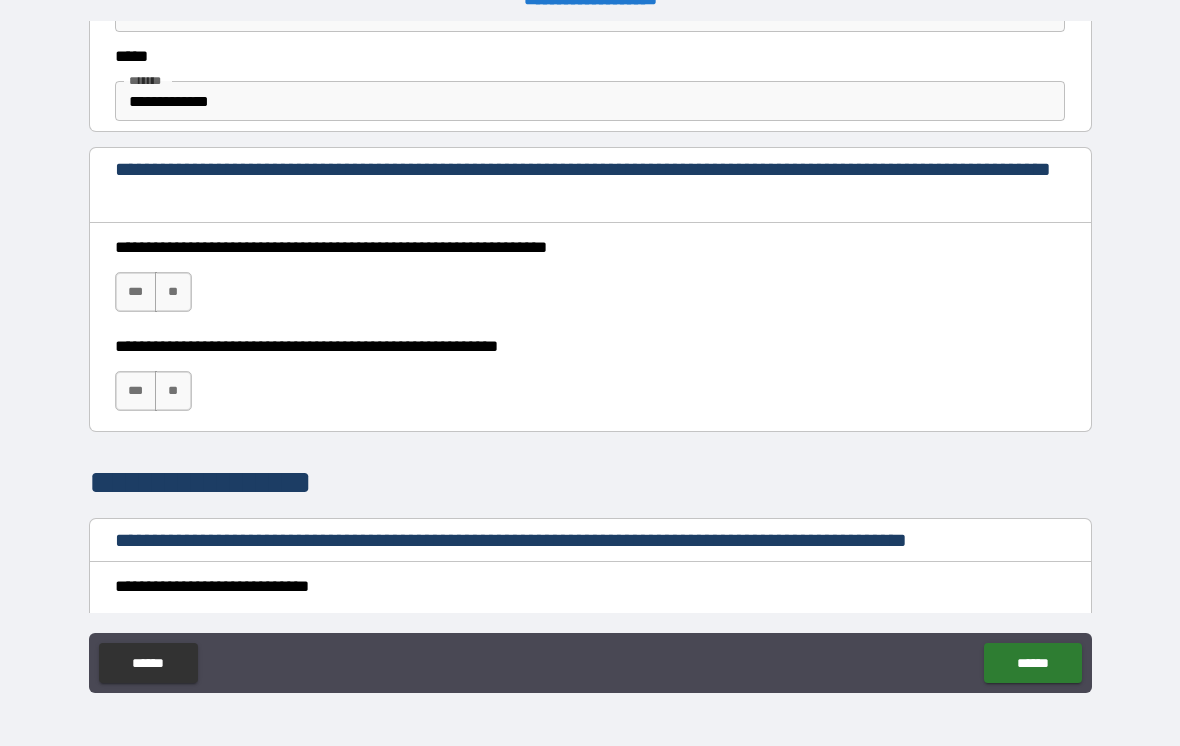 click on "***" at bounding box center [136, 292] 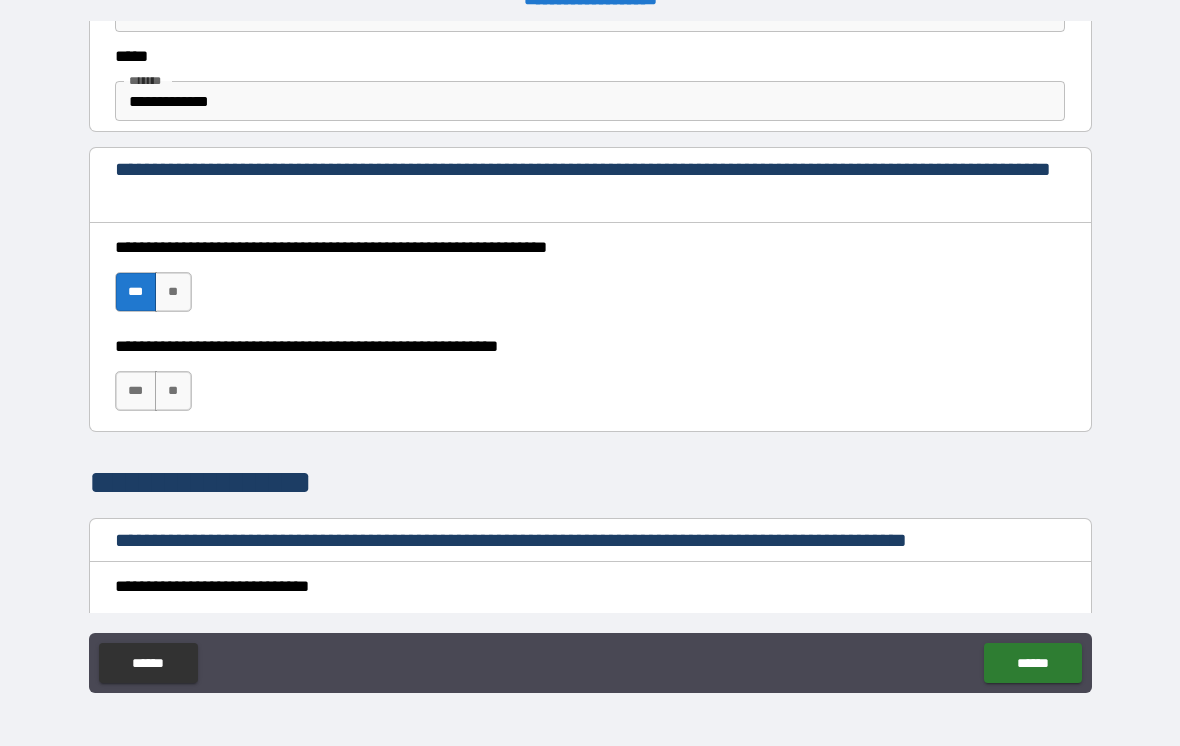 click on "**" at bounding box center (173, 391) 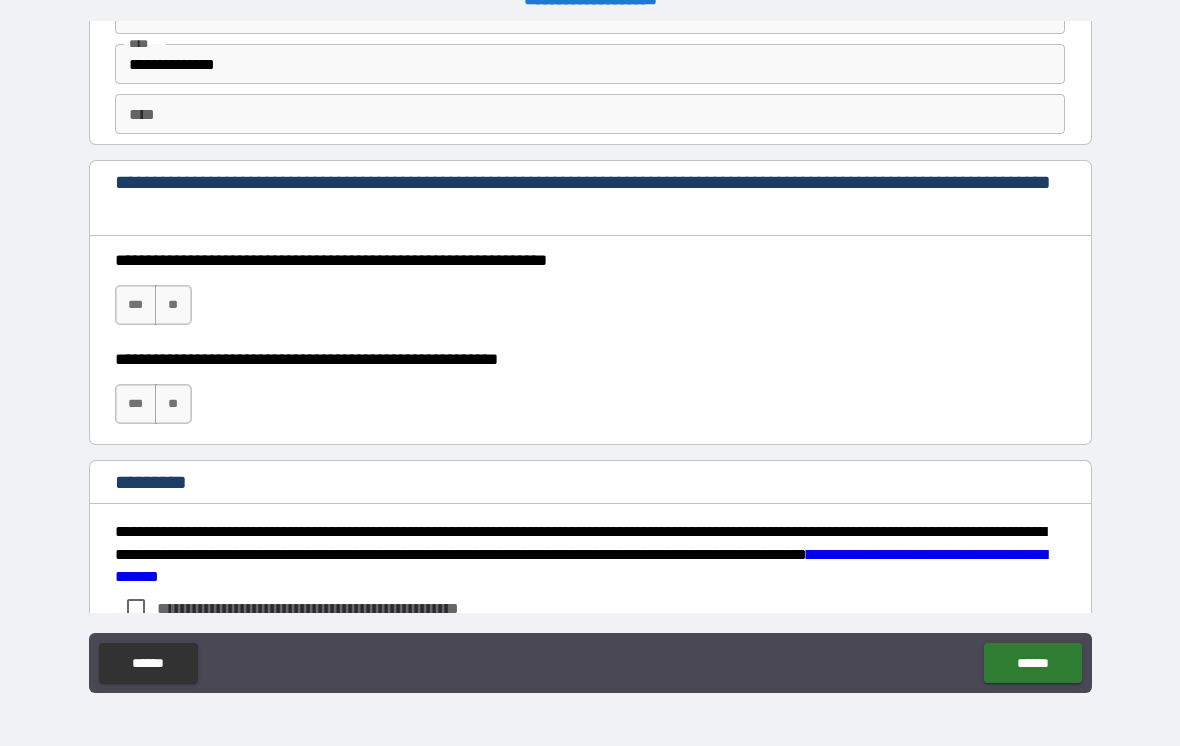 scroll, scrollTop: 2824, scrollLeft: 0, axis: vertical 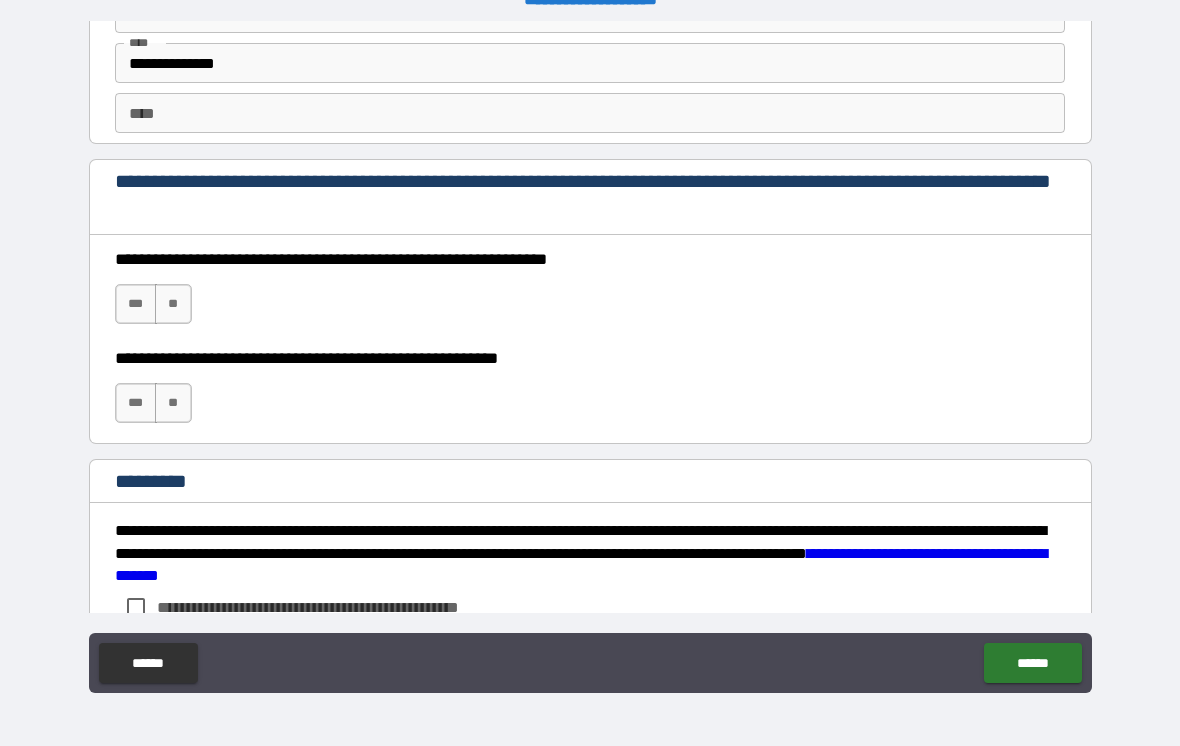 click on "***" at bounding box center (136, 304) 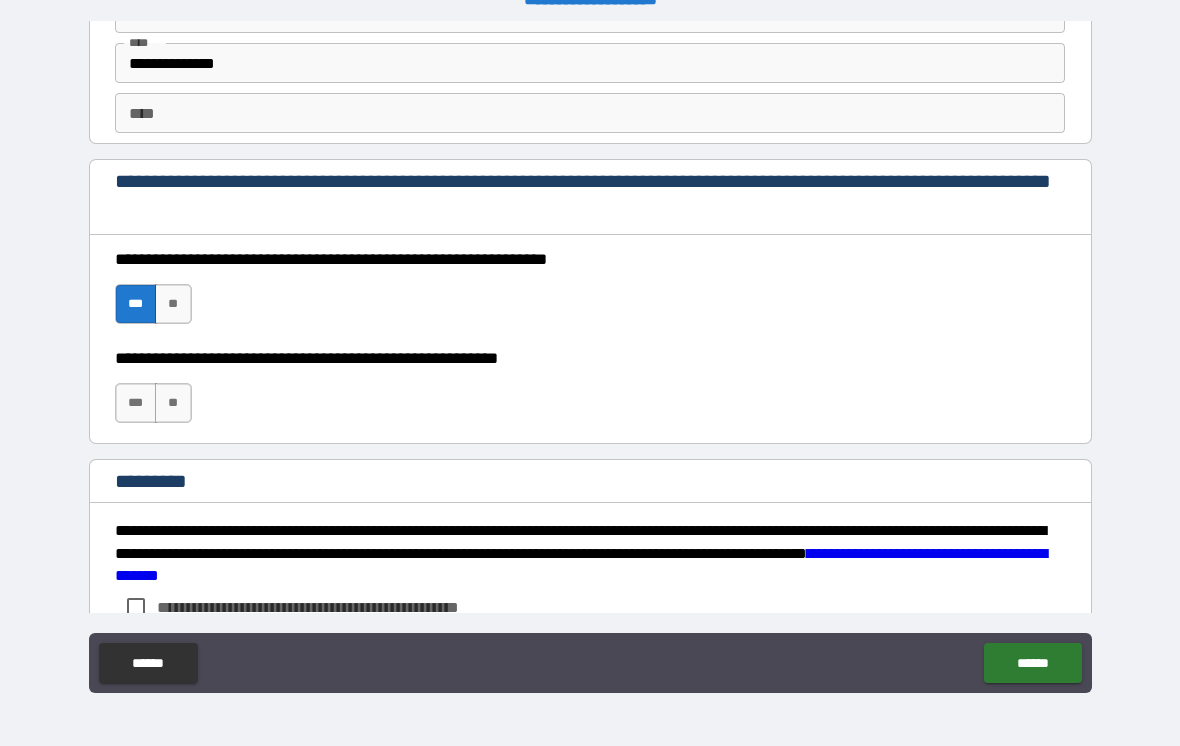 click on "**" at bounding box center (173, 403) 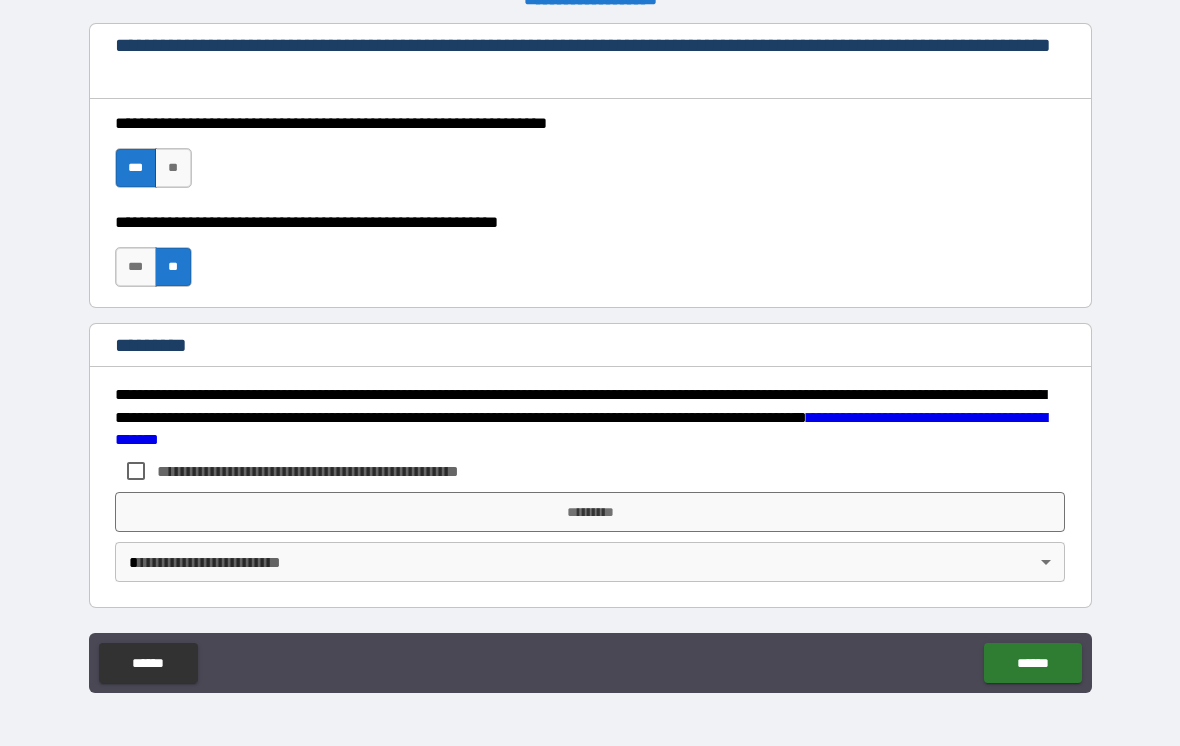 scroll, scrollTop: 2960, scrollLeft: 0, axis: vertical 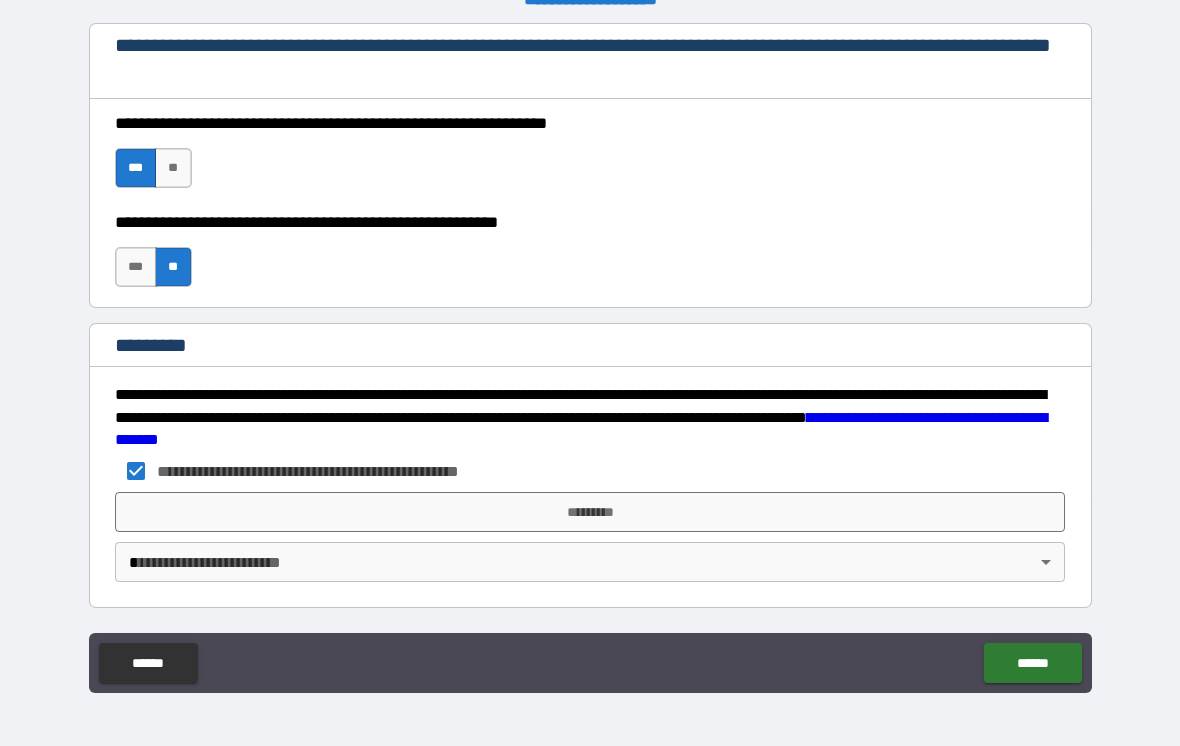 click on "**********" at bounding box center (590, 357) 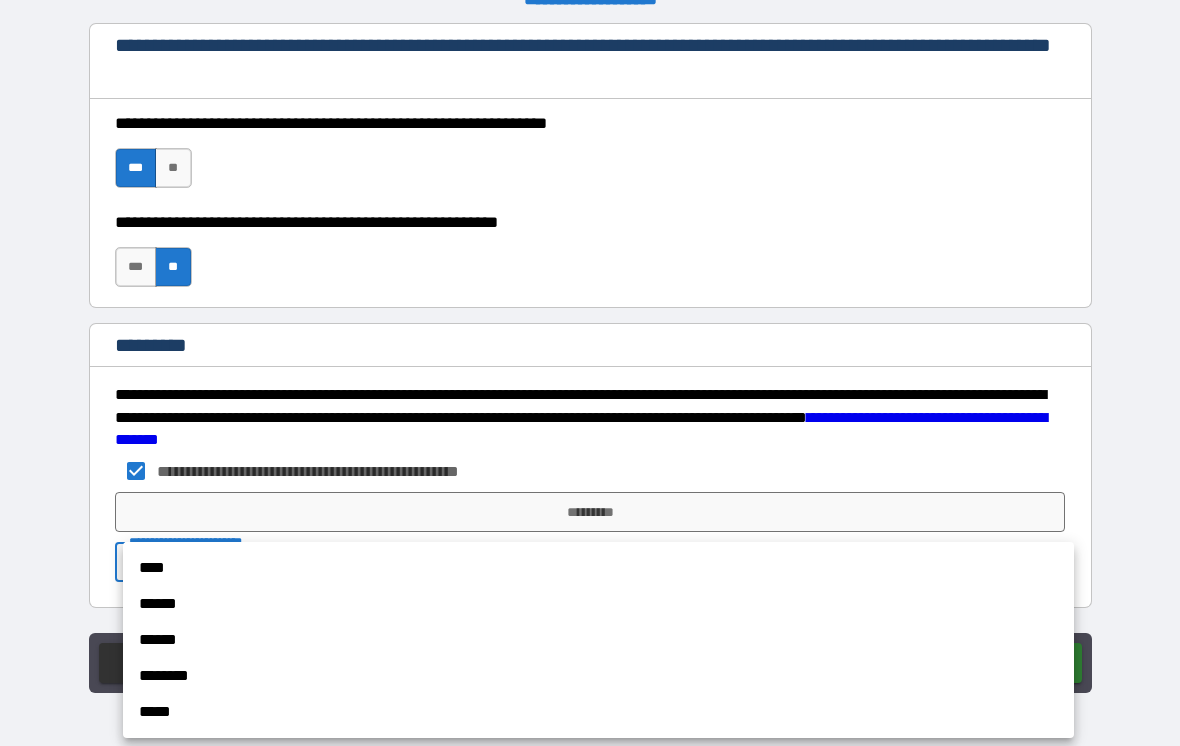 click on "****" at bounding box center (598, 568) 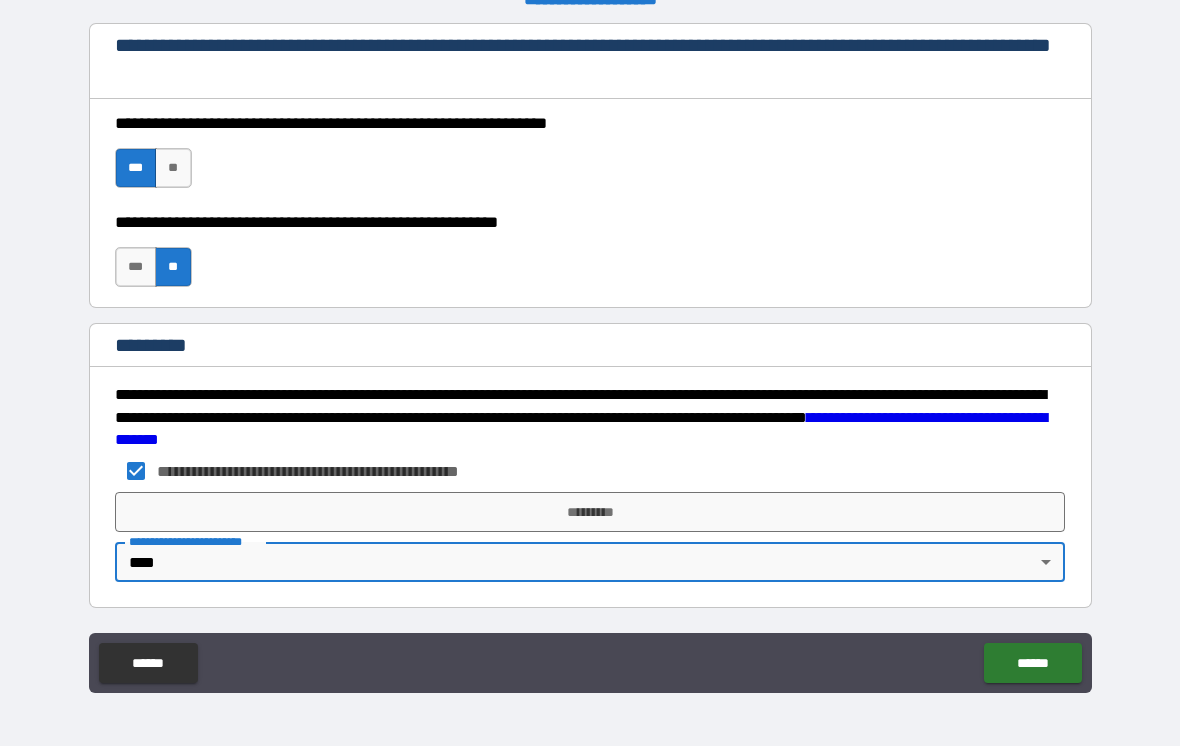 click on "*********" at bounding box center (590, 512) 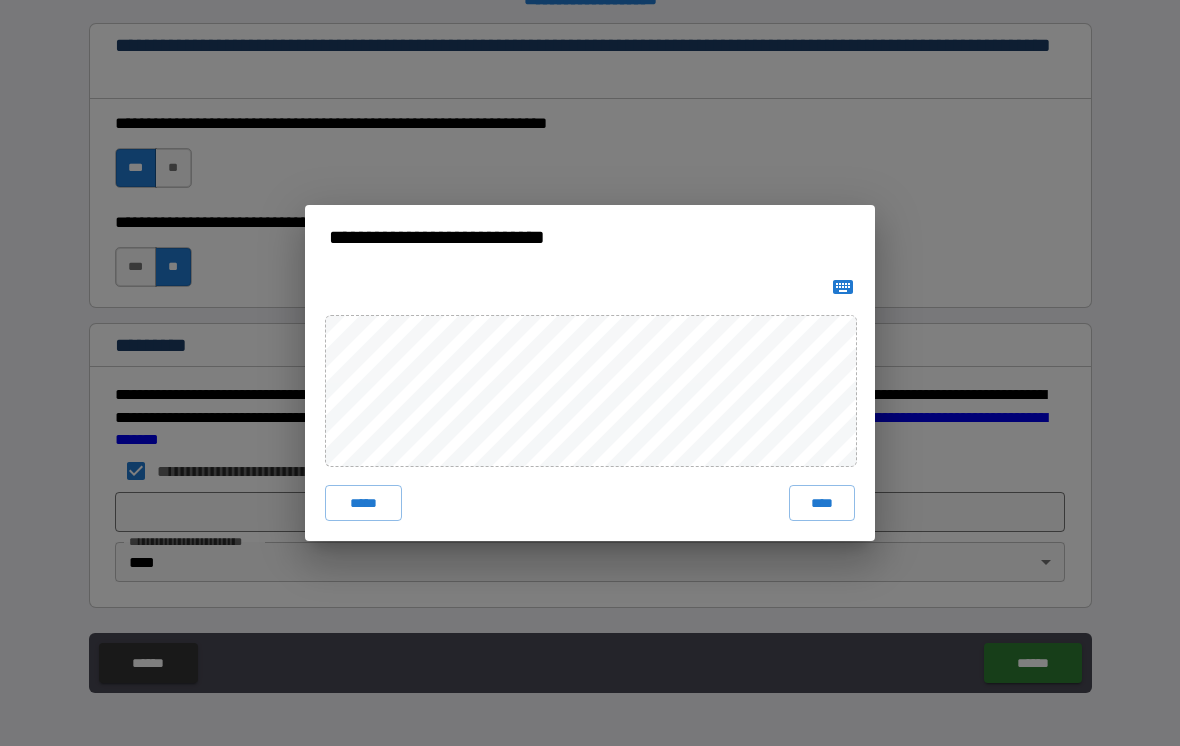 click on "****" at bounding box center (822, 503) 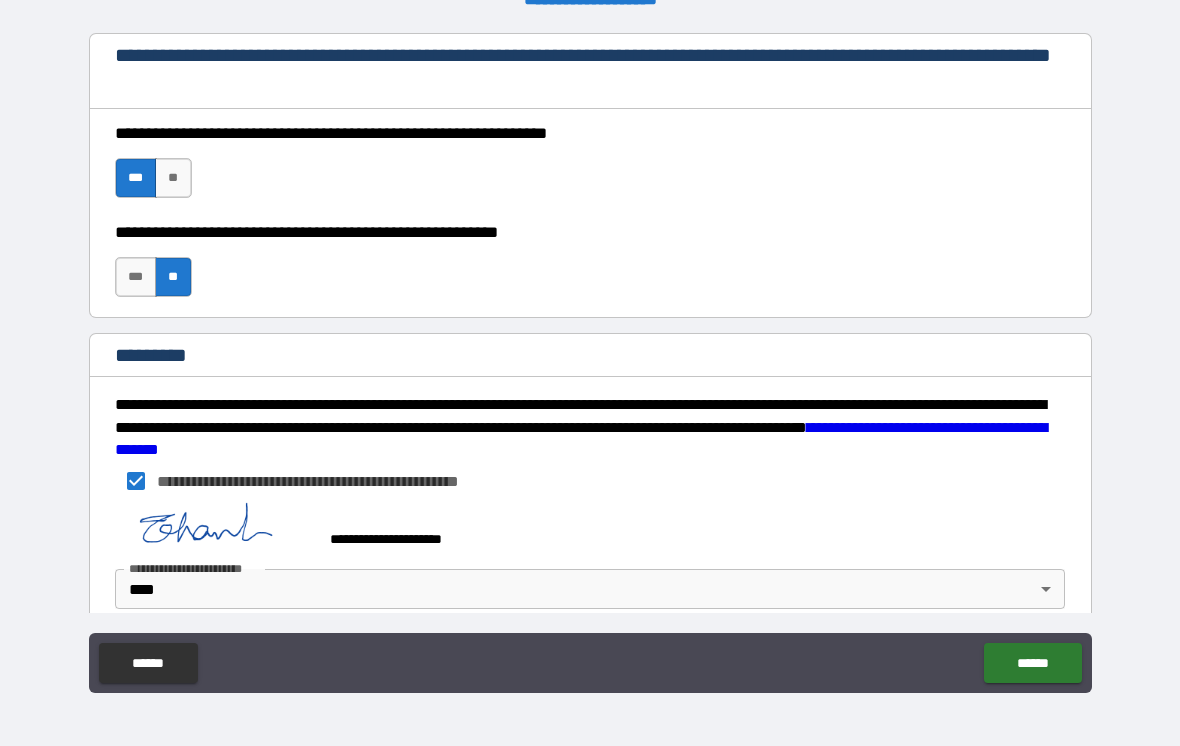 click on "******" at bounding box center (1032, 663) 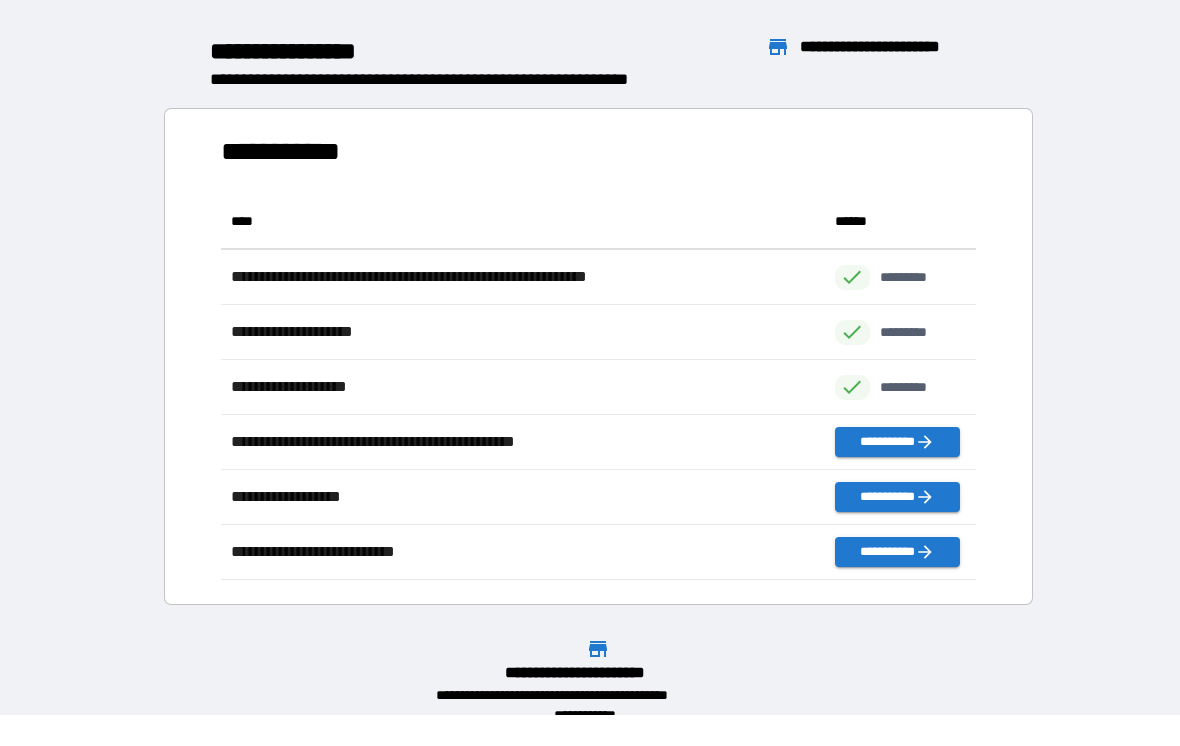 scroll, scrollTop: 1, scrollLeft: 1, axis: both 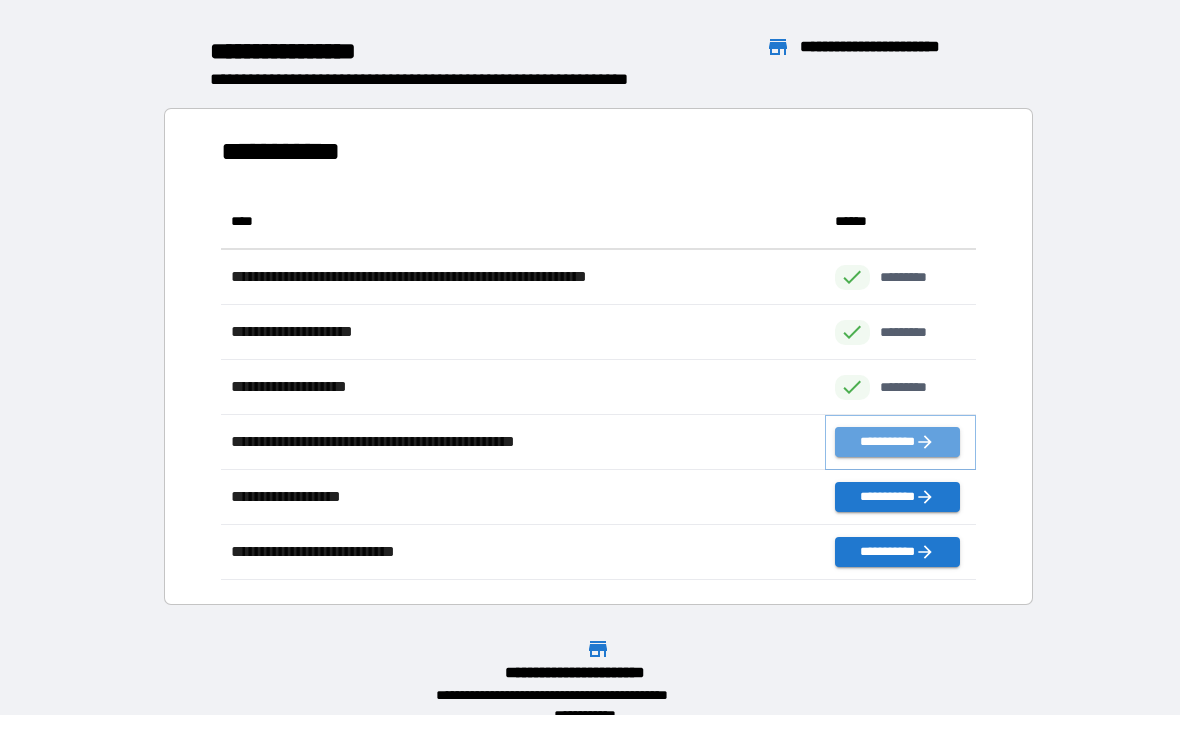 click on "**********" at bounding box center [897, 442] 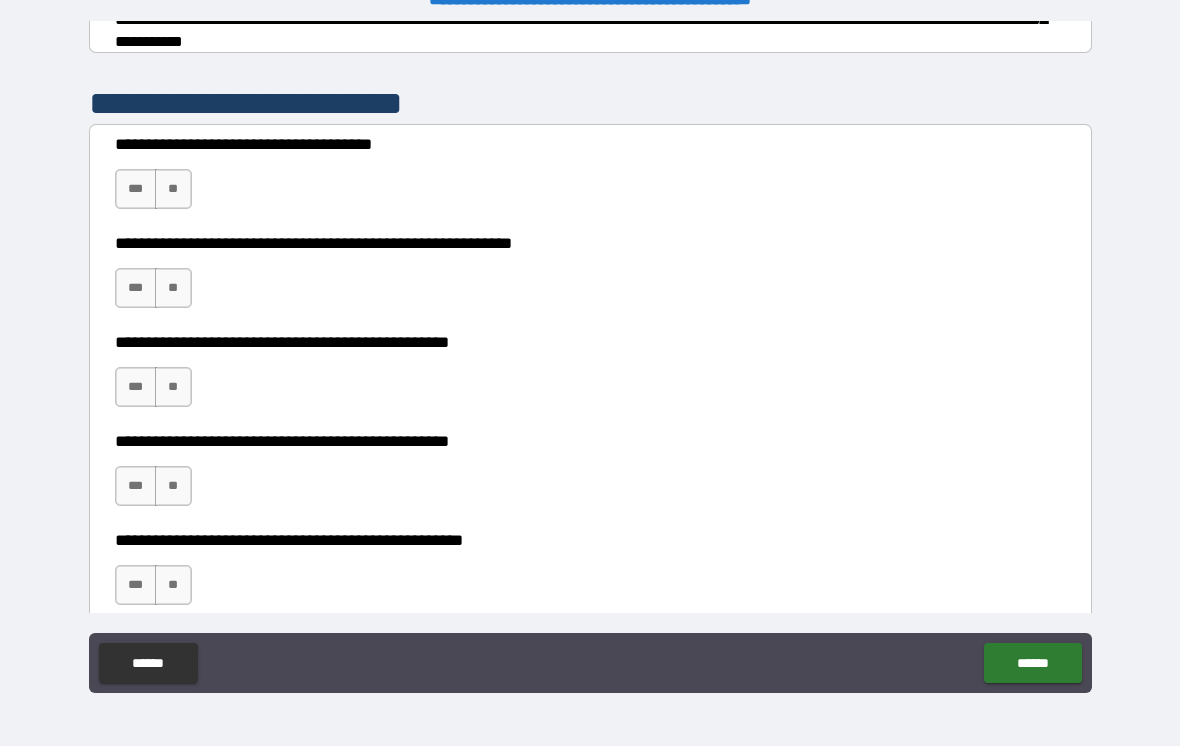 scroll, scrollTop: 362, scrollLeft: 0, axis: vertical 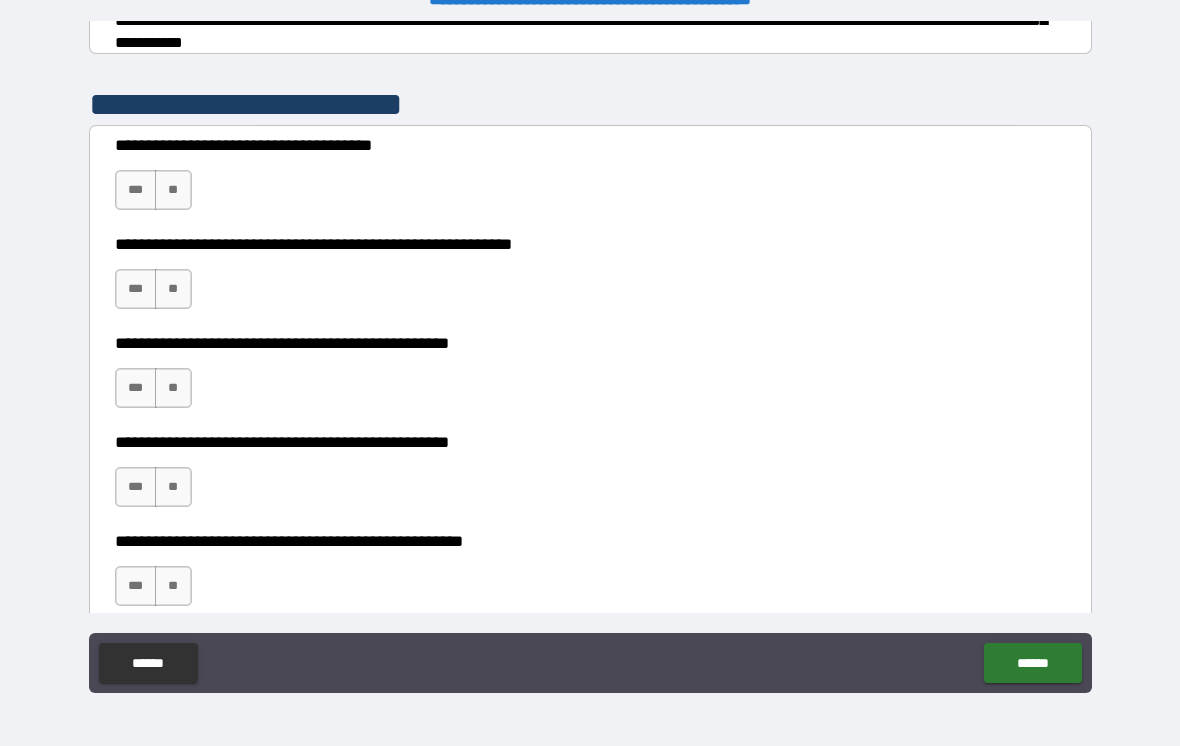 click on "**" at bounding box center [173, 190] 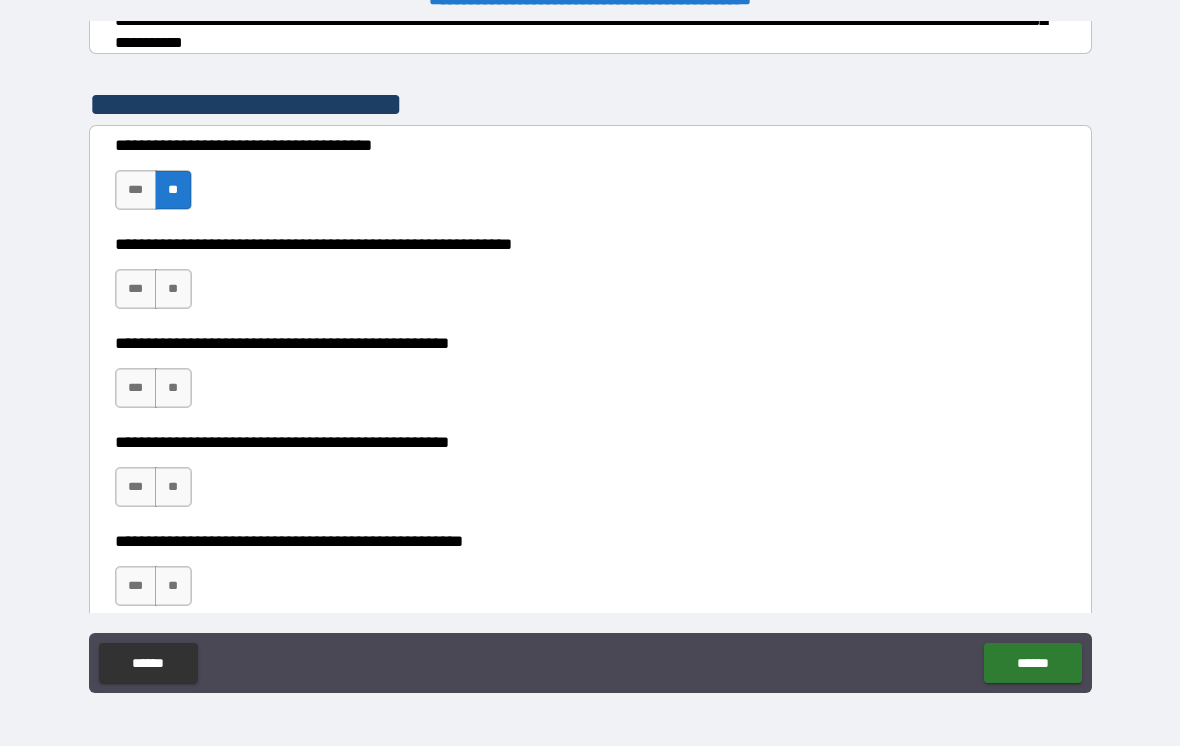 click on "**" at bounding box center [173, 289] 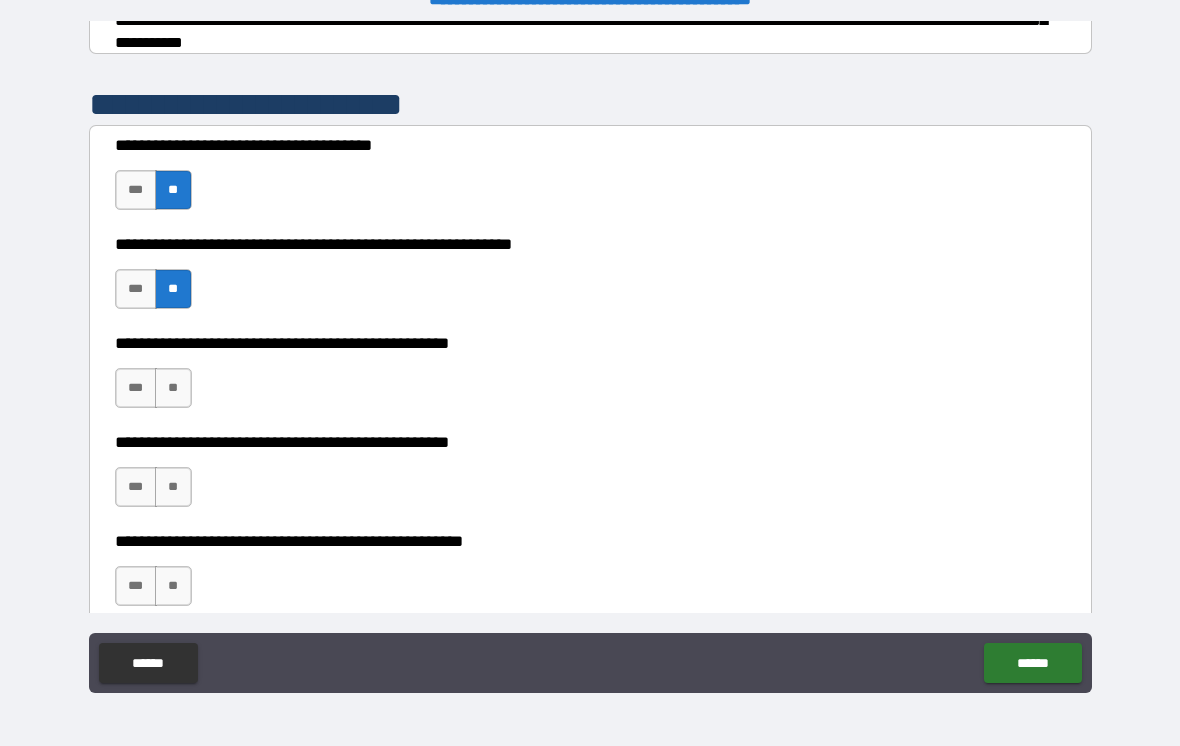 click on "**" at bounding box center [173, 388] 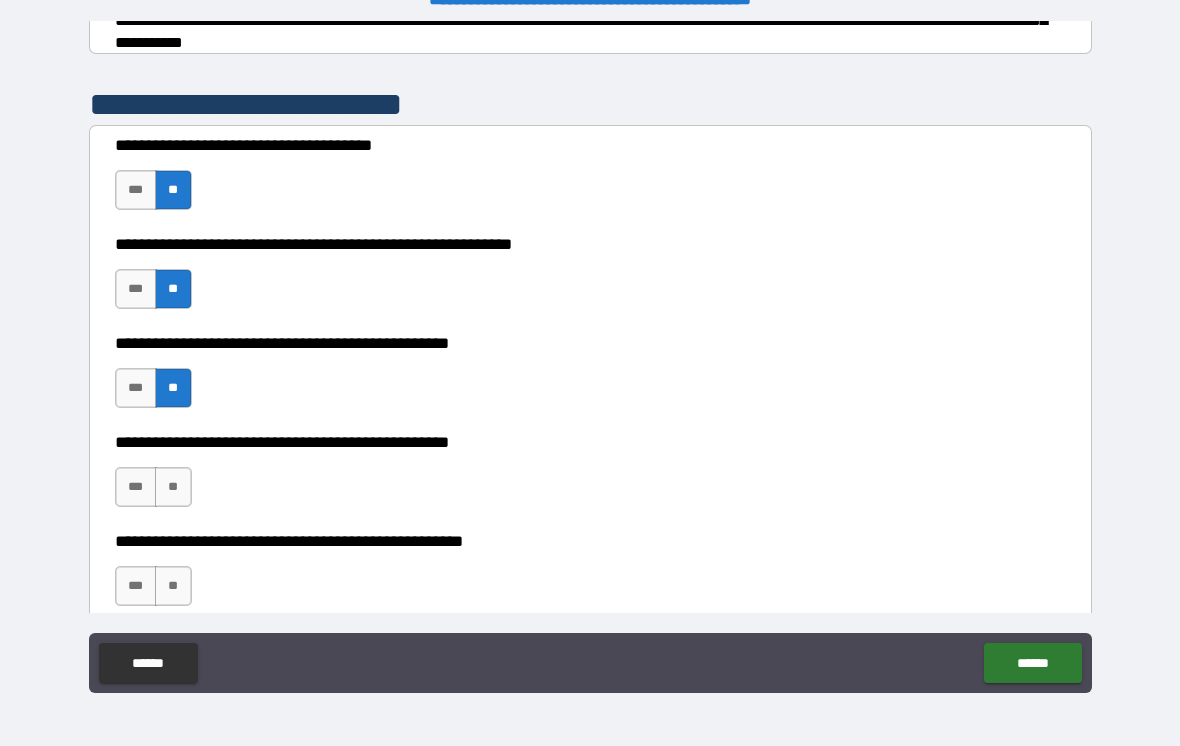 click on "***" at bounding box center (136, 487) 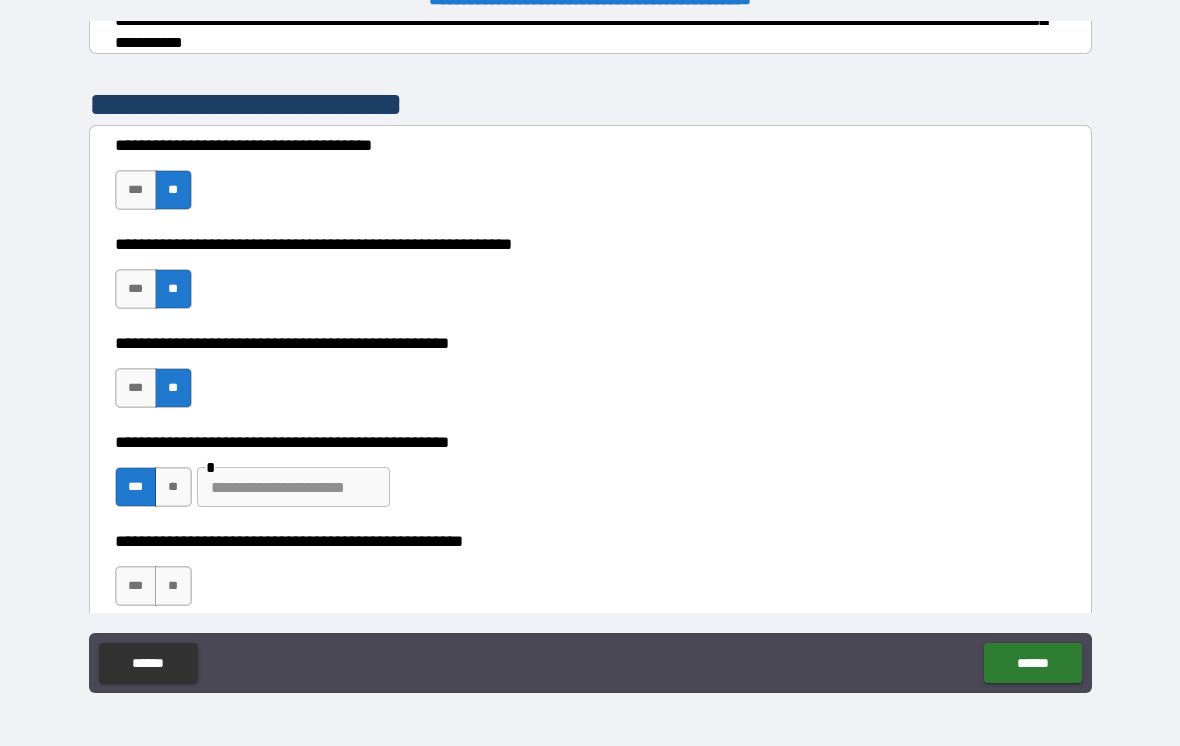 click on "**" at bounding box center [173, 586] 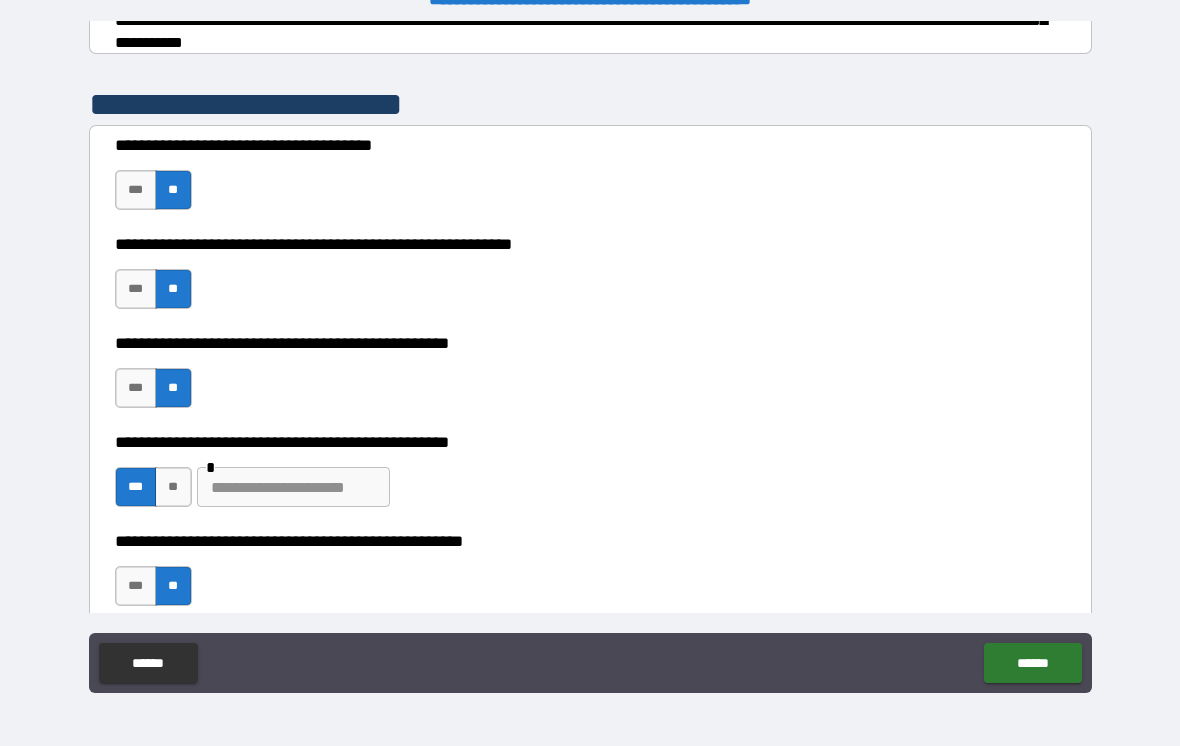 click on "******" at bounding box center (1032, 663) 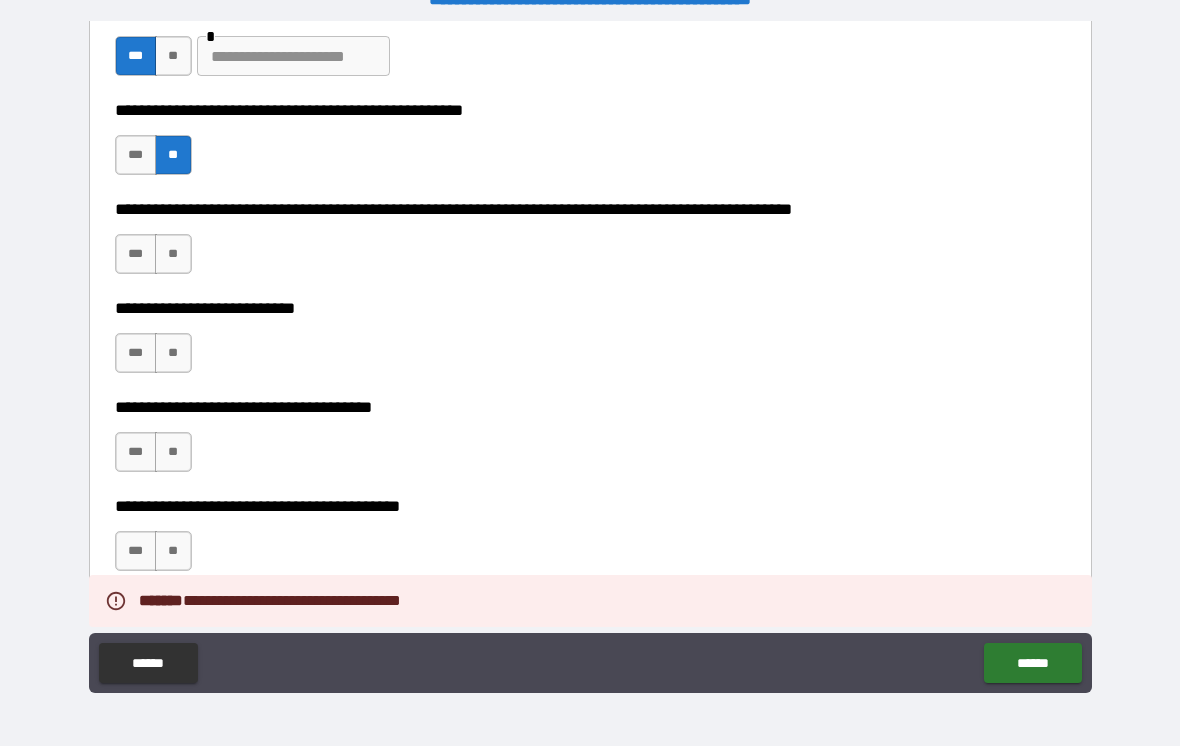 scroll, scrollTop: 794, scrollLeft: 0, axis: vertical 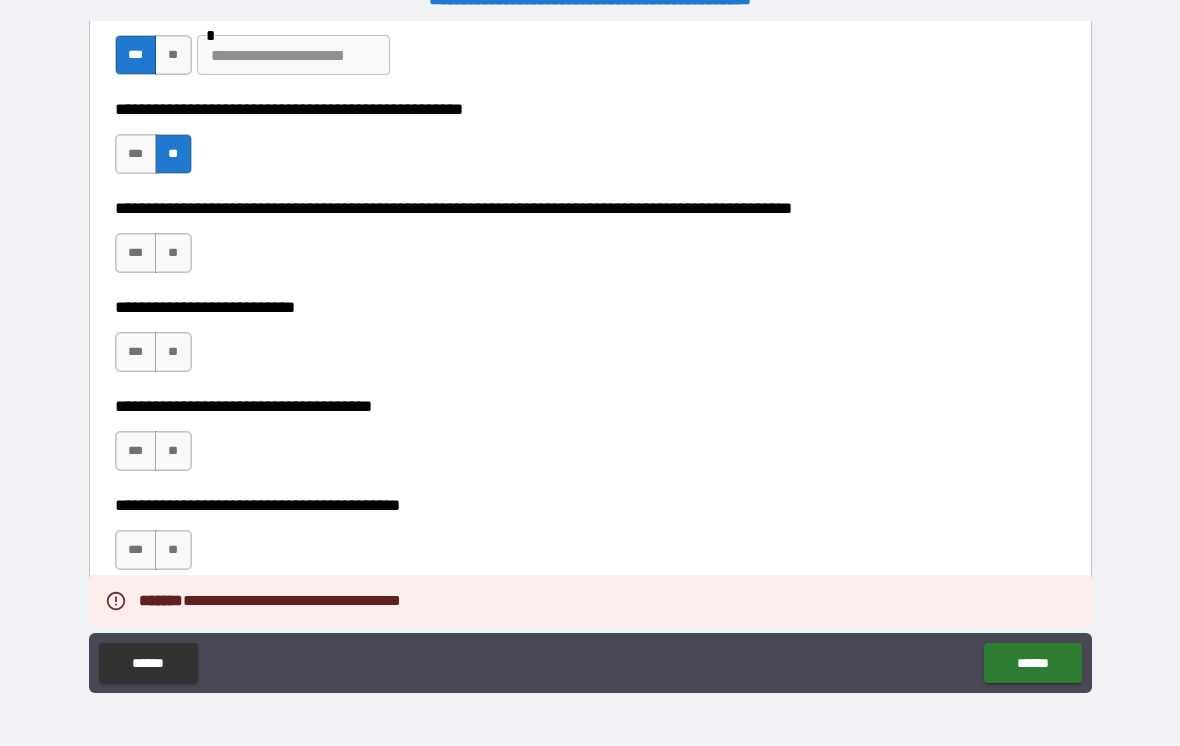 click on "**" at bounding box center (173, 253) 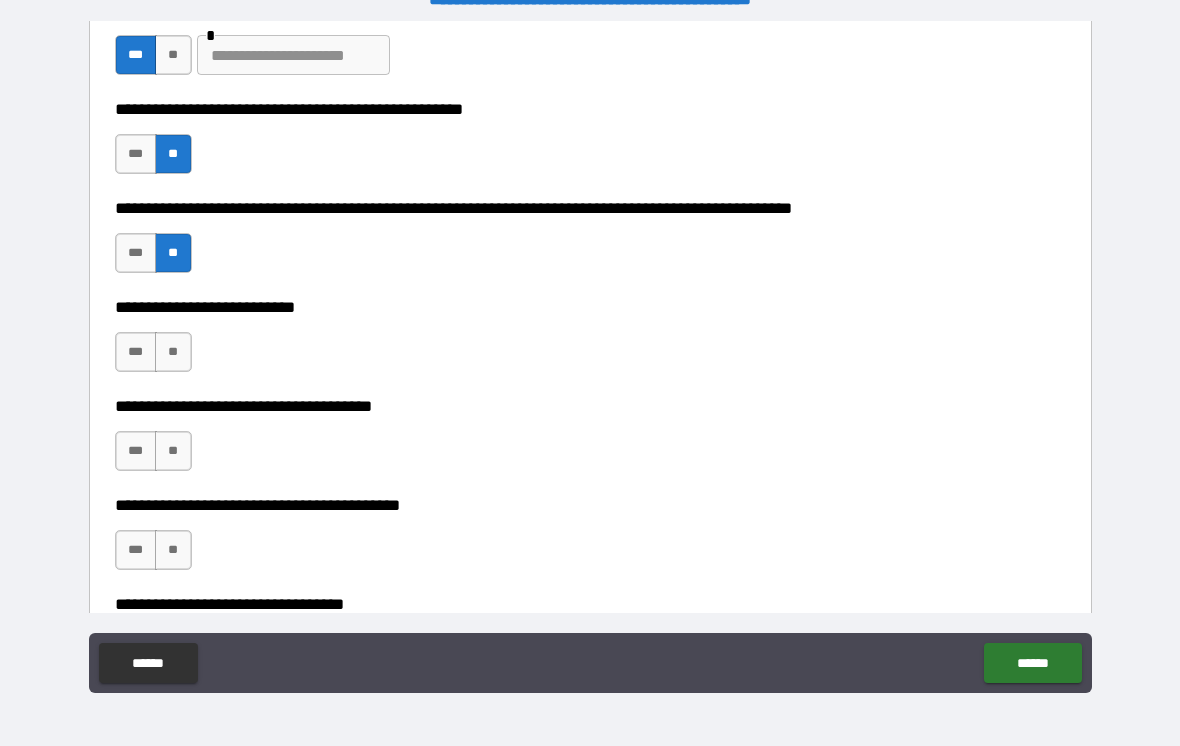 click on "**" at bounding box center (173, 352) 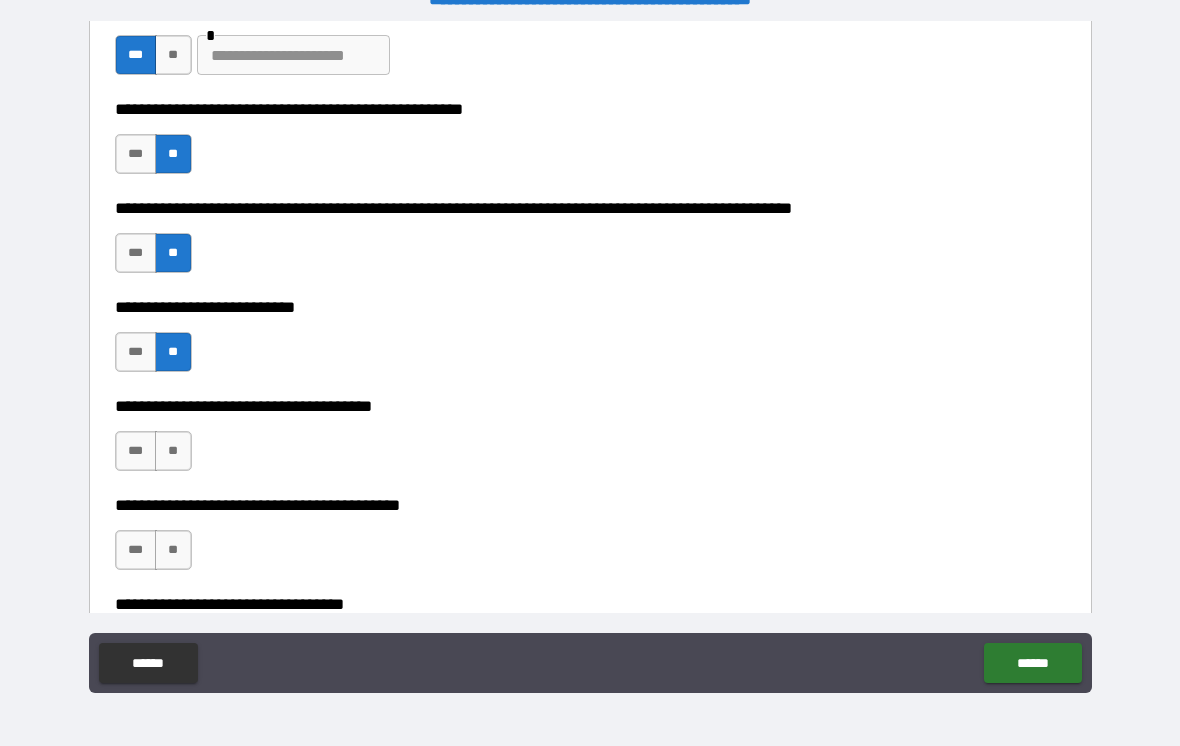 click on "**" at bounding box center [173, 451] 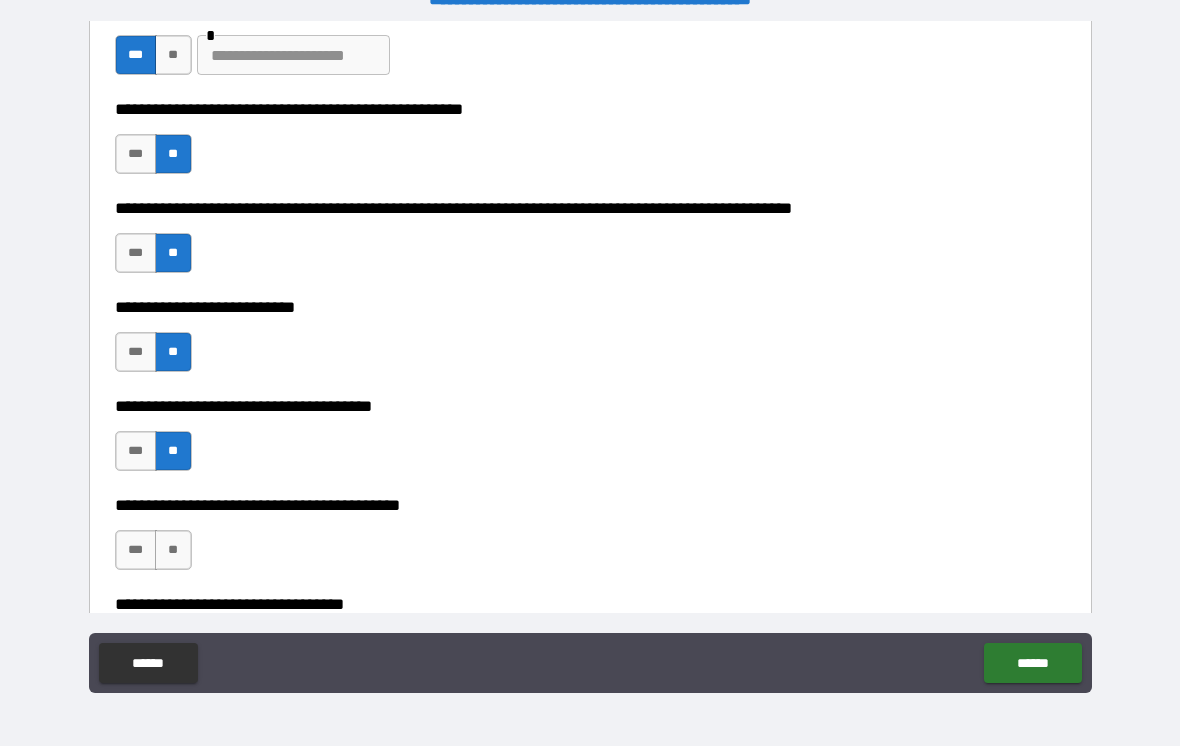 click on "***" at bounding box center [136, 550] 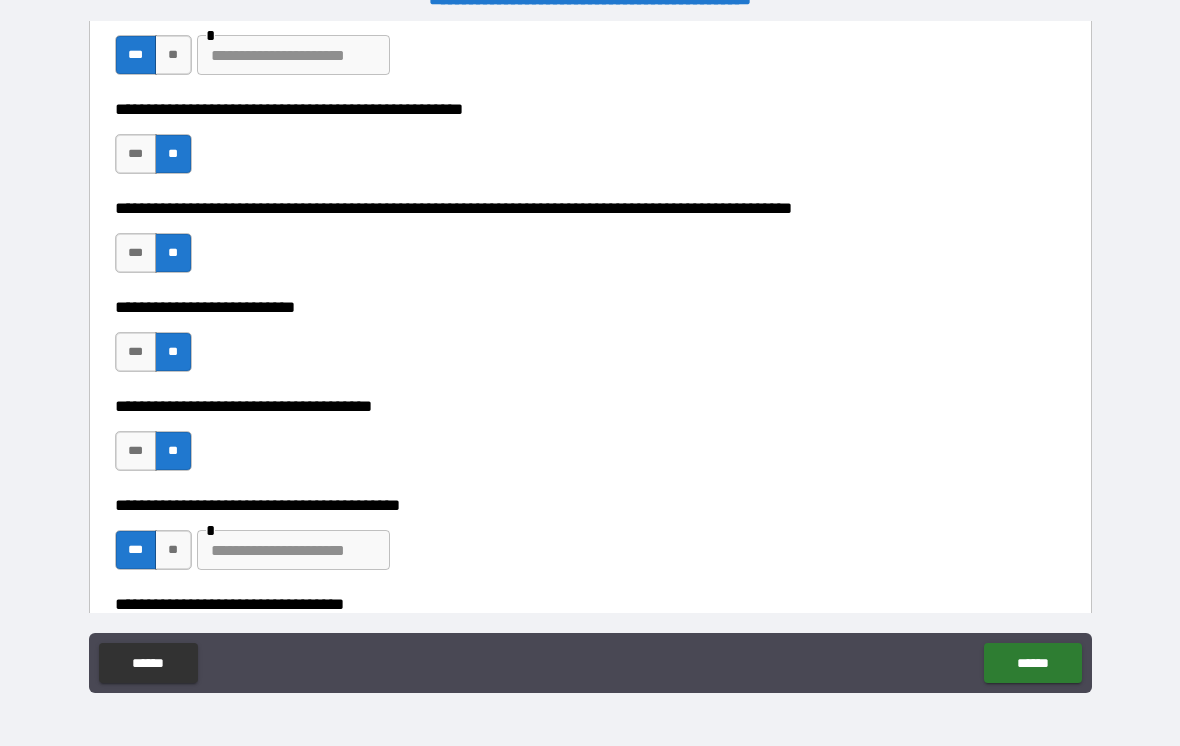 click at bounding box center (293, 550) 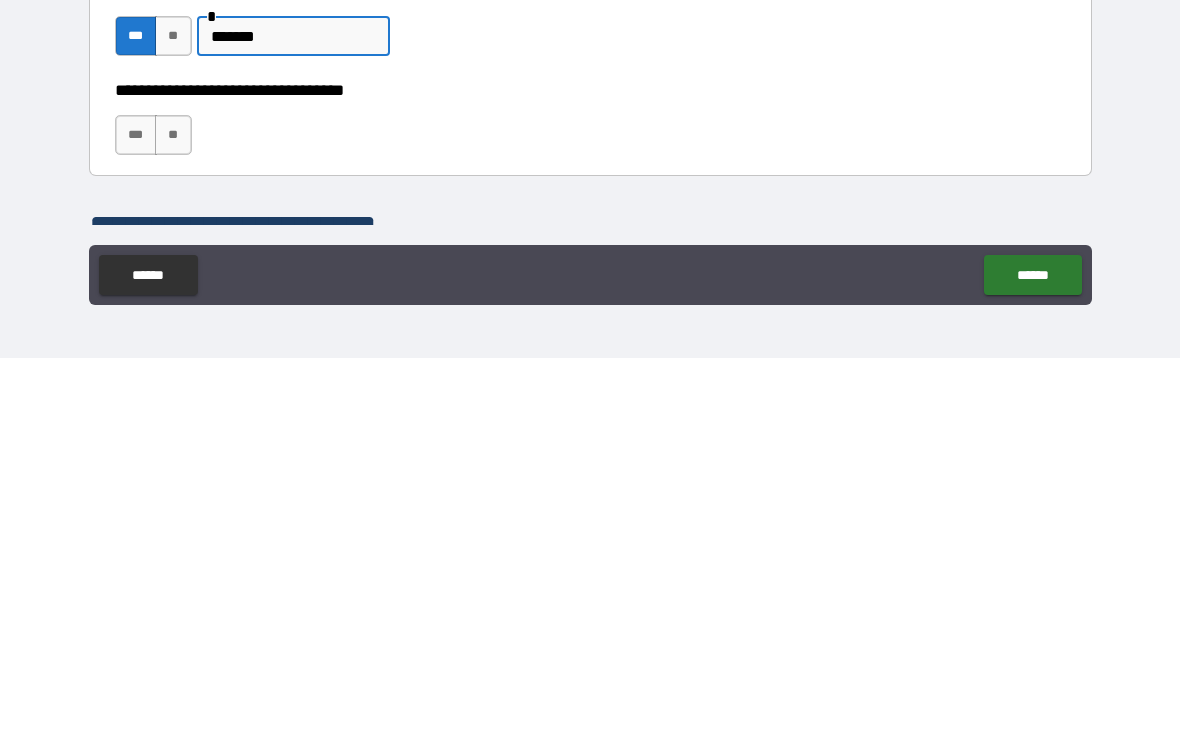 scroll, scrollTop: 922, scrollLeft: 0, axis: vertical 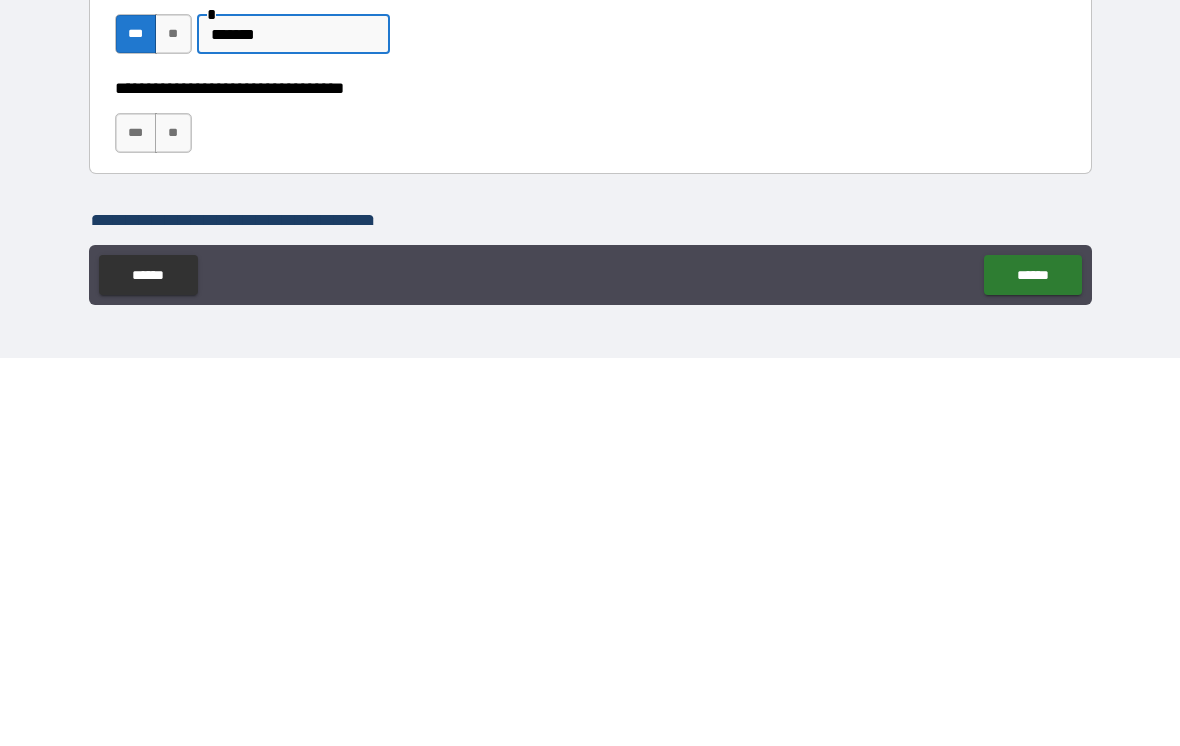 type on "*******" 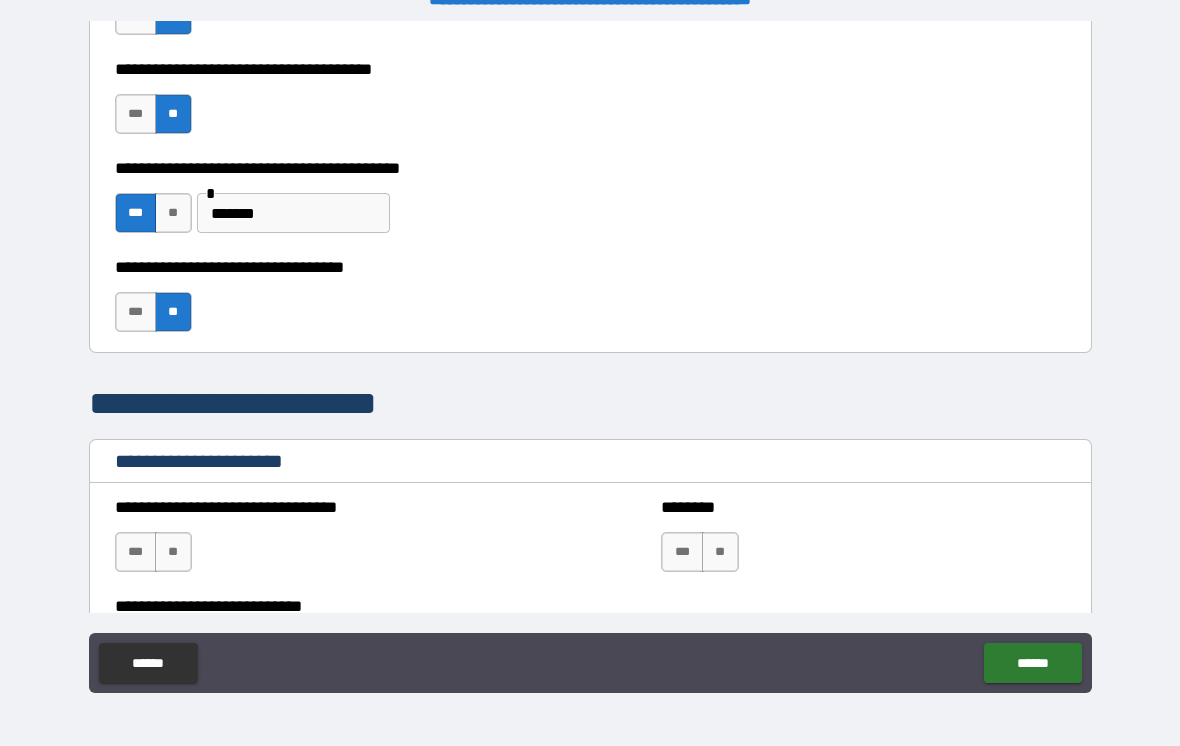 scroll, scrollTop: 1168, scrollLeft: 0, axis: vertical 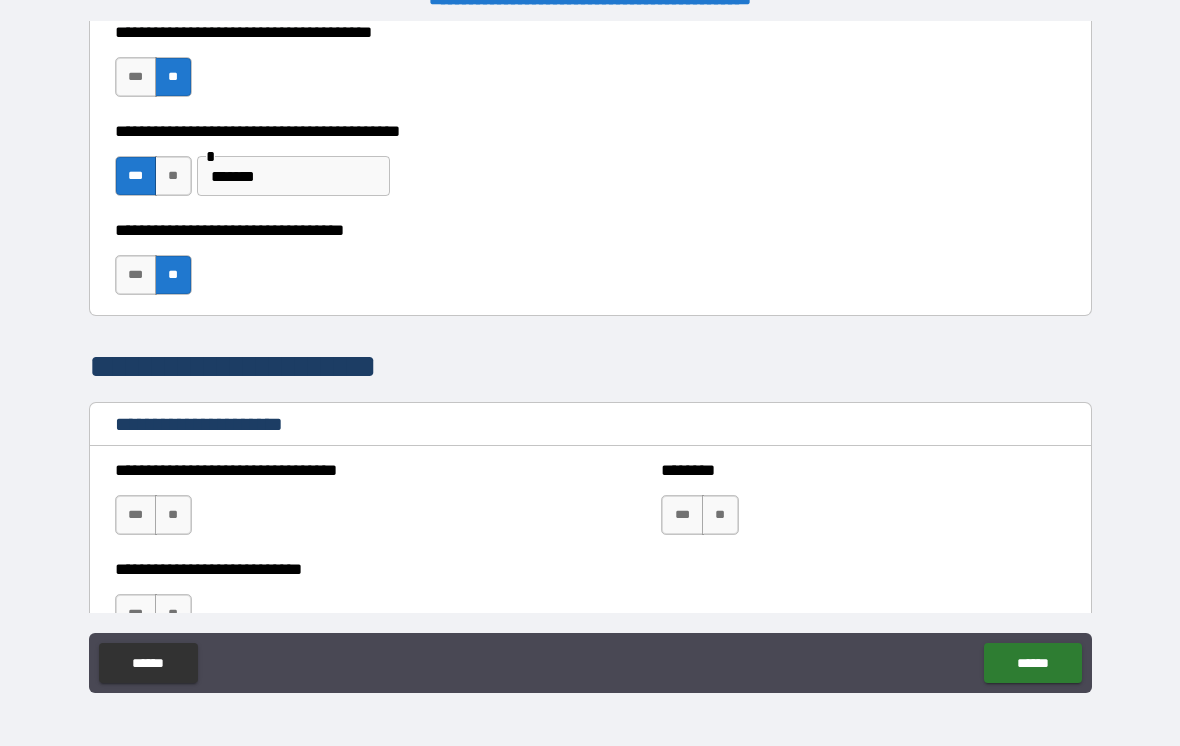 click on "**" at bounding box center [173, 515] 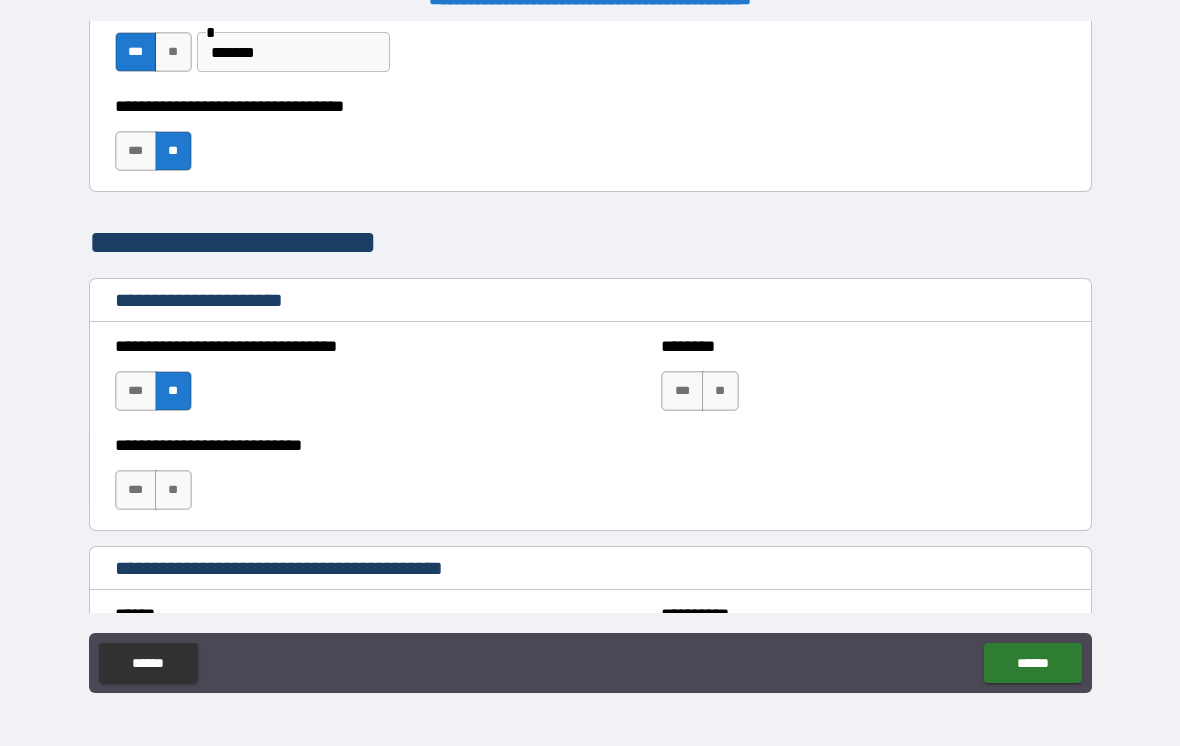 scroll, scrollTop: 1313, scrollLeft: 0, axis: vertical 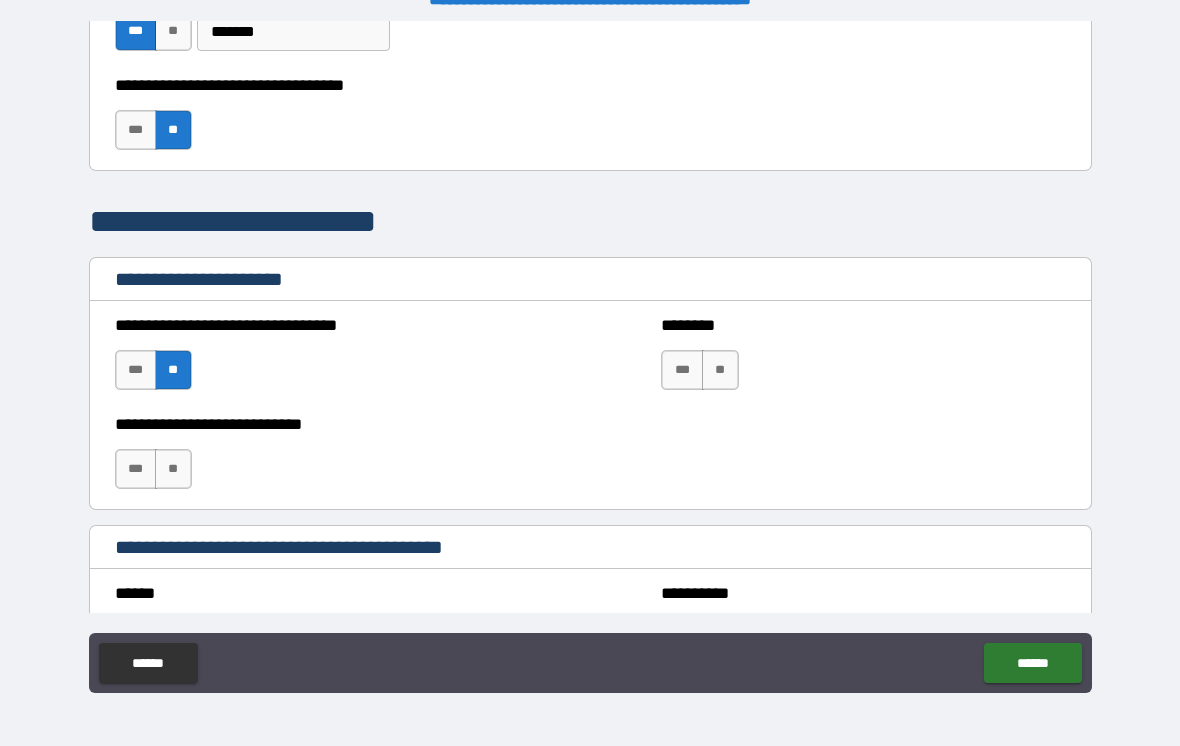 click on "**" at bounding box center (173, 469) 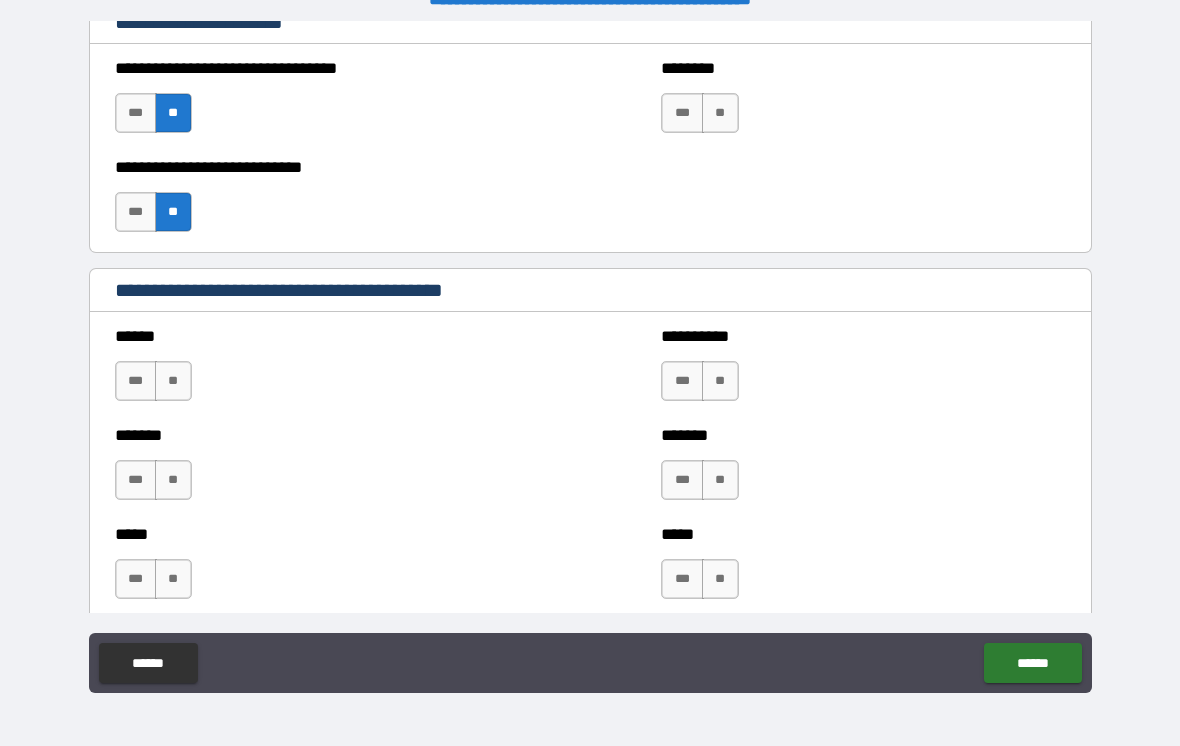 scroll, scrollTop: 1572, scrollLeft: 0, axis: vertical 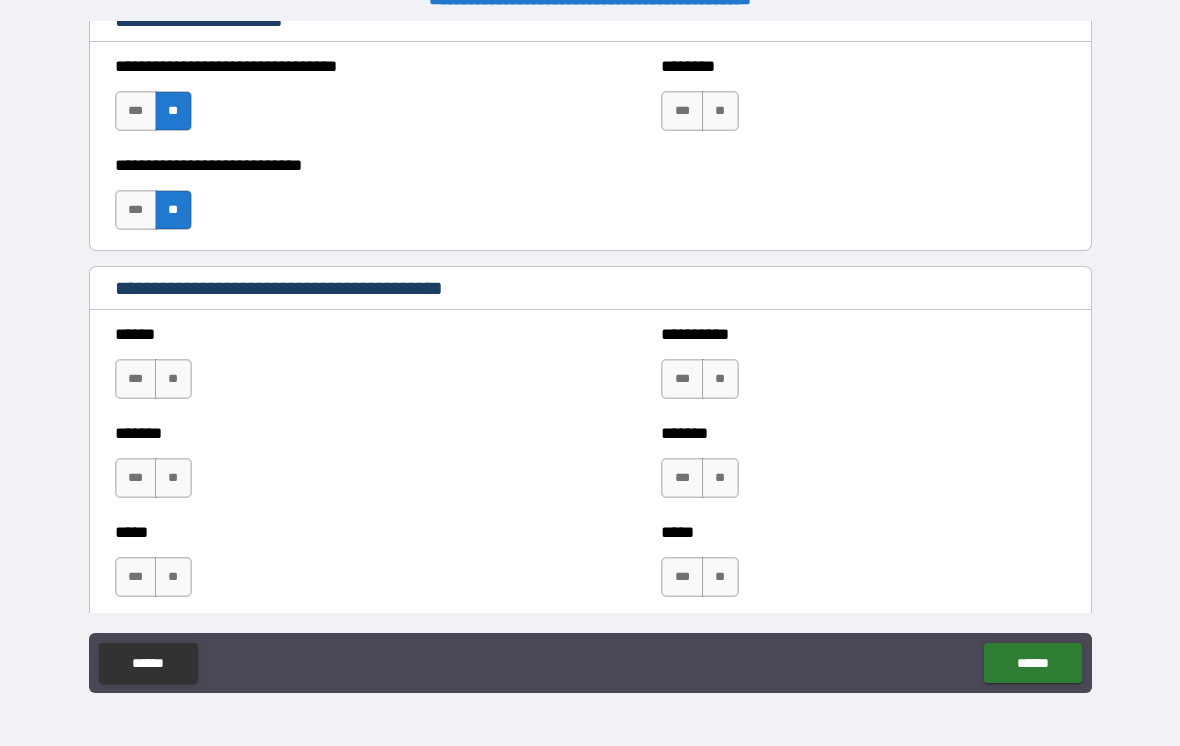 click on "**" at bounding box center (173, 379) 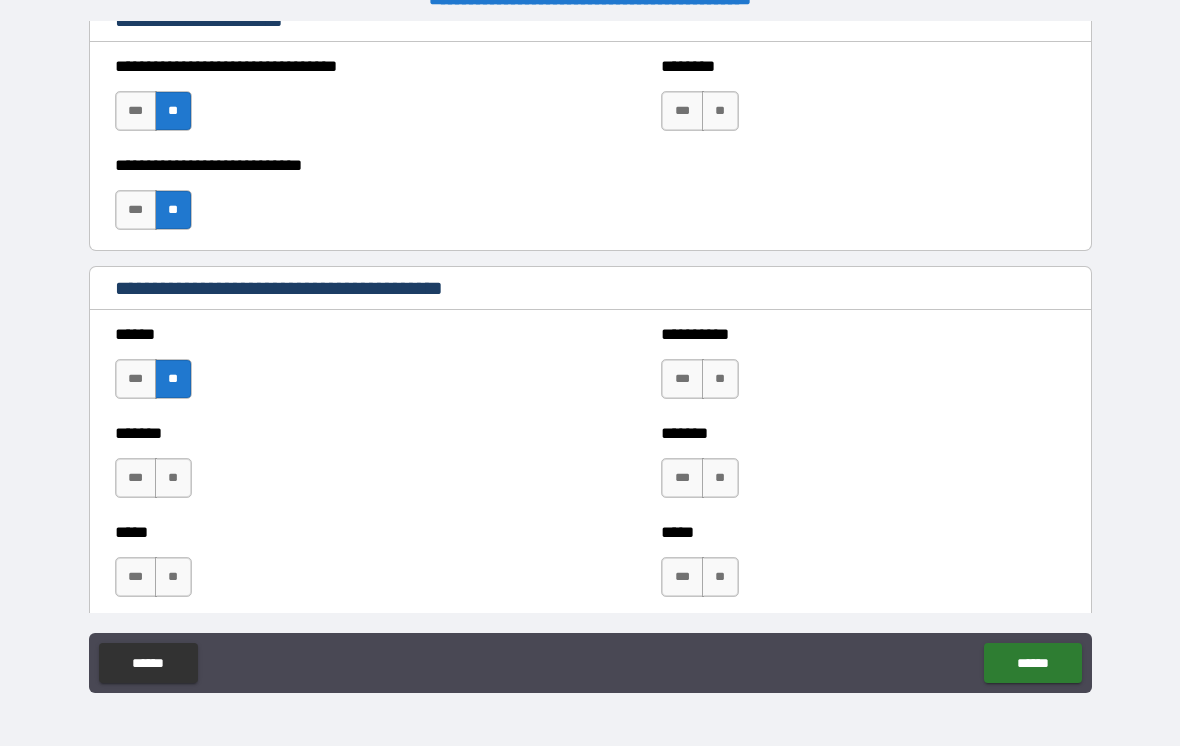 click on "**" at bounding box center (173, 478) 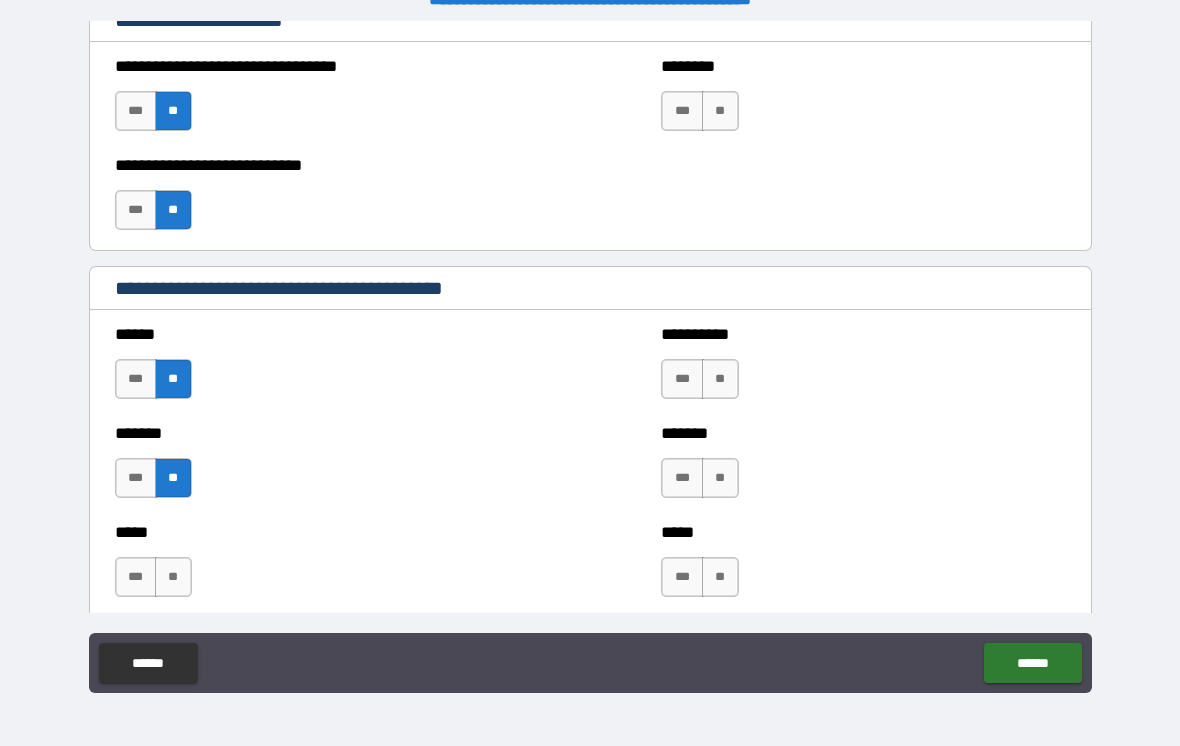 click on "**" at bounding box center (173, 577) 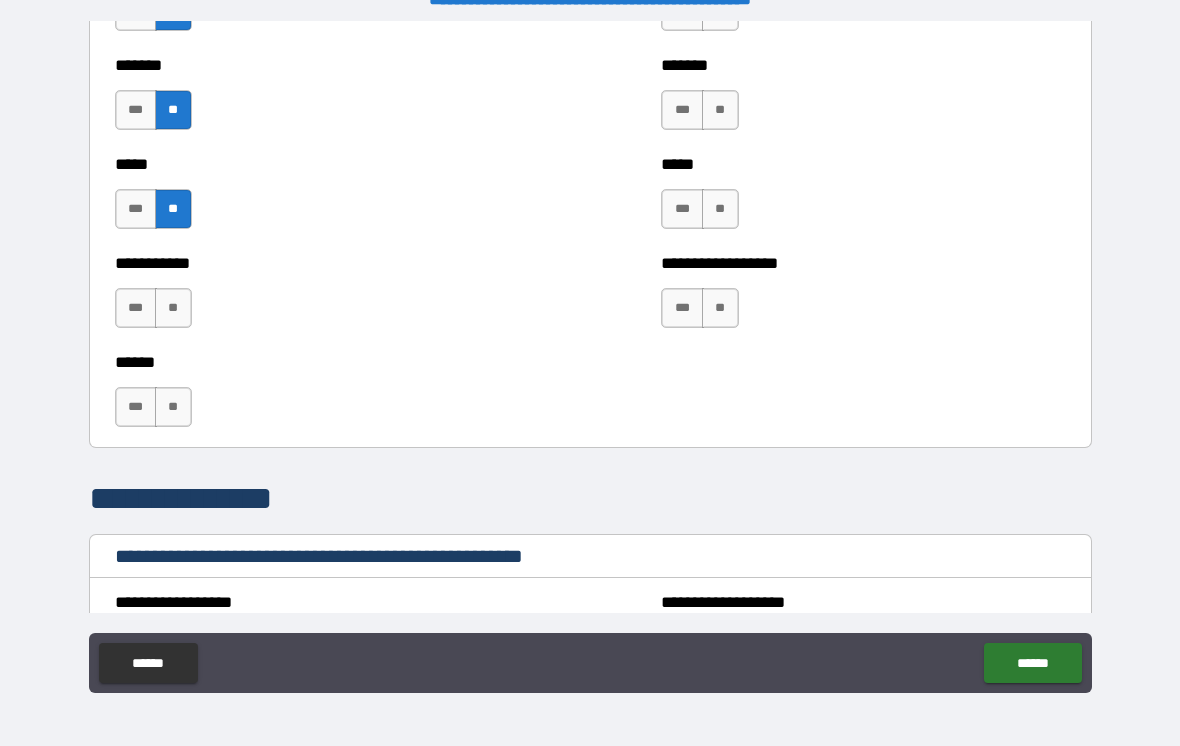 scroll, scrollTop: 1941, scrollLeft: 0, axis: vertical 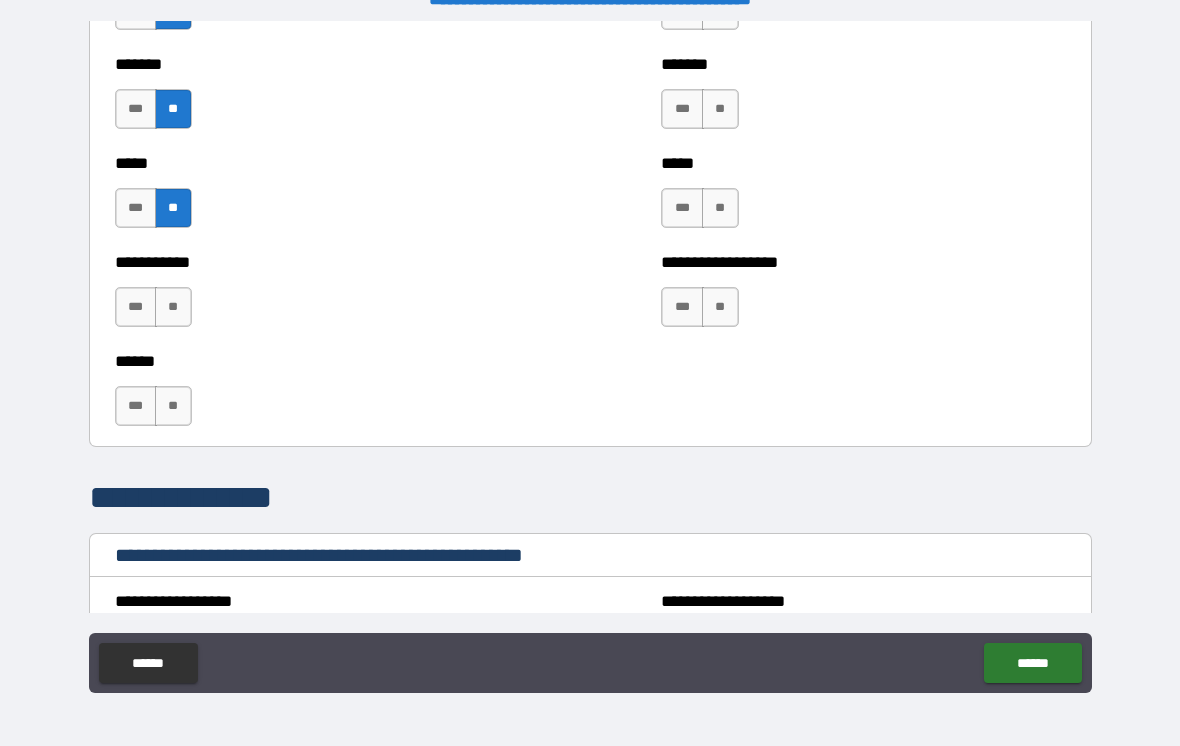 click on "**" at bounding box center [173, 307] 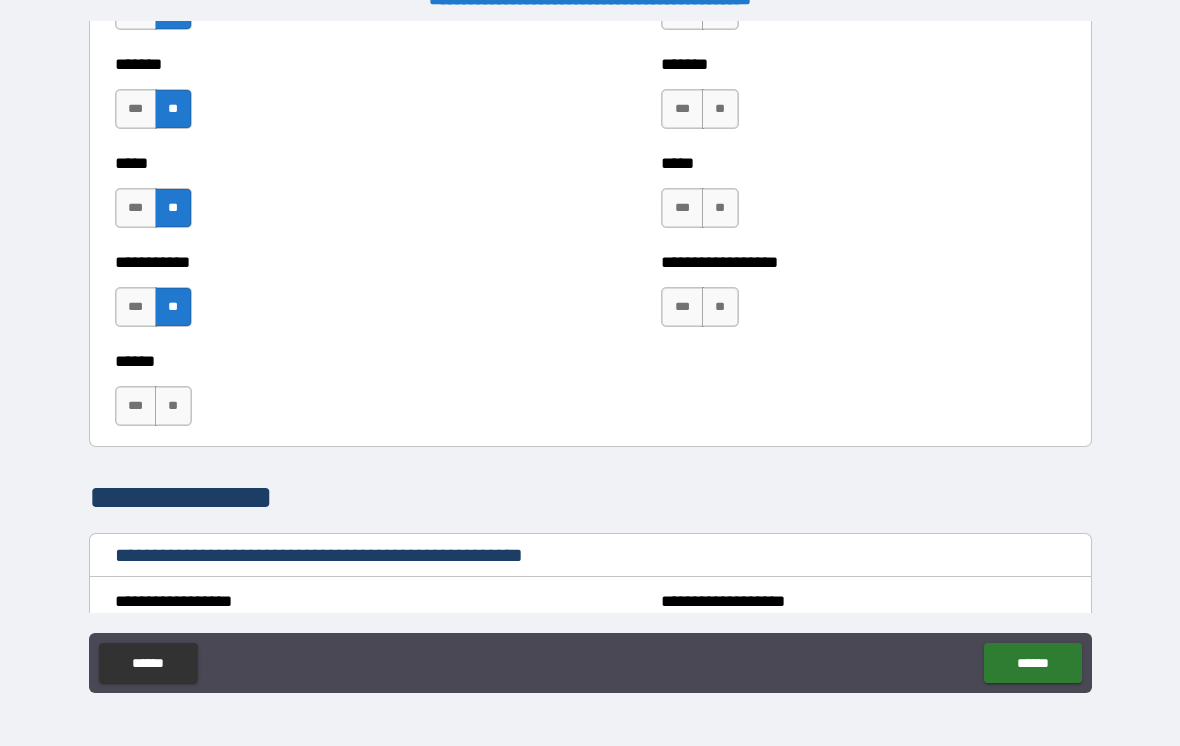 click on "**" at bounding box center [173, 406] 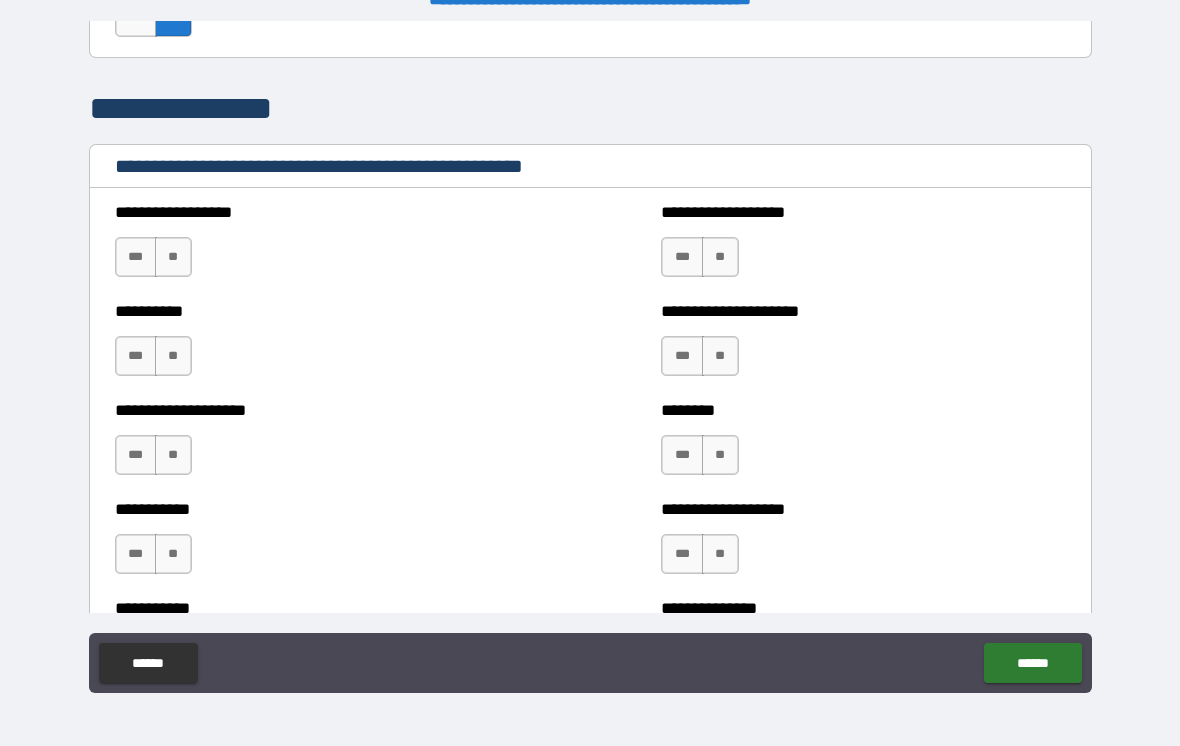 scroll, scrollTop: 2327, scrollLeft: 0, axis: vertical 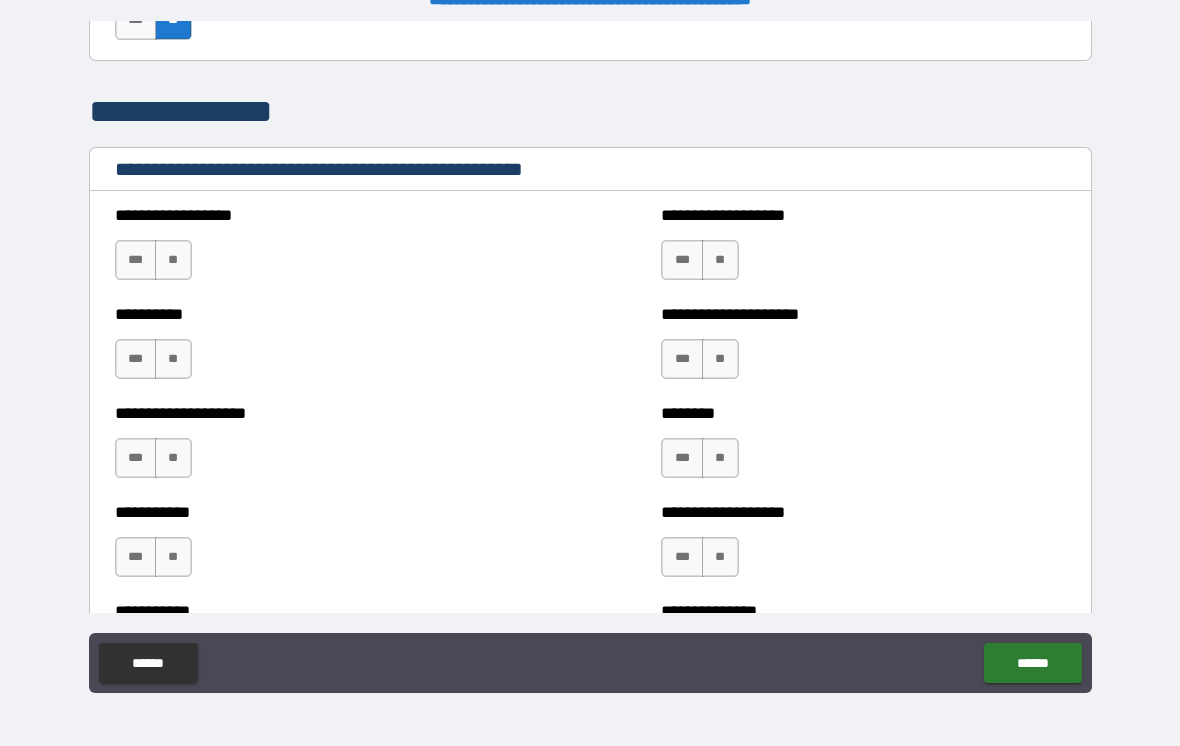 click on "**" at bounding box center (173, 260) 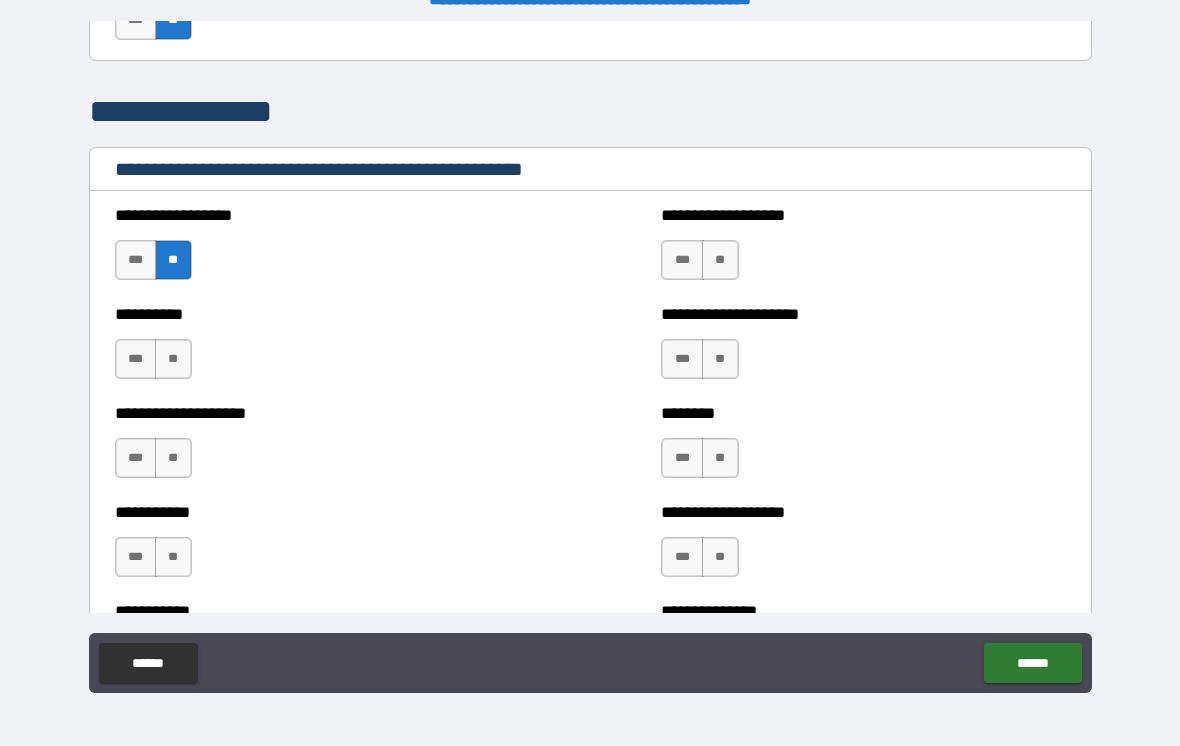 click on "**" at bounding box center (173, 359) 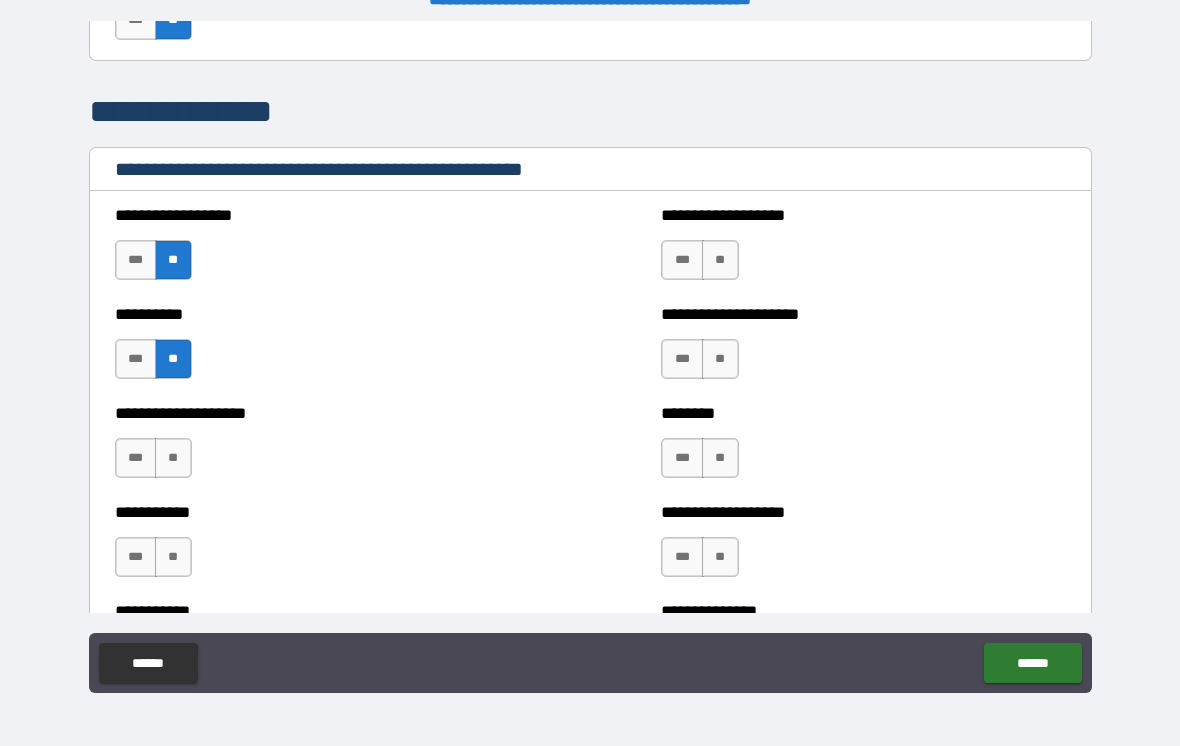 click on "**" at bounding box center (173, 458) 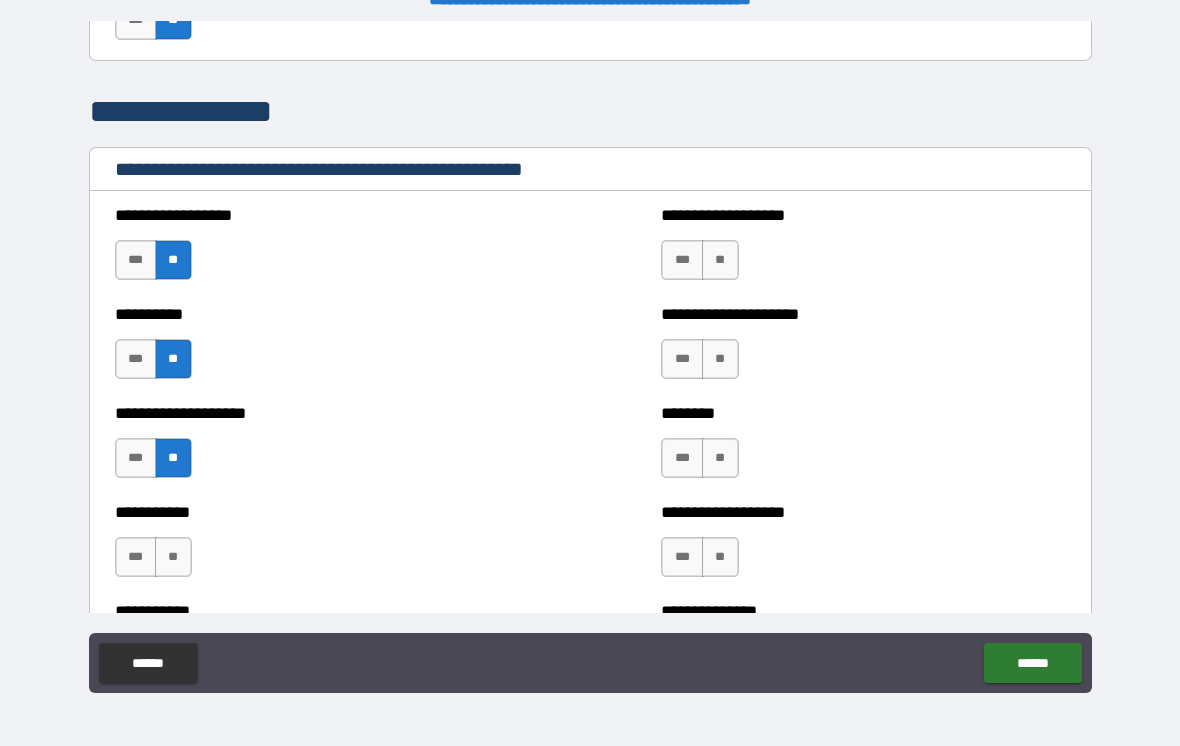 click on "**" at bounding box center [173, 557] 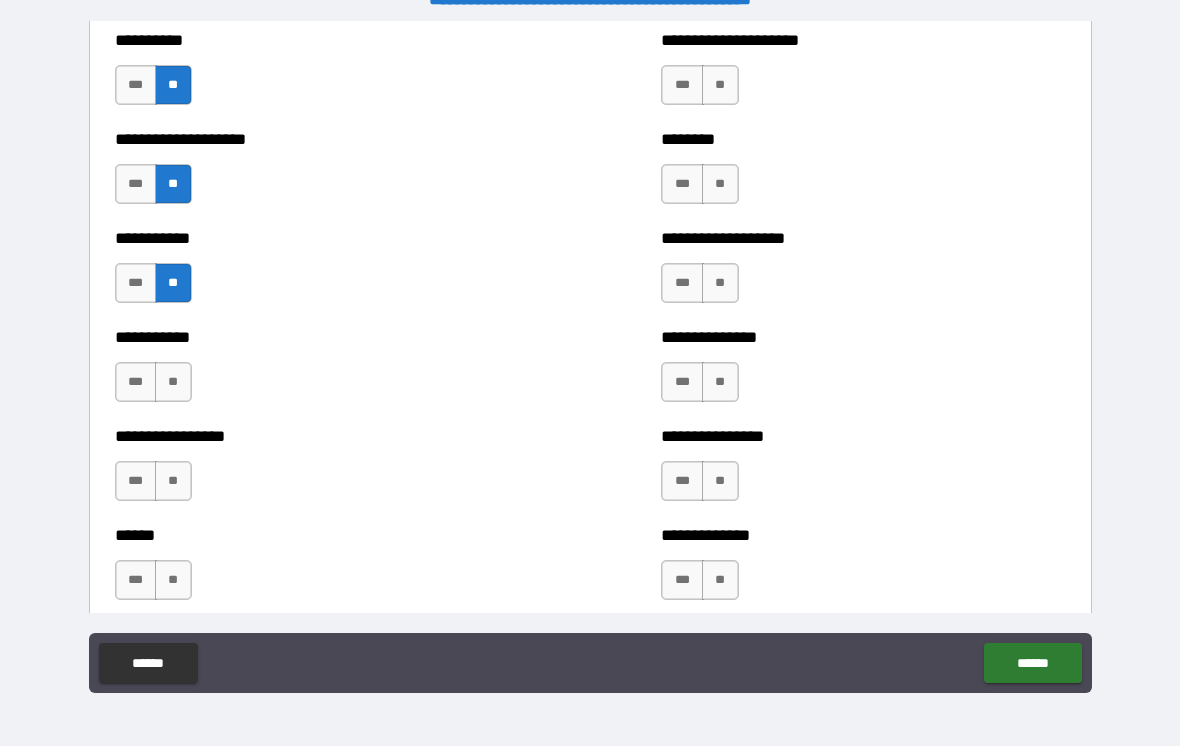 scroll, scrollTop: 2600, scrollLeft: 0, axis: vertical 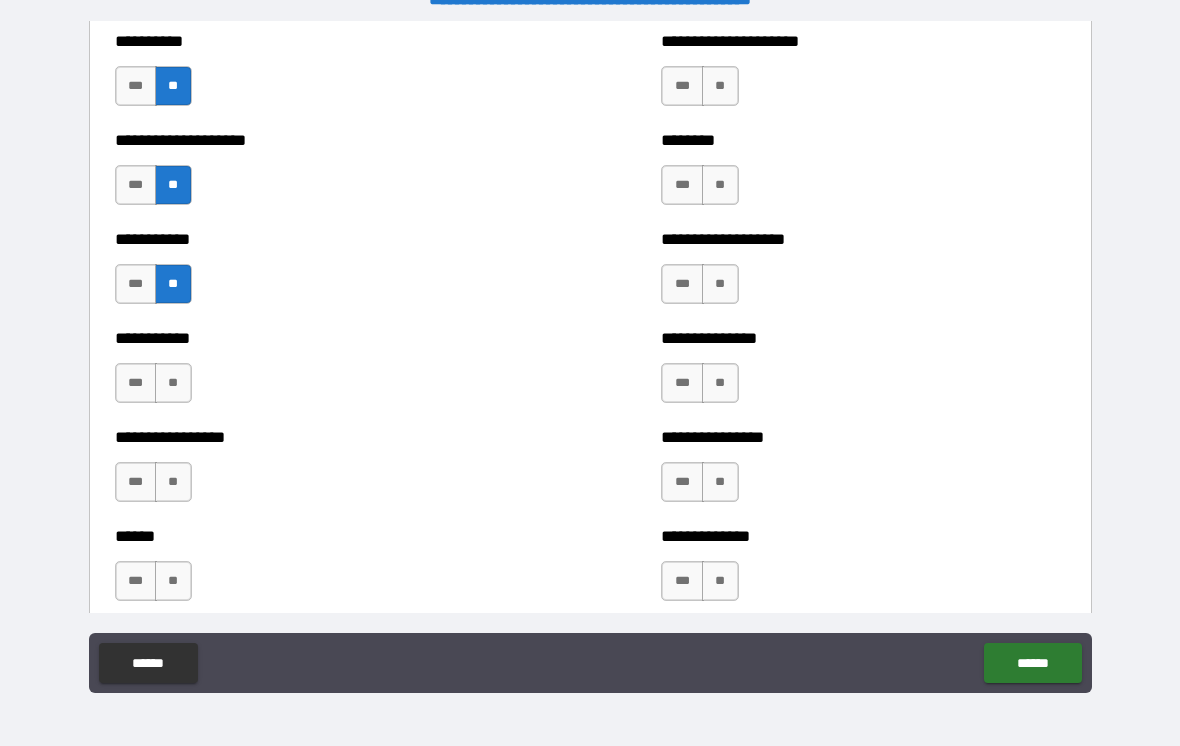 click on "**" at bounding box center (173, 383) 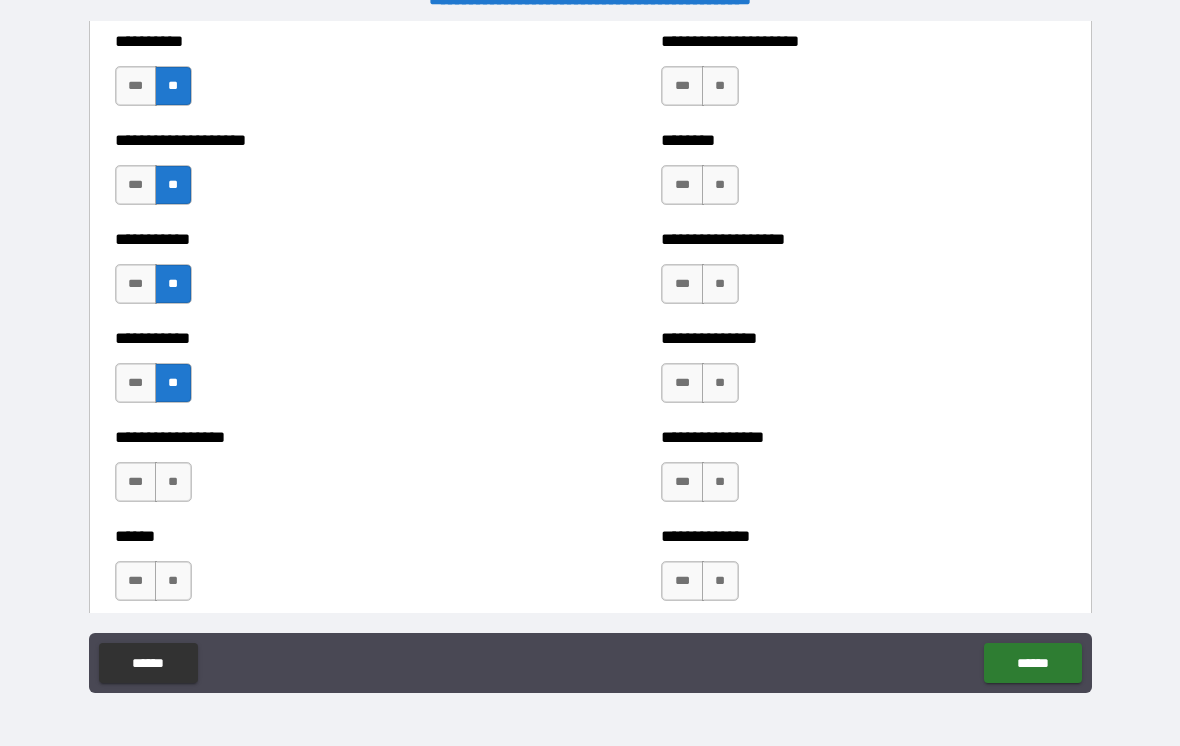click on "**" at bounding box center [173, 482] 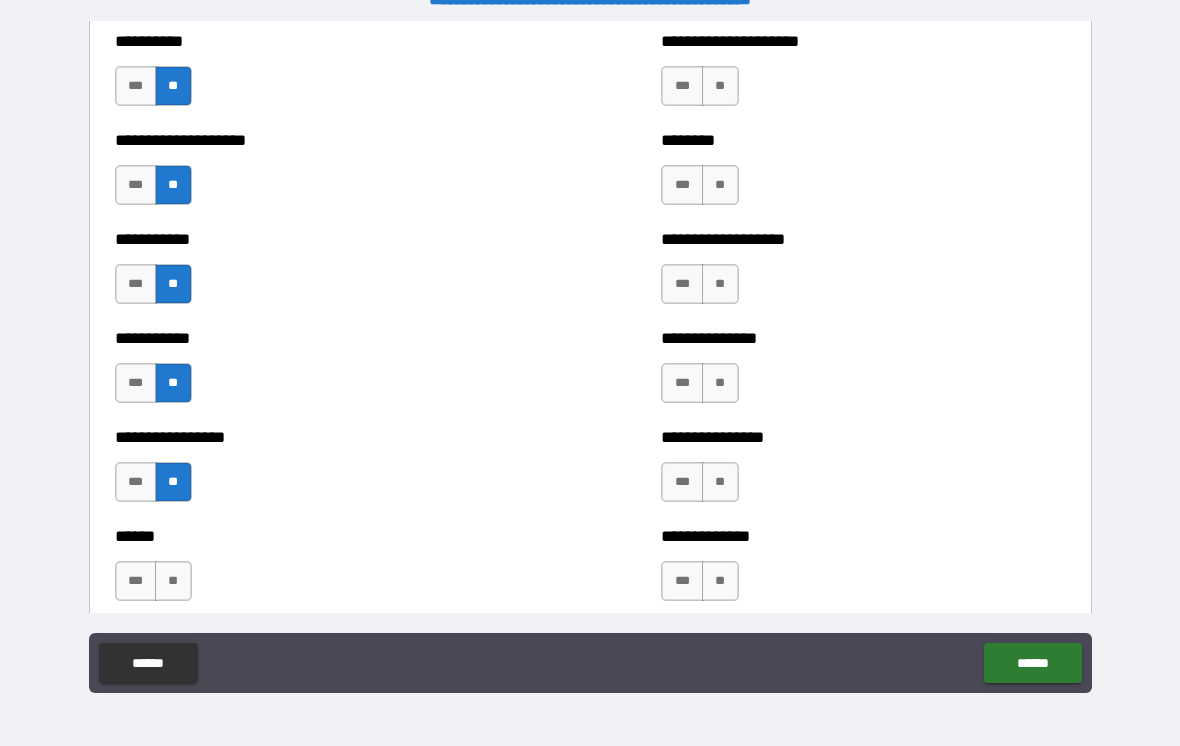 click on "**" at bounding box center (173, 581) 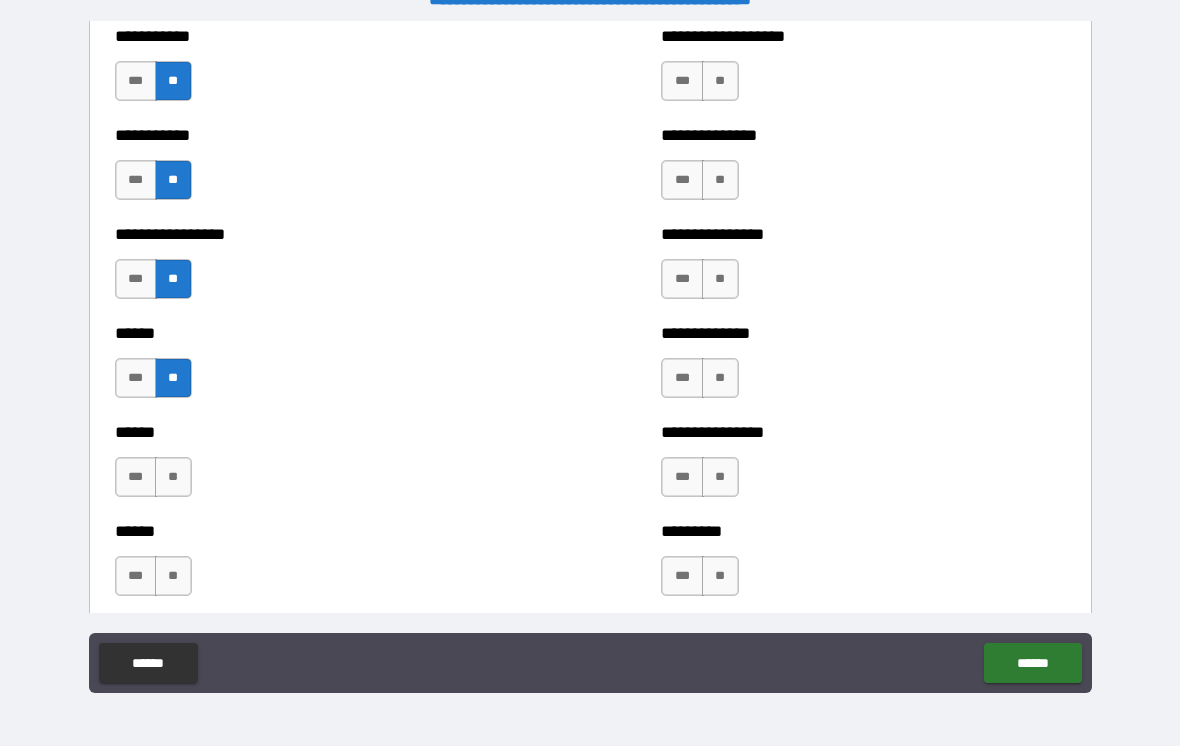 scroll, scrollTop: 2802, scrollLeft: 0, axis: vertical 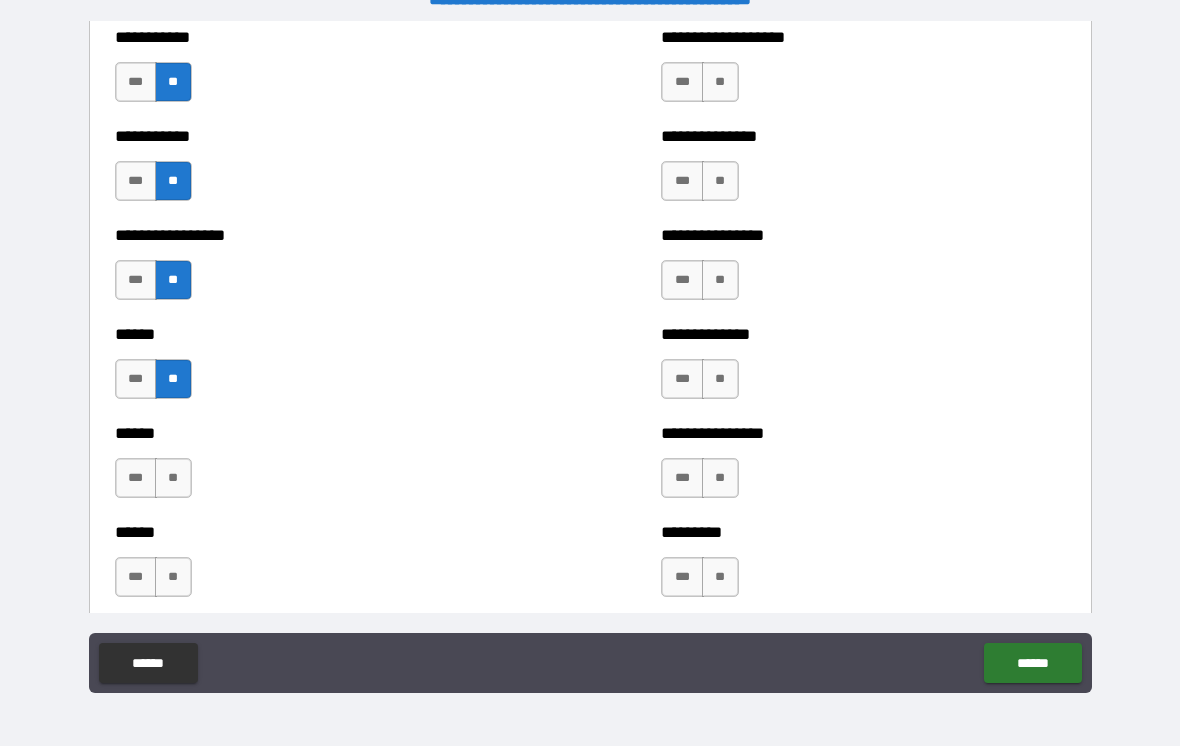 click on "**" at bounding box center (173, 478) 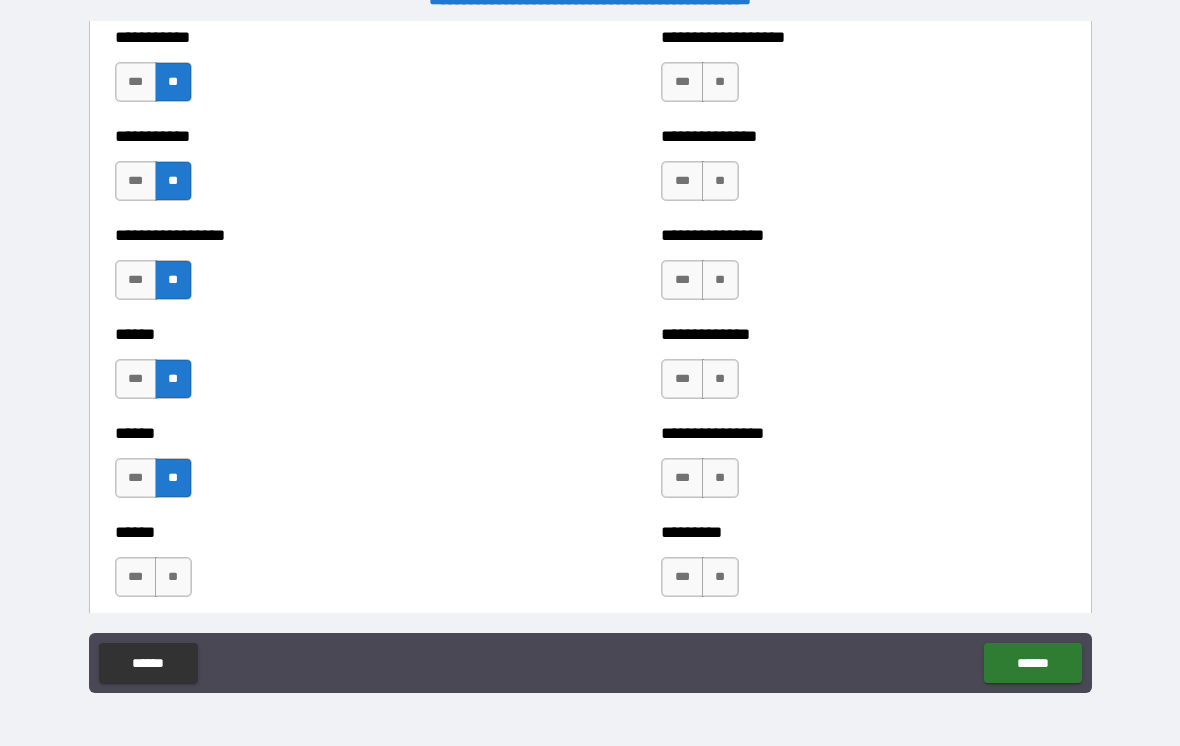 click on "**" at bounding box center [173, 577] 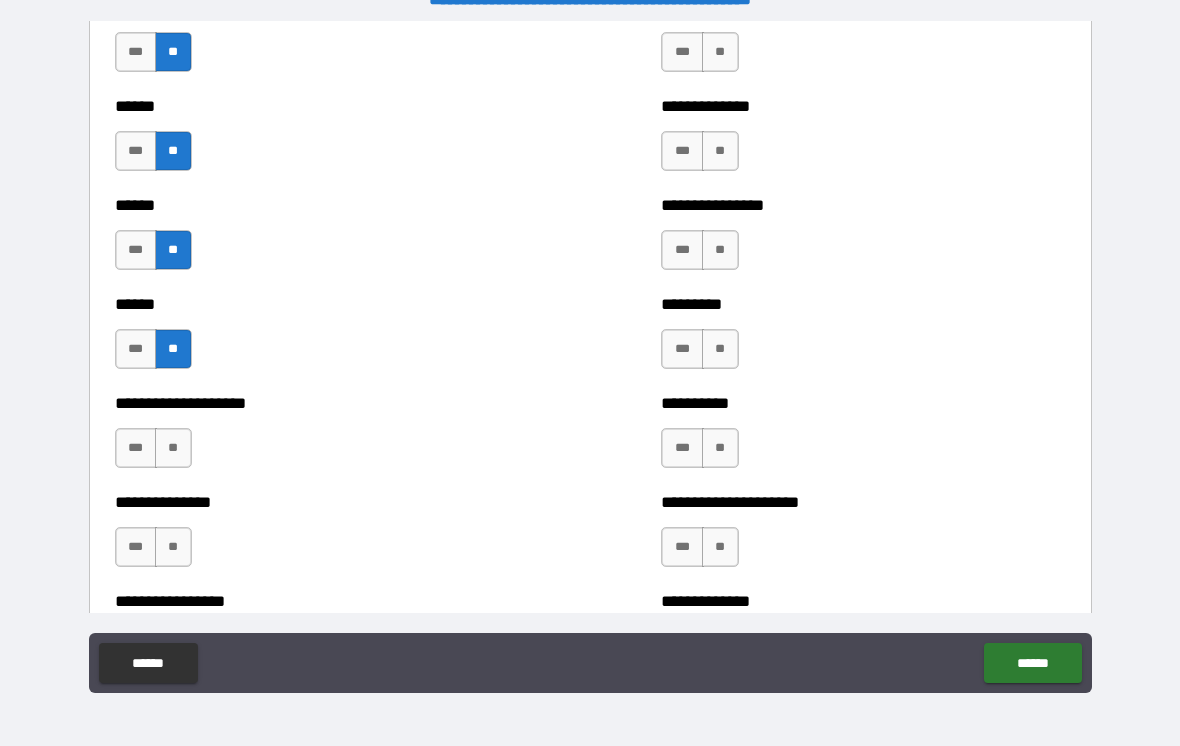 scroll, scrollTop: 3035, scrollLeft: 0, axis: vertical 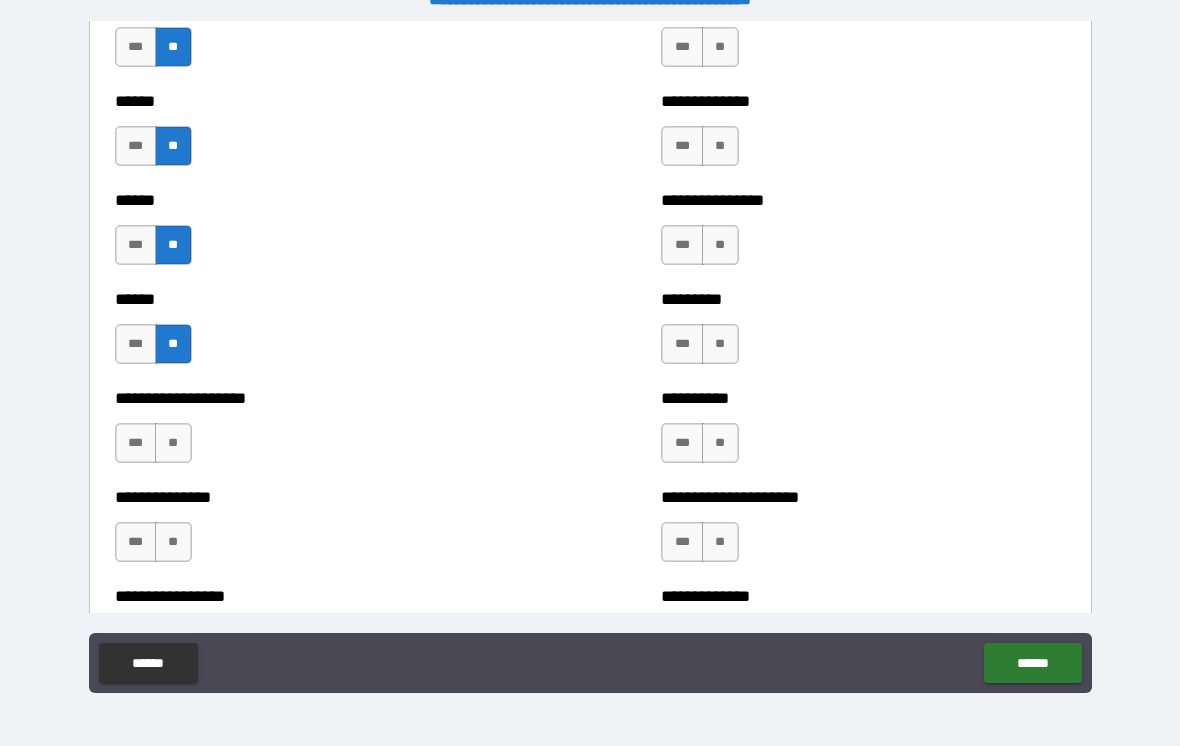 click on "***" at bounding box center [136, 443] 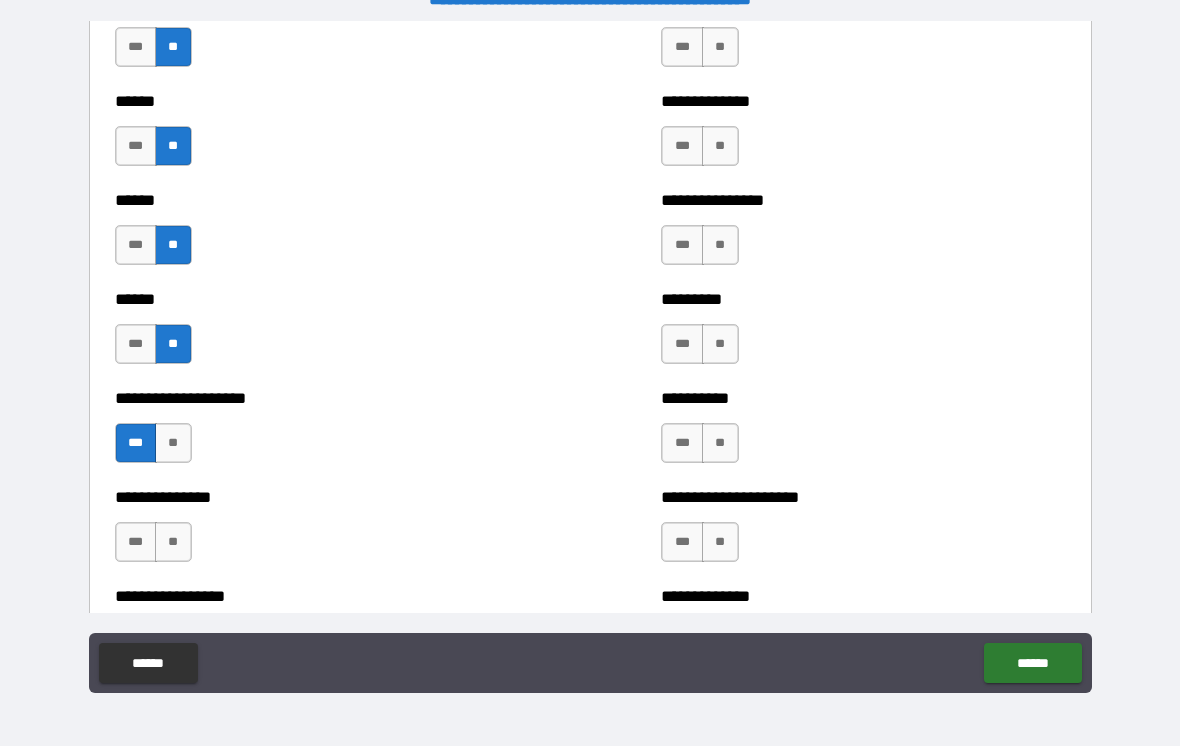 click on "***" at bounding box center (136, 542) 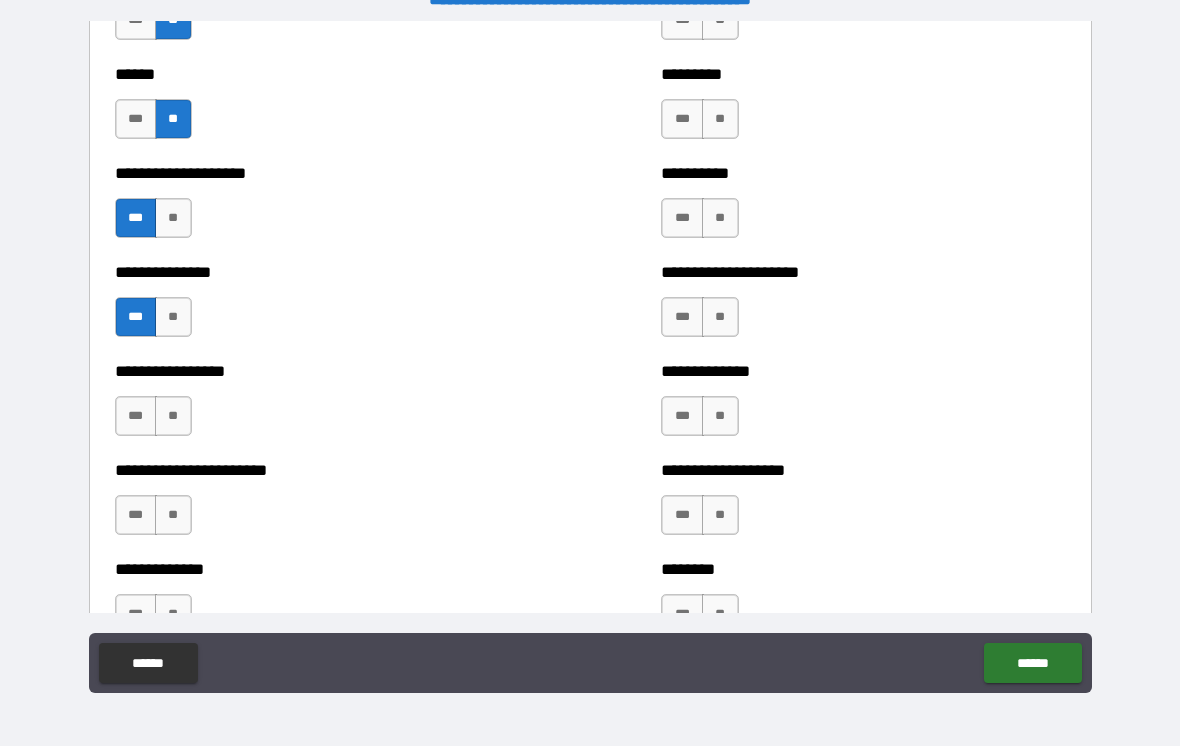 scroll, scrollTop: 3259, scrollLeft: 0, axis: vertical 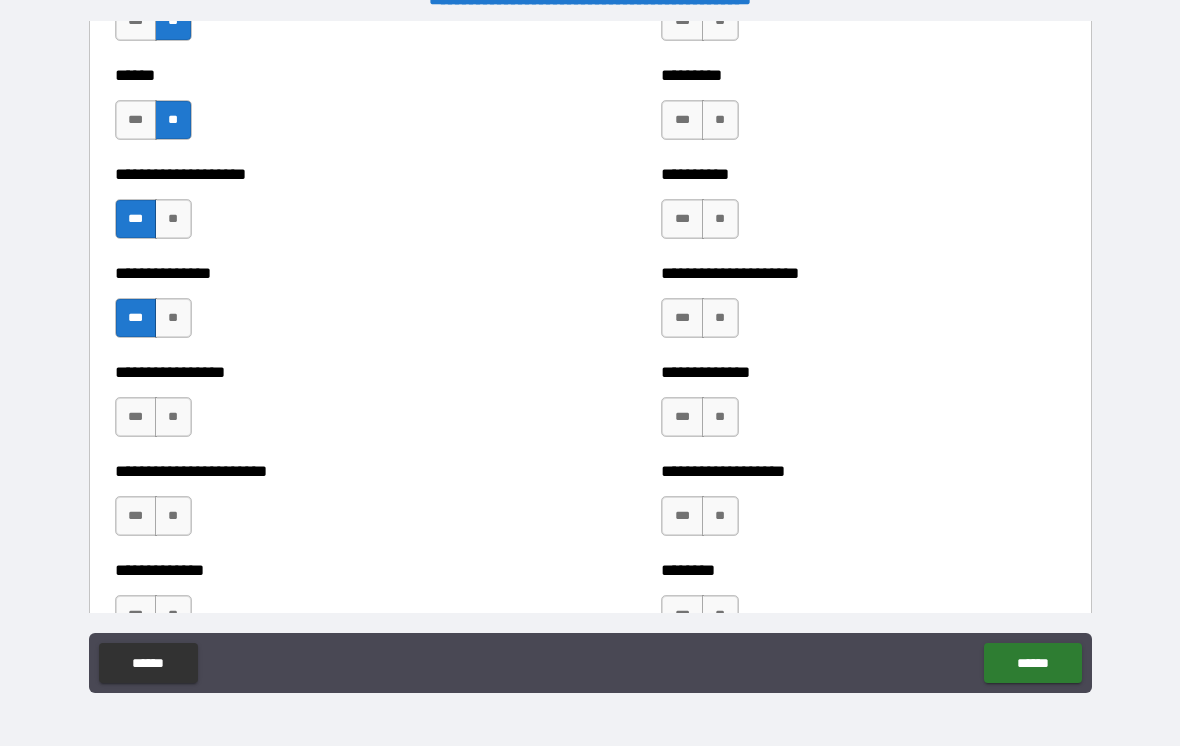click on "**" at bounding box center (173, 417) 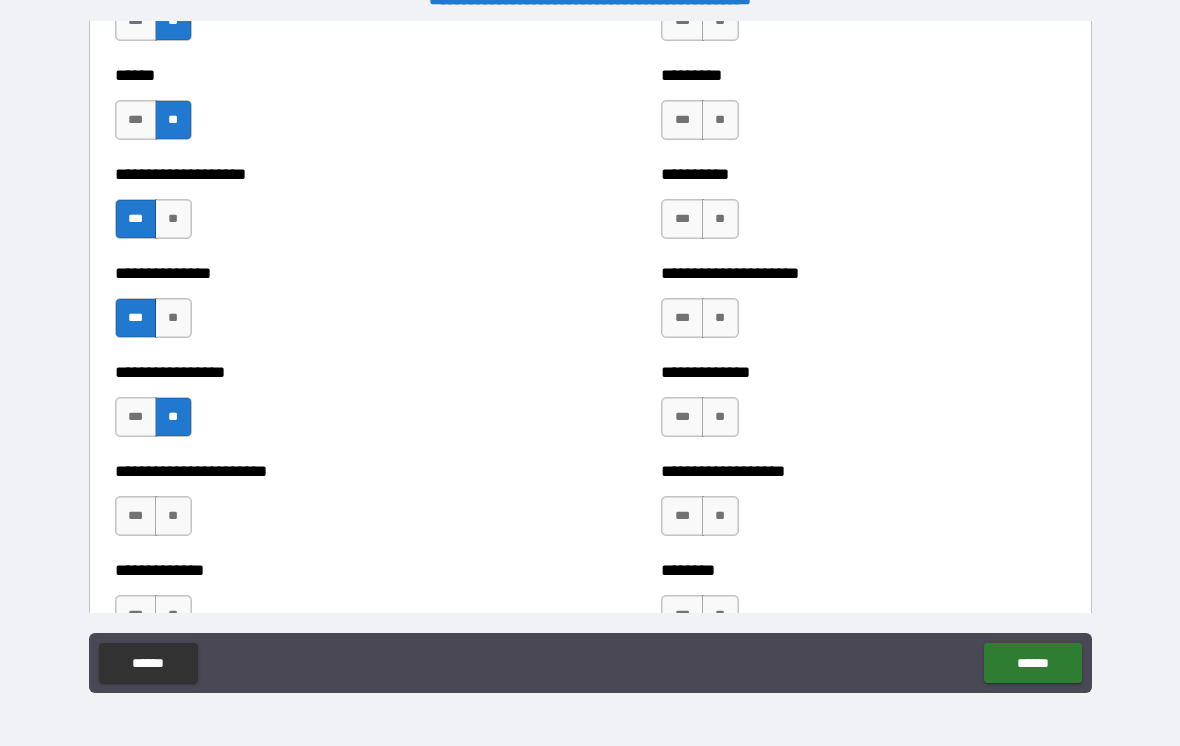 click on "**" at bounding box center (173, 516) 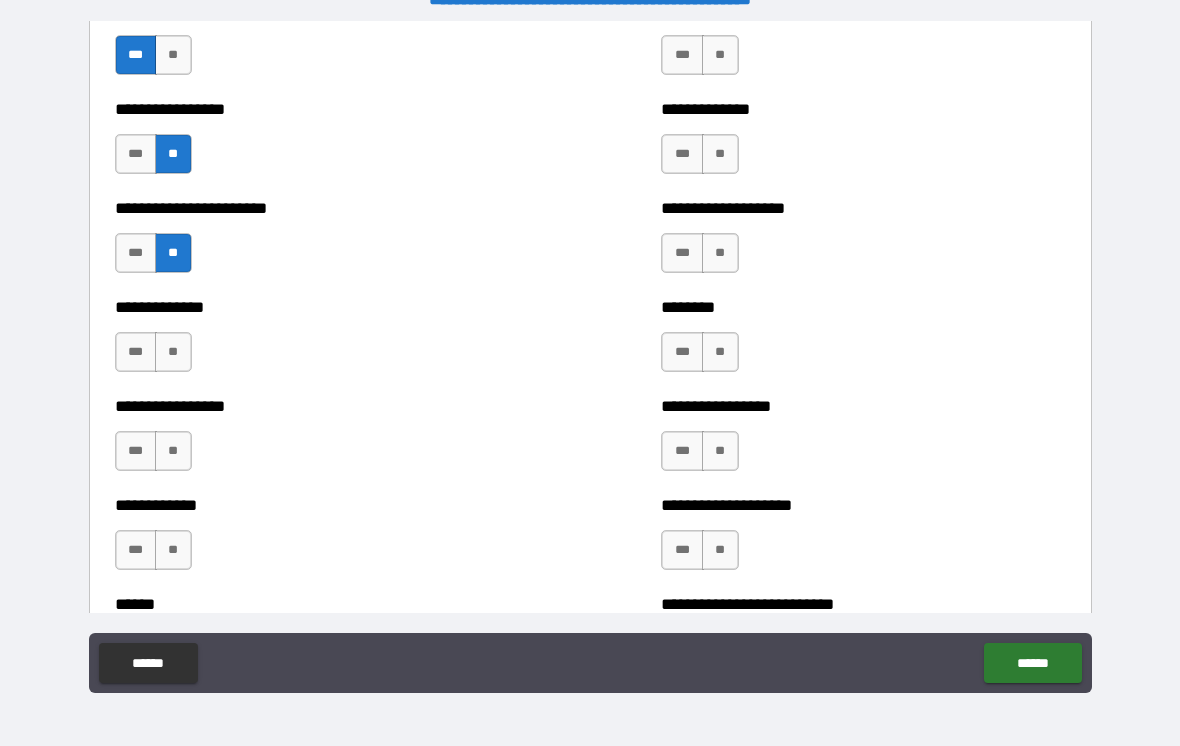 scroll, scrollTop: 3519, scrollLeft: 0, axis: vertical 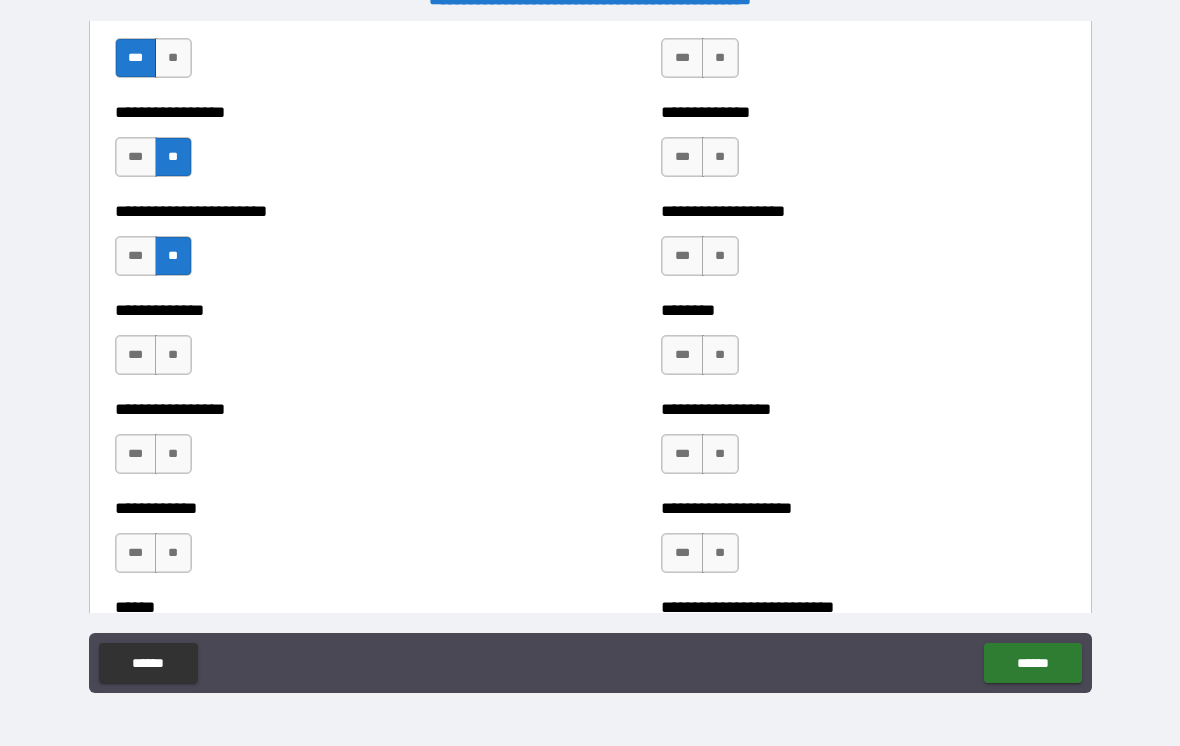 click on "**" at bounding box center [173, 355] 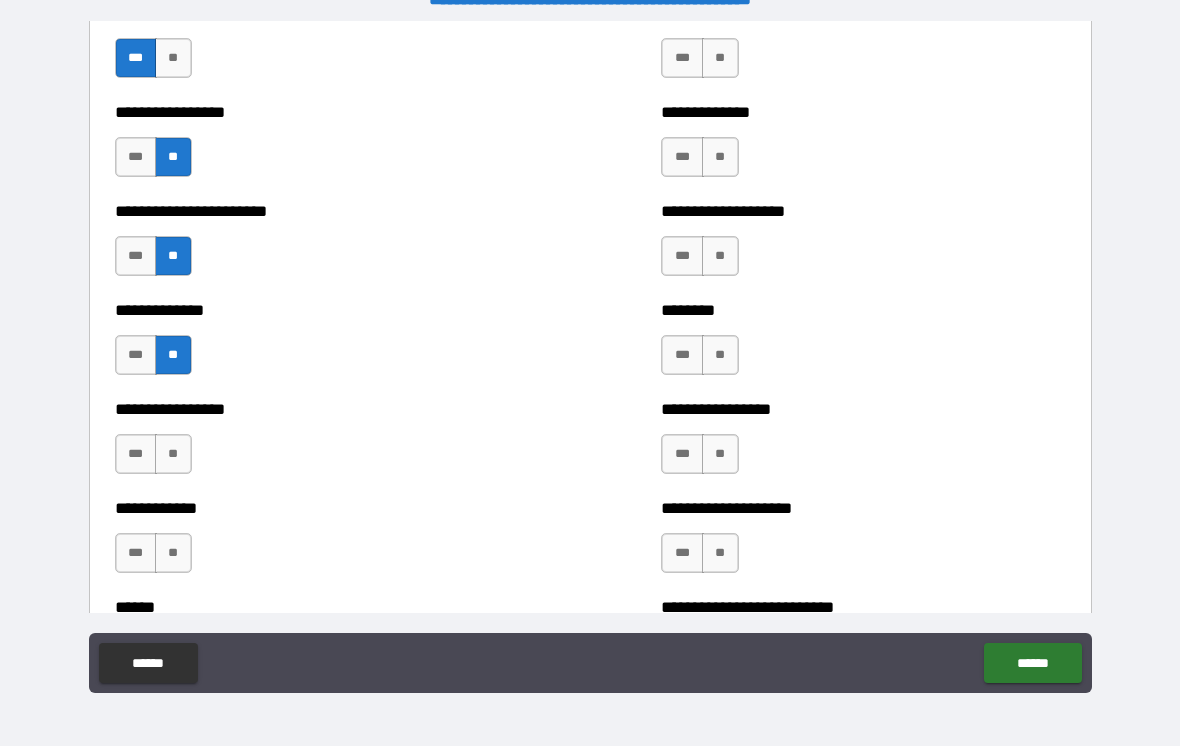 click on "***" at bounding box center [136, 454] 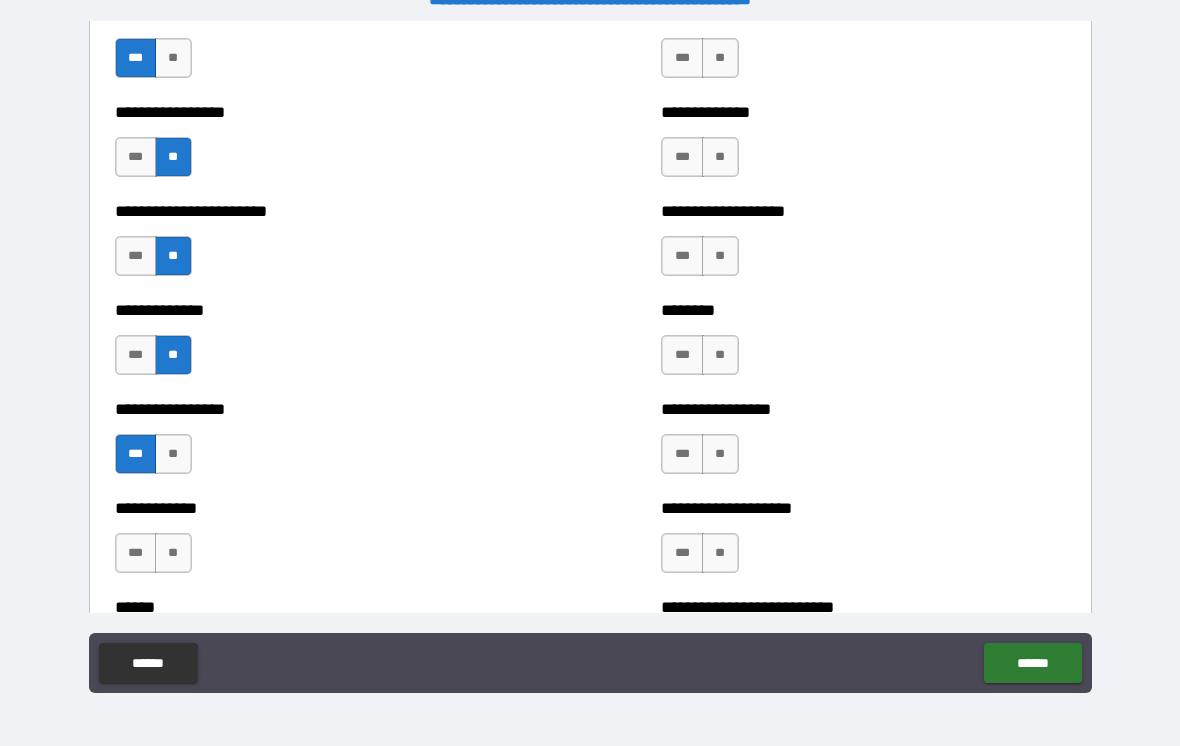 click on "**" at bounding box center (173, 553) 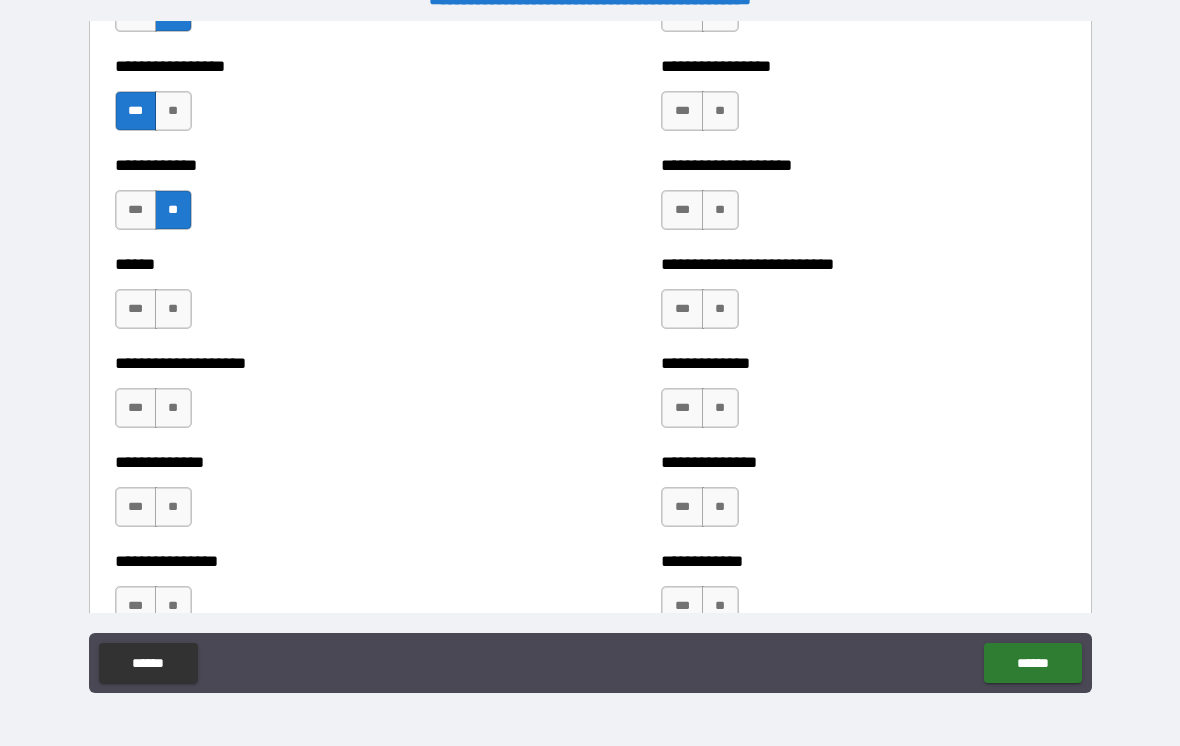 scroll, scrollTop: 3867, scrollLeft: 0, axis: vertical 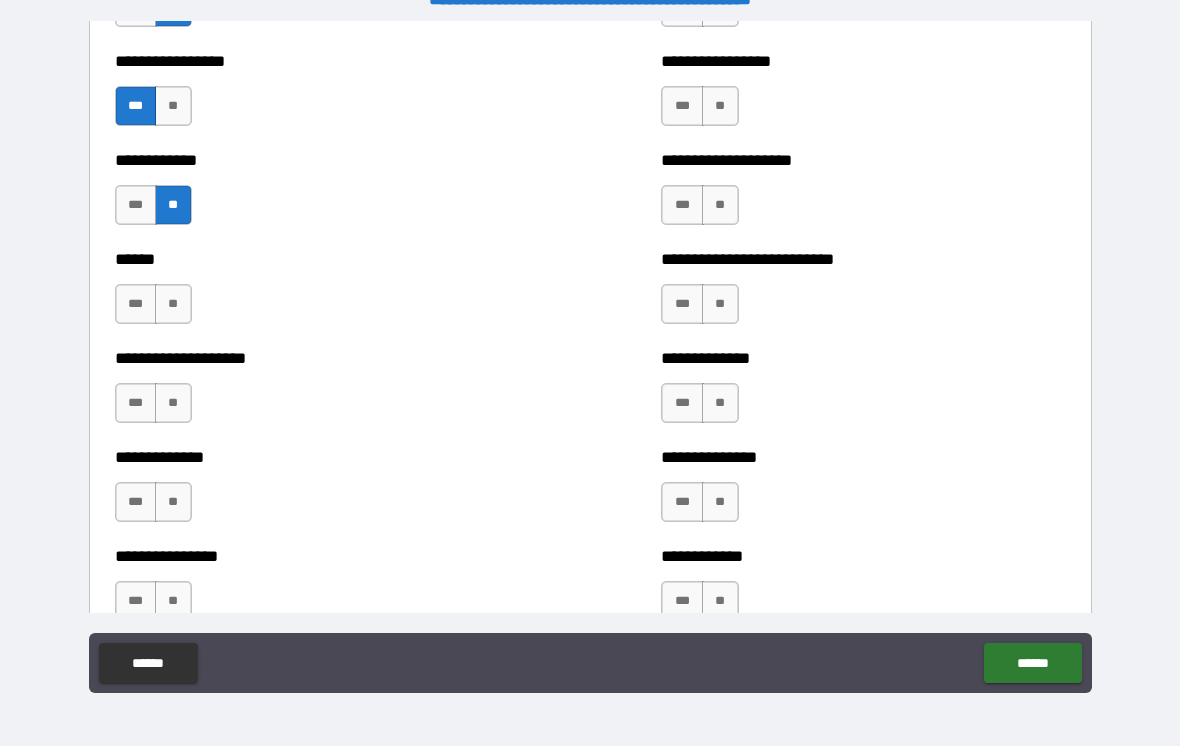 click on "**" at bounding box center (173, 304) 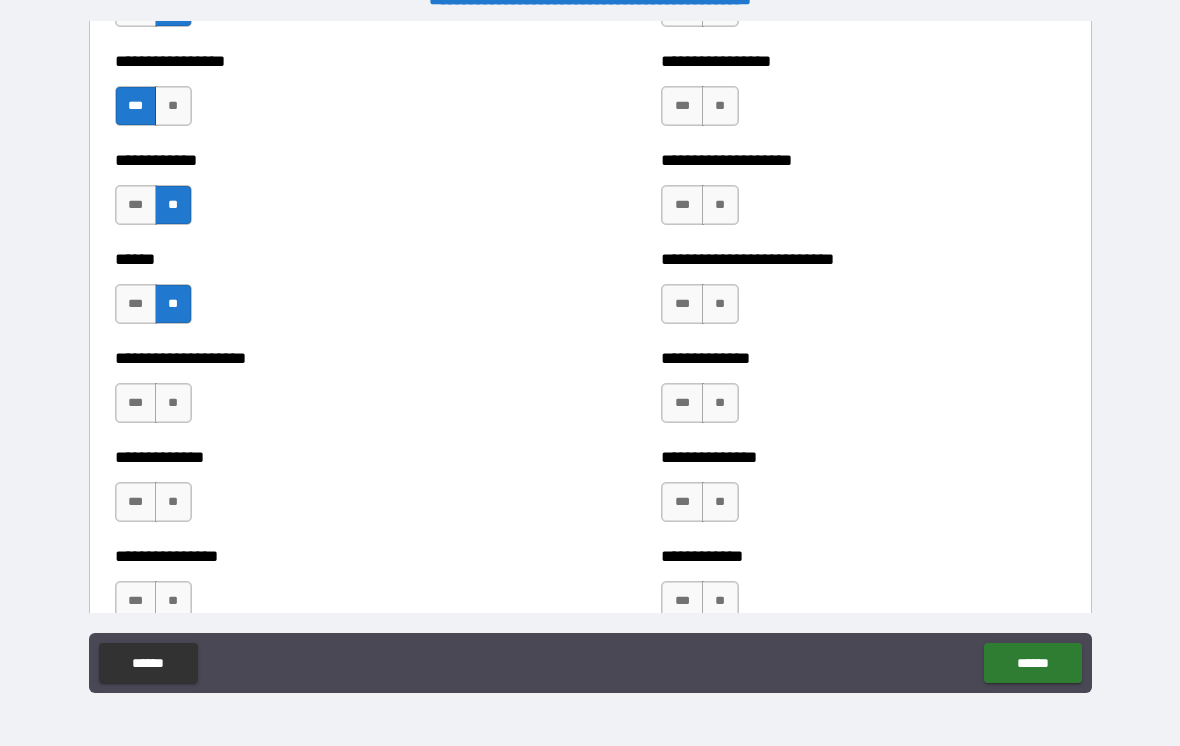 click on "**" at bounding box center [173, 403] 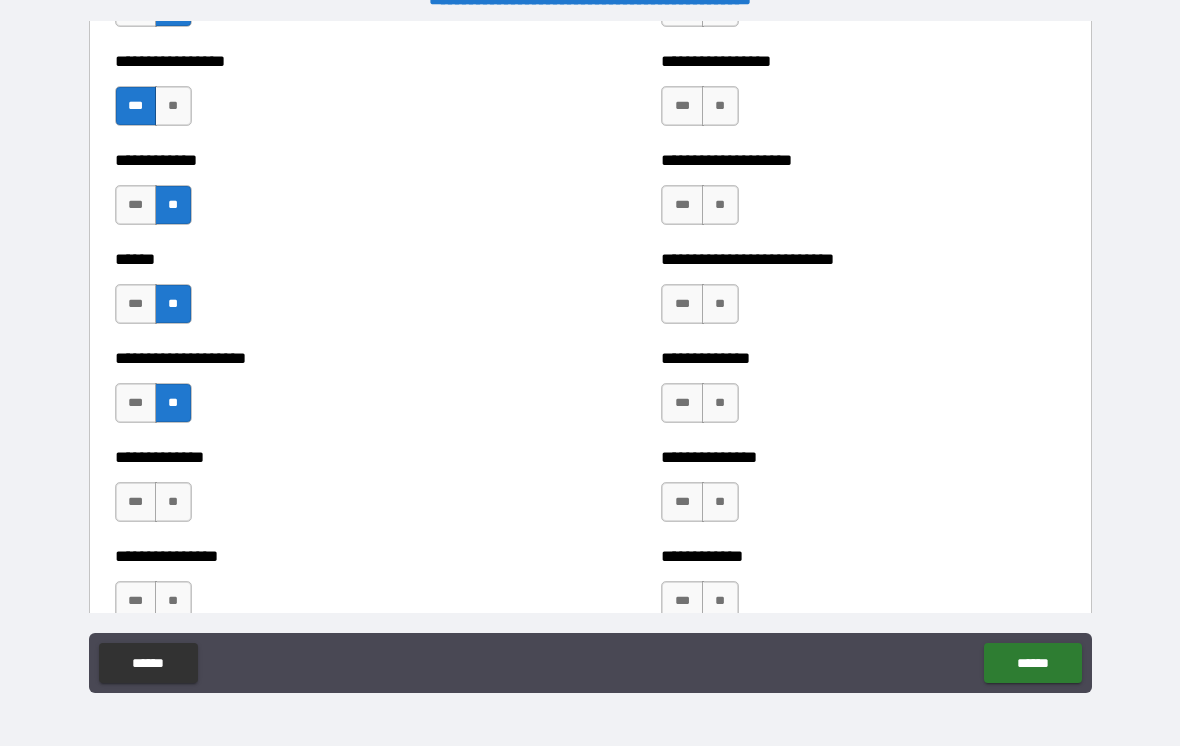click on "**" at bounding box center (173, 502) 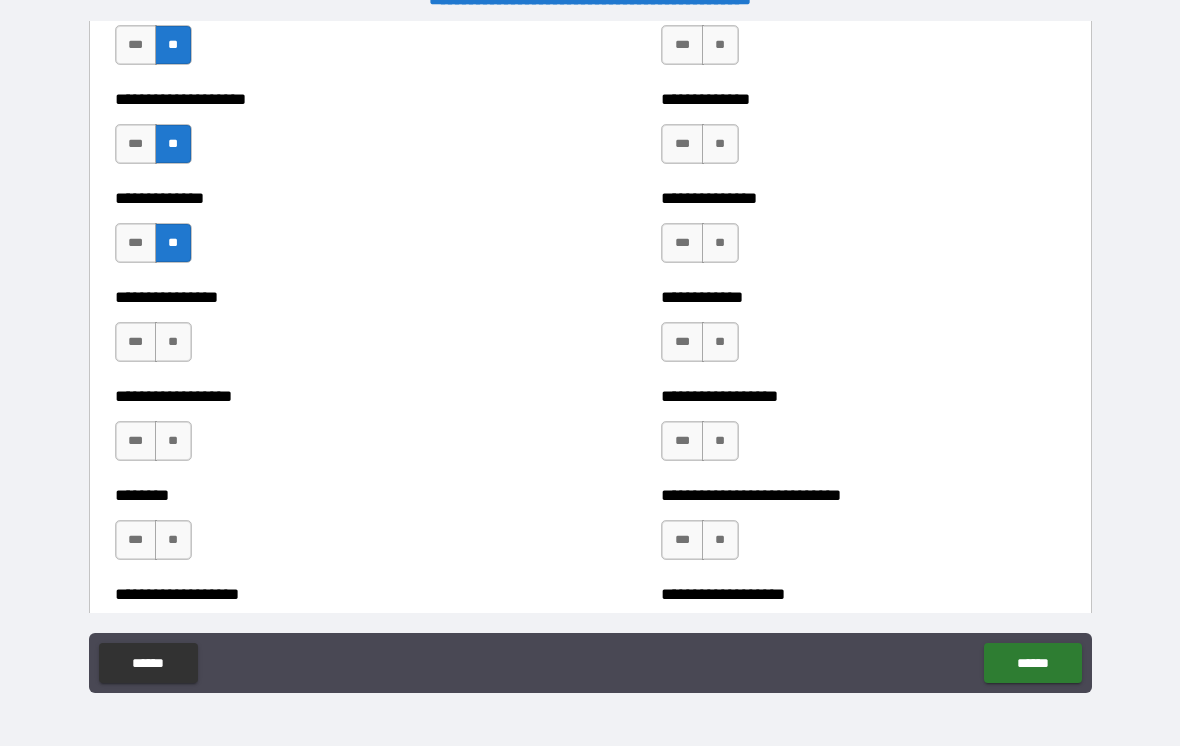 scroll, scrollTop: 4125, scrollLeft: 0, axis: vertical 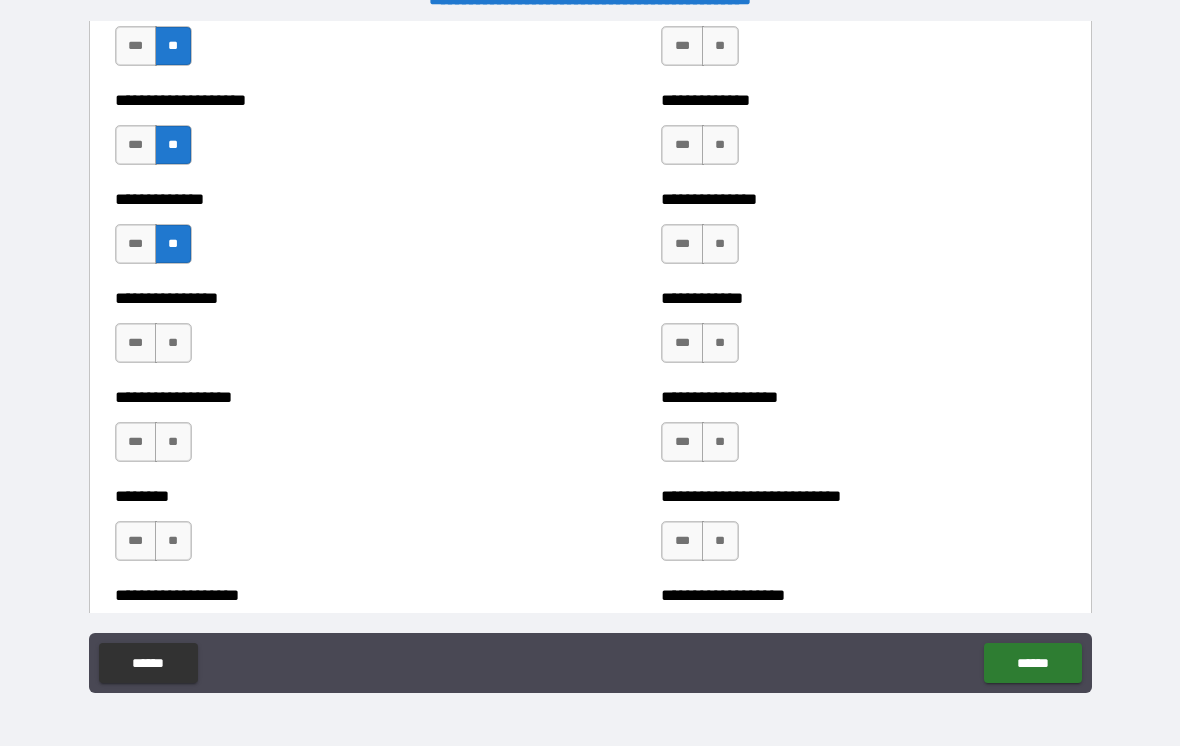 click on "**" at bounding box center (173, 343) 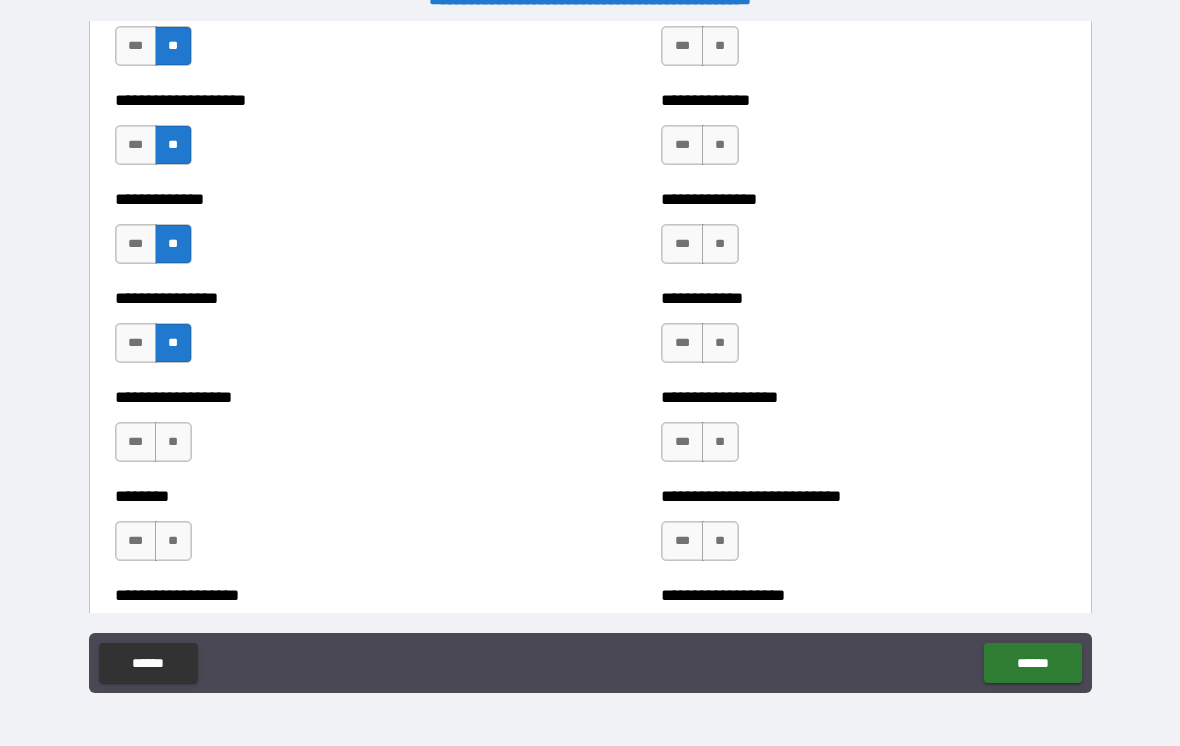 click on "**" at bounding box center (173, 442) 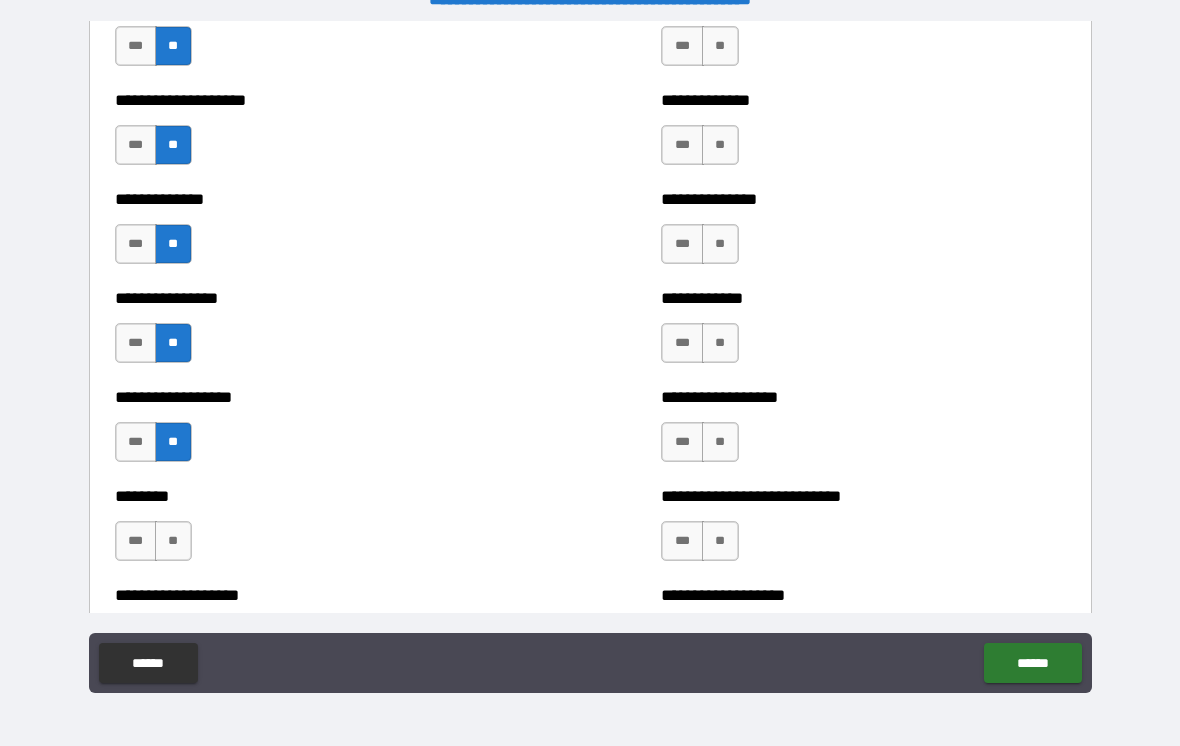 click on "**" at bounding box center (173, 541) 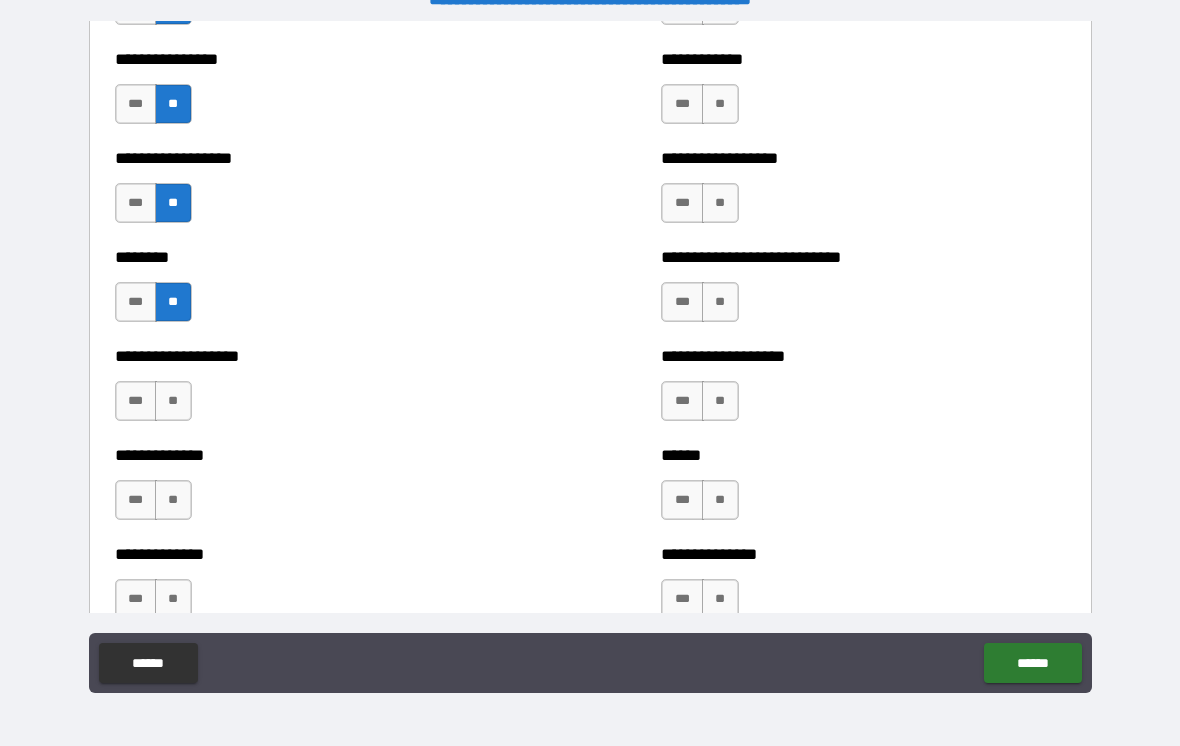 scroll, scrollTop: 4363, scrollLeft: 0, axis: vertical 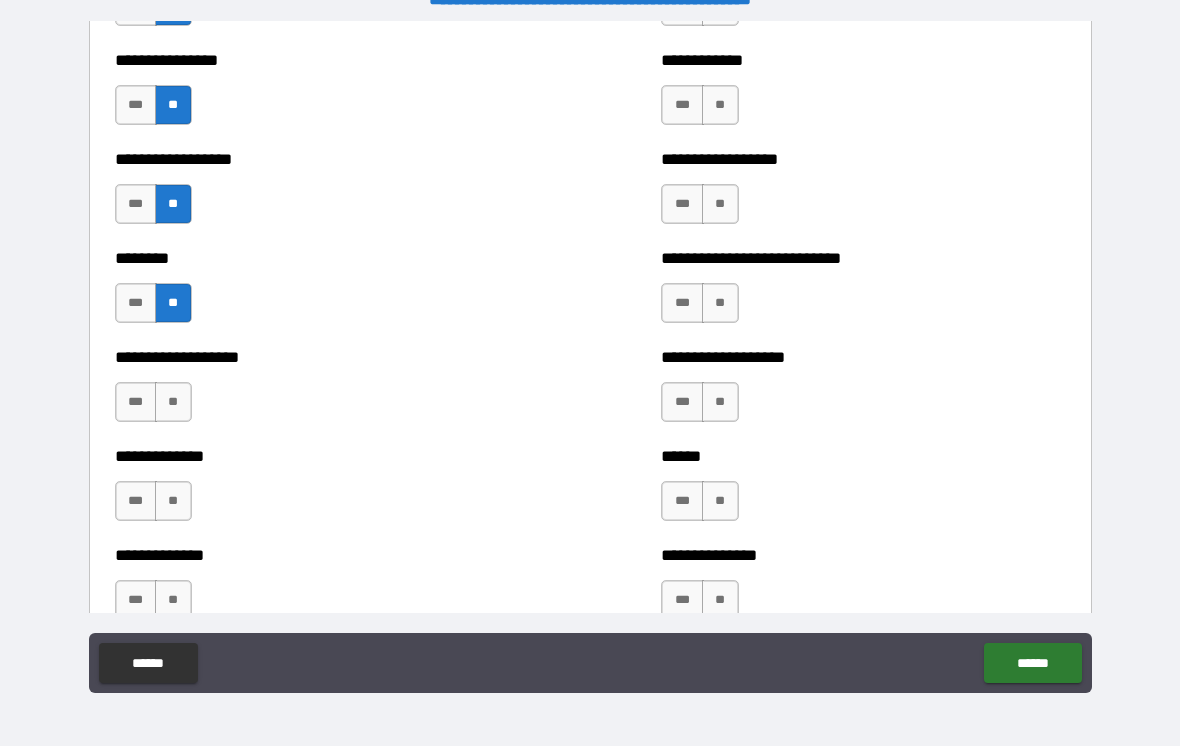 click on "**" at bounding box center (173, 402) 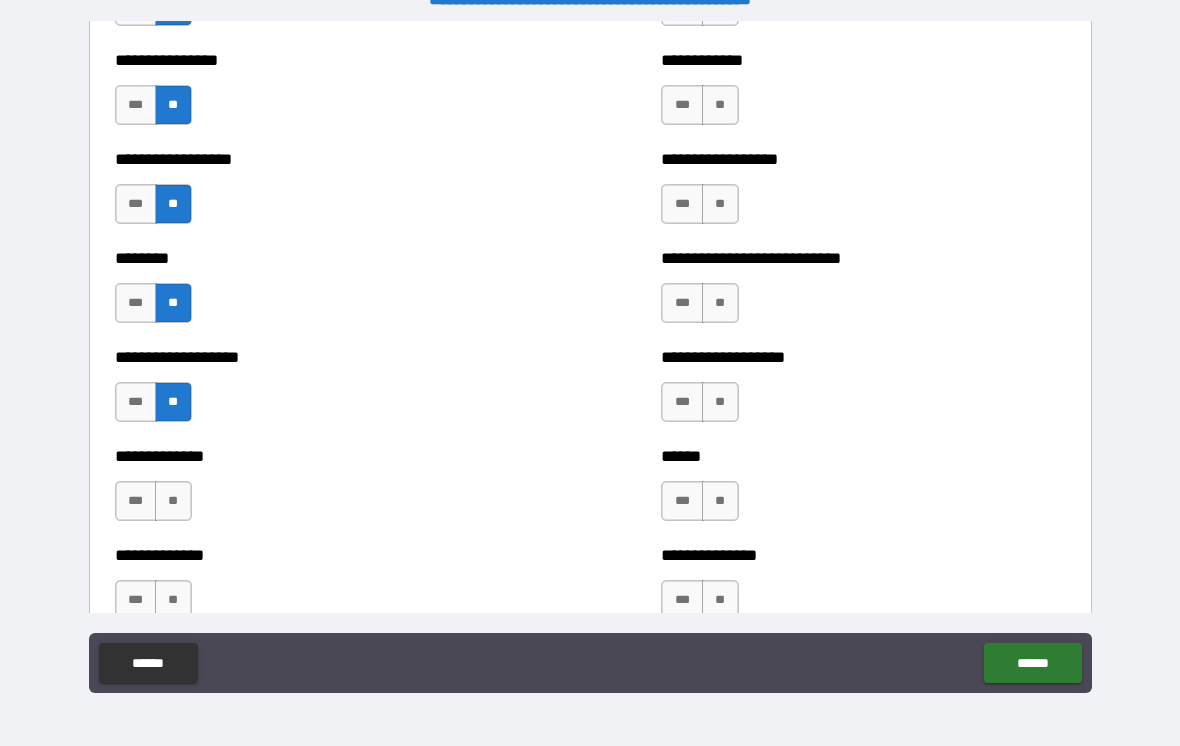 click on "**" at bounding box center [173, 501] 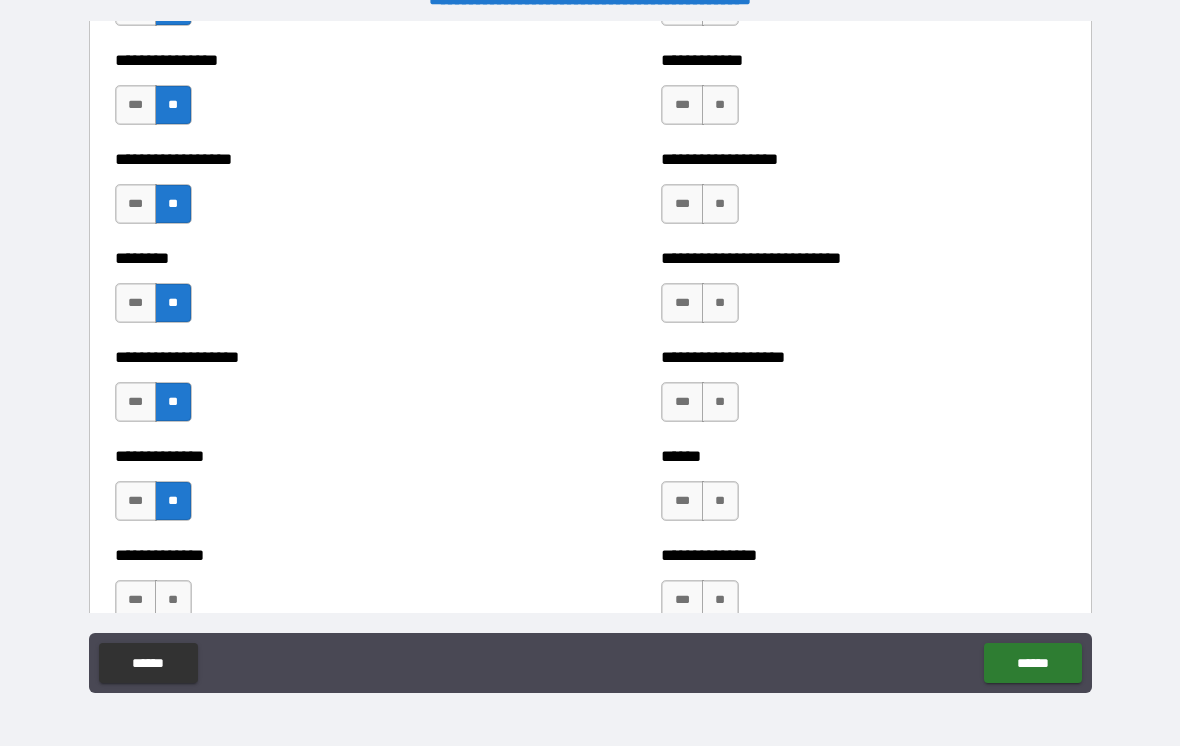 click on "**" at bounding box center [173, 600] 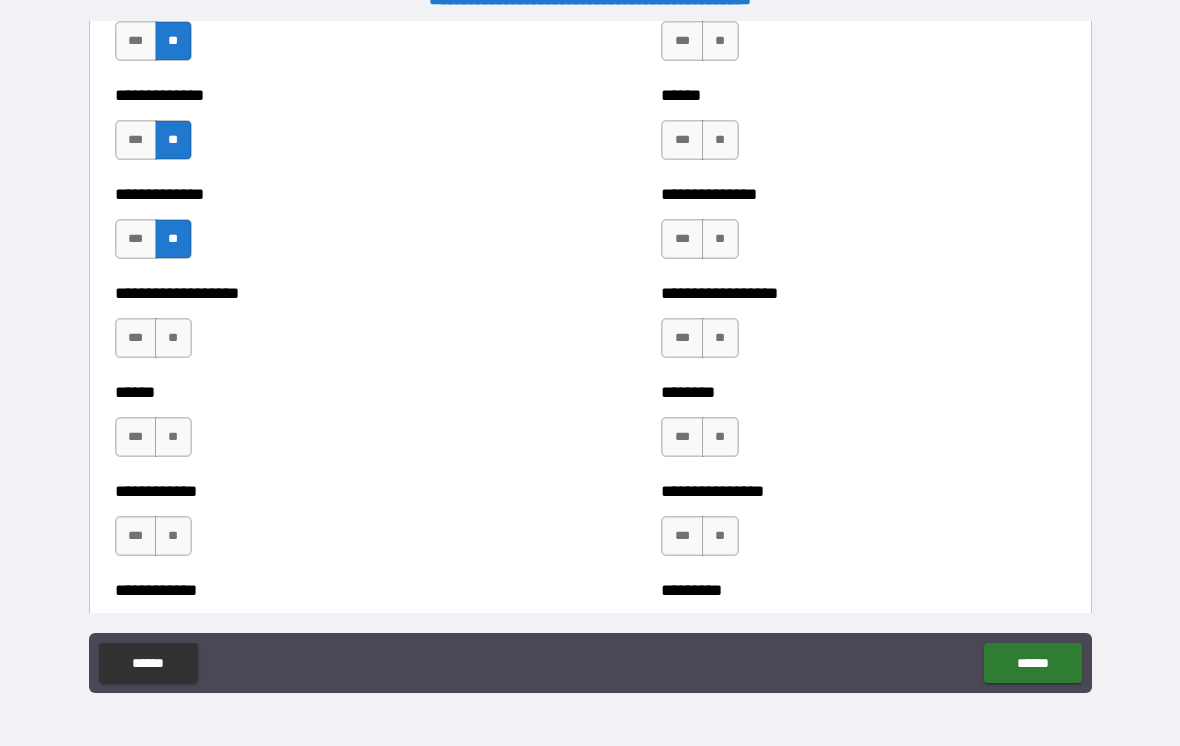 scroll, scrollTop: 4720, scrollLeft: 0, axis: vertical 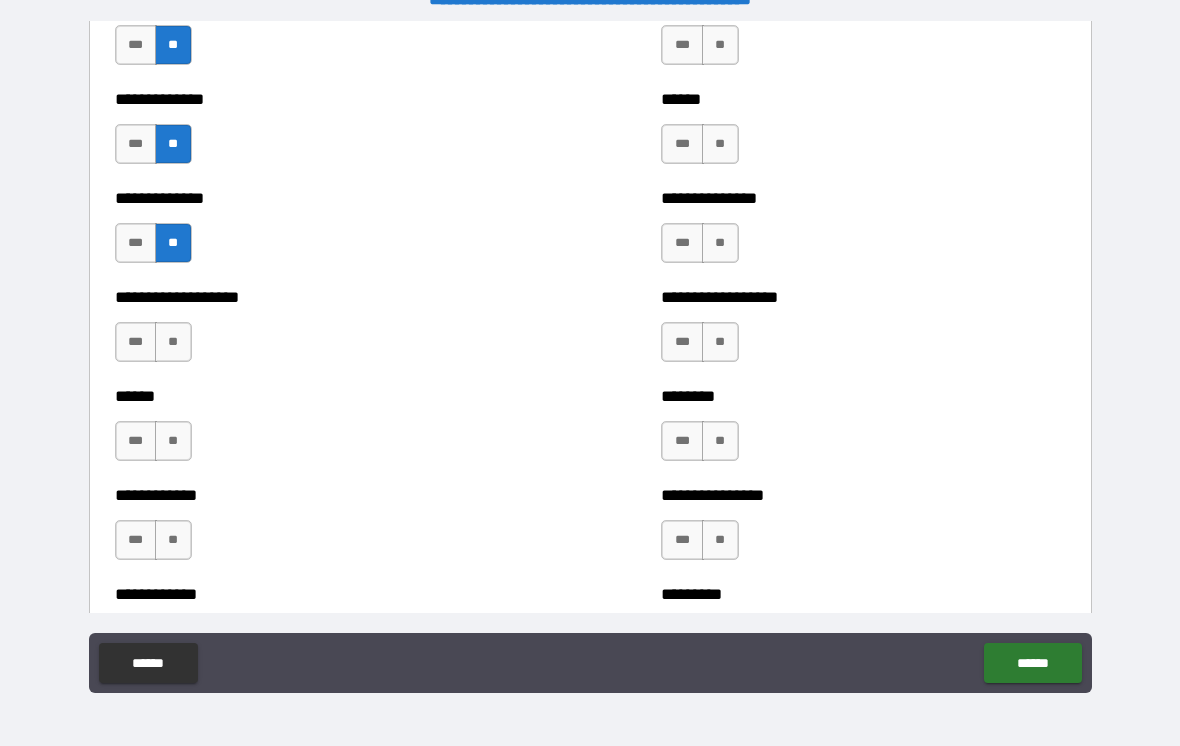 click on "**" at bounding box center (173, 342) 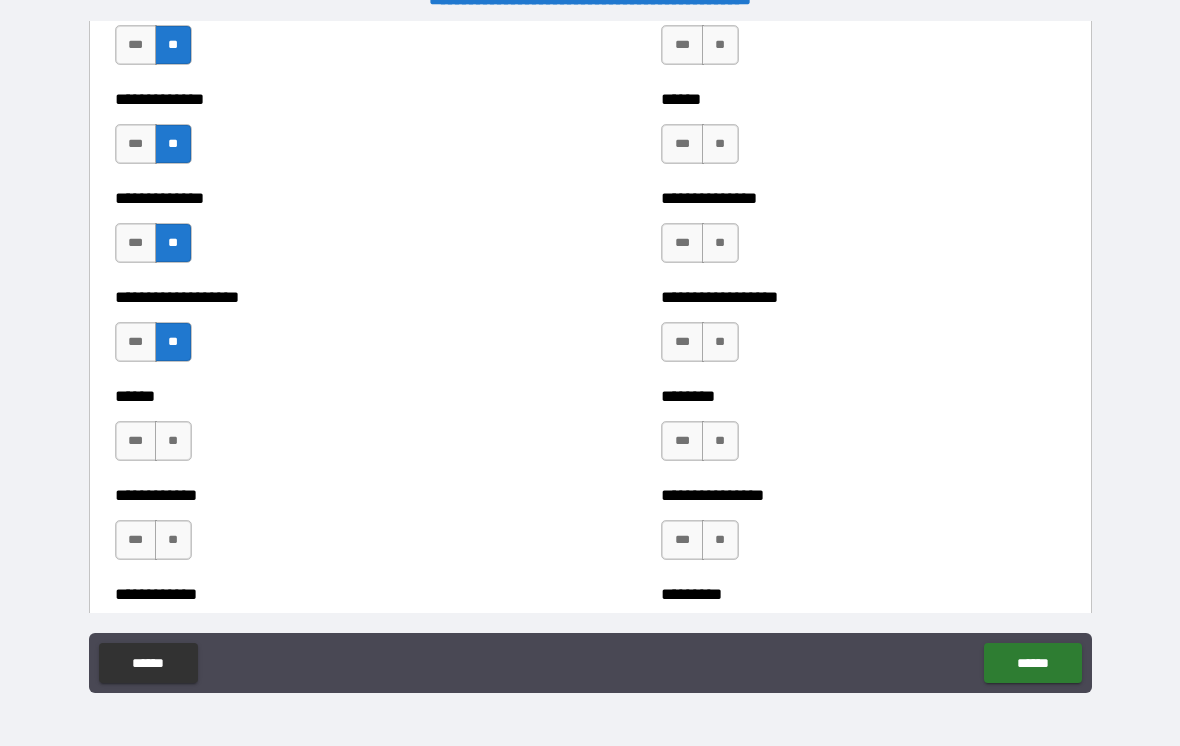click on "**" at bounding box center [173, 441] 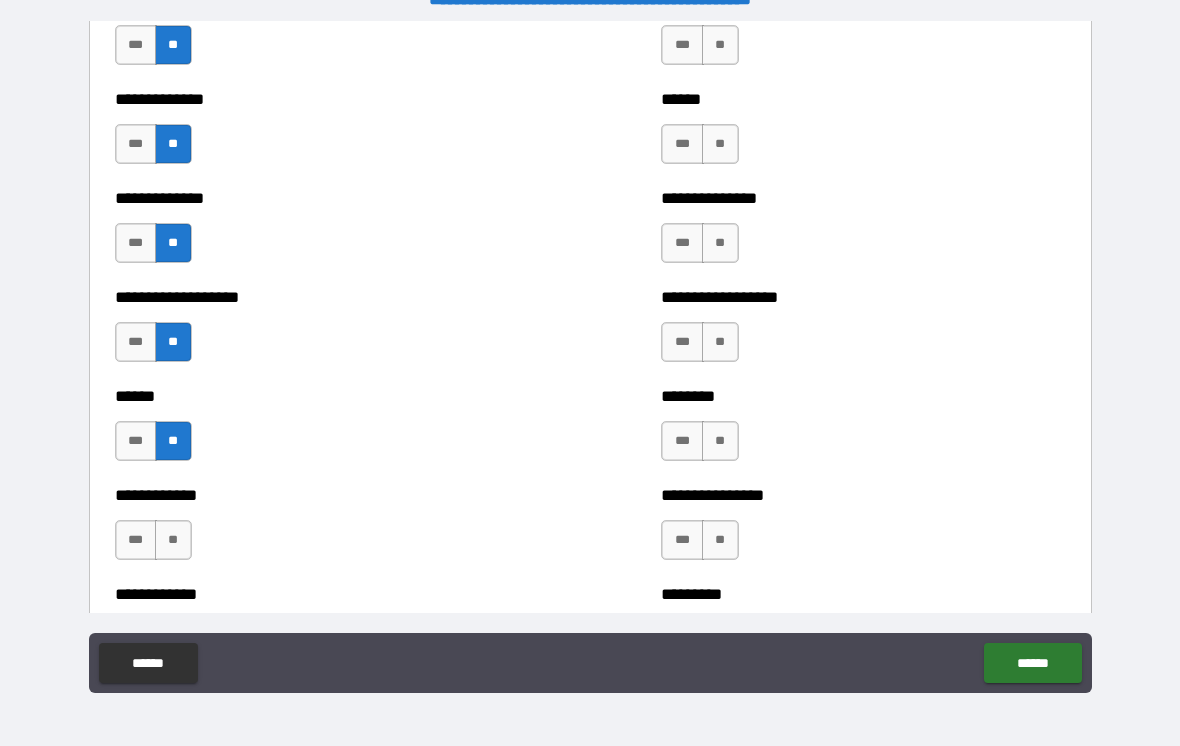 click on "**" at bounding box center [173, 540] 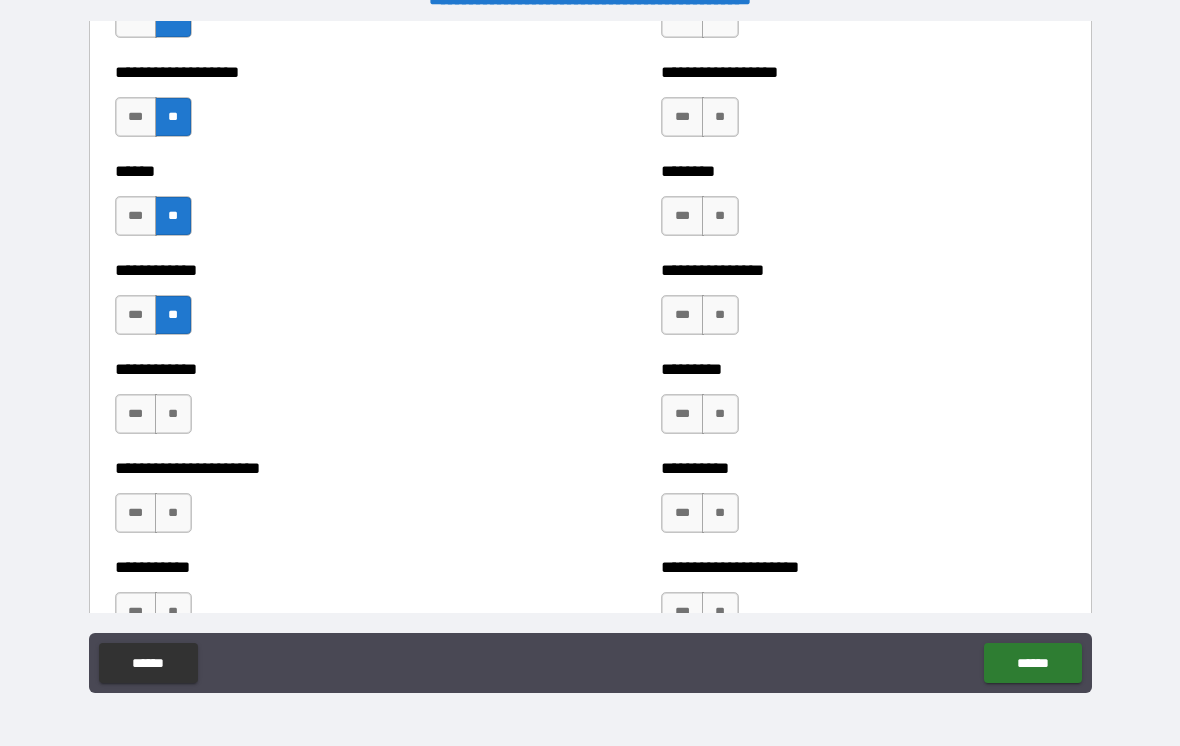 scroll, scrollTop: 4948, scrollLeft: 0, axis: vertical 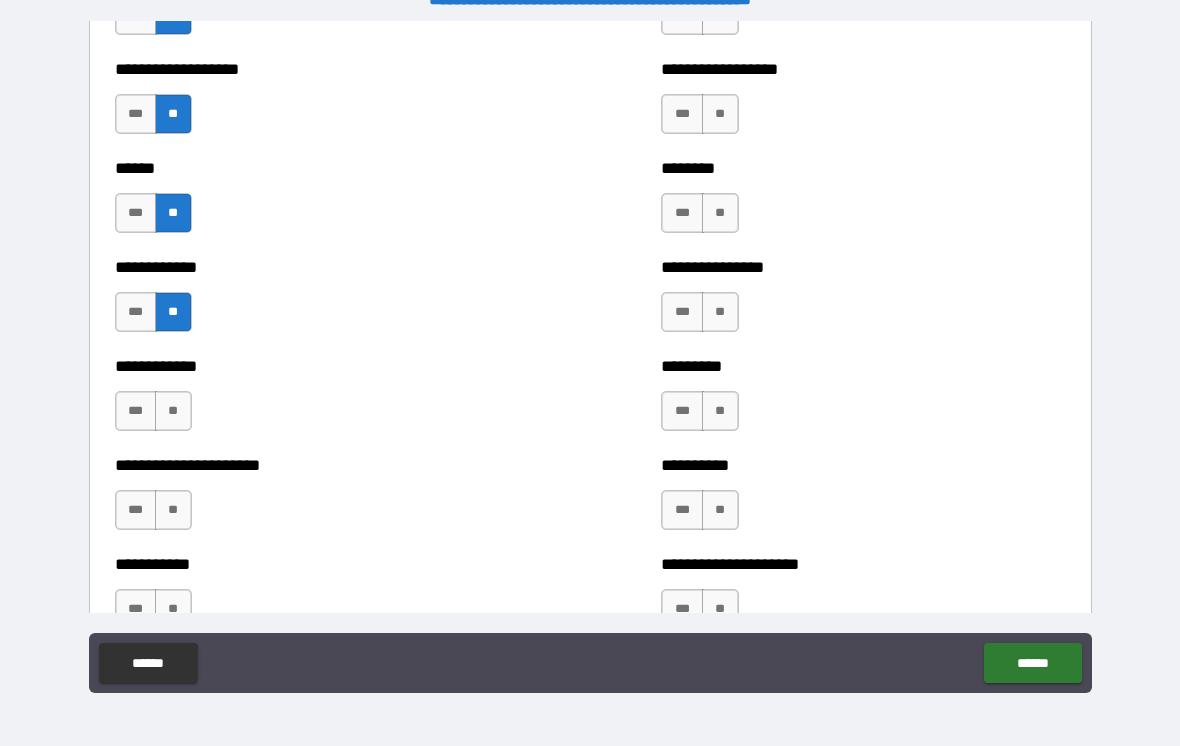 click on "**" at bounding box center [173, 411] 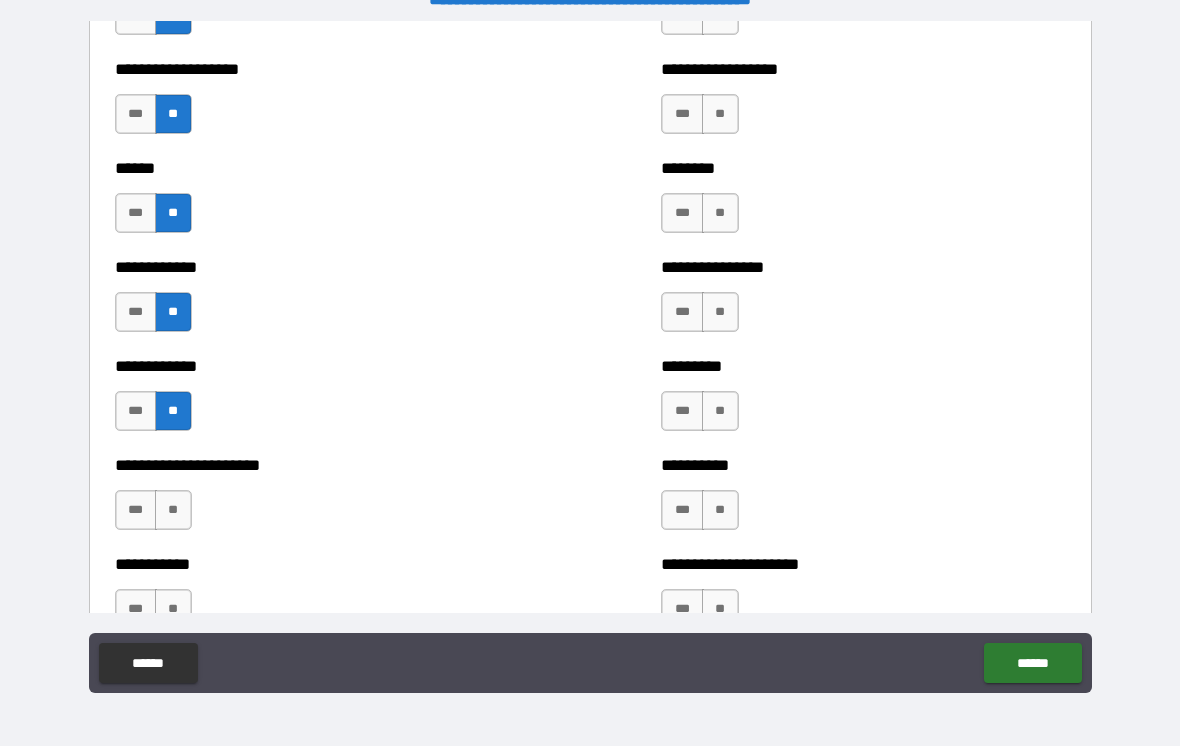 click on "**" at bounding box center [173, 510] 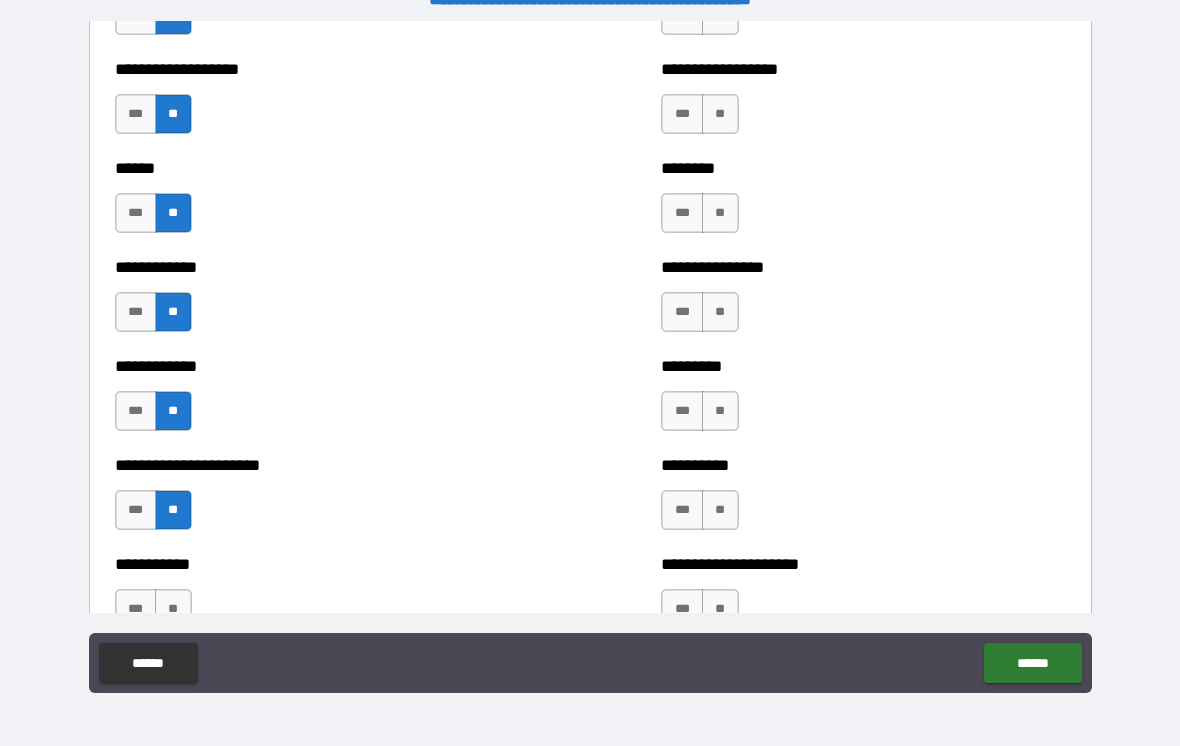click on "**" at bounding box center (173, 609) 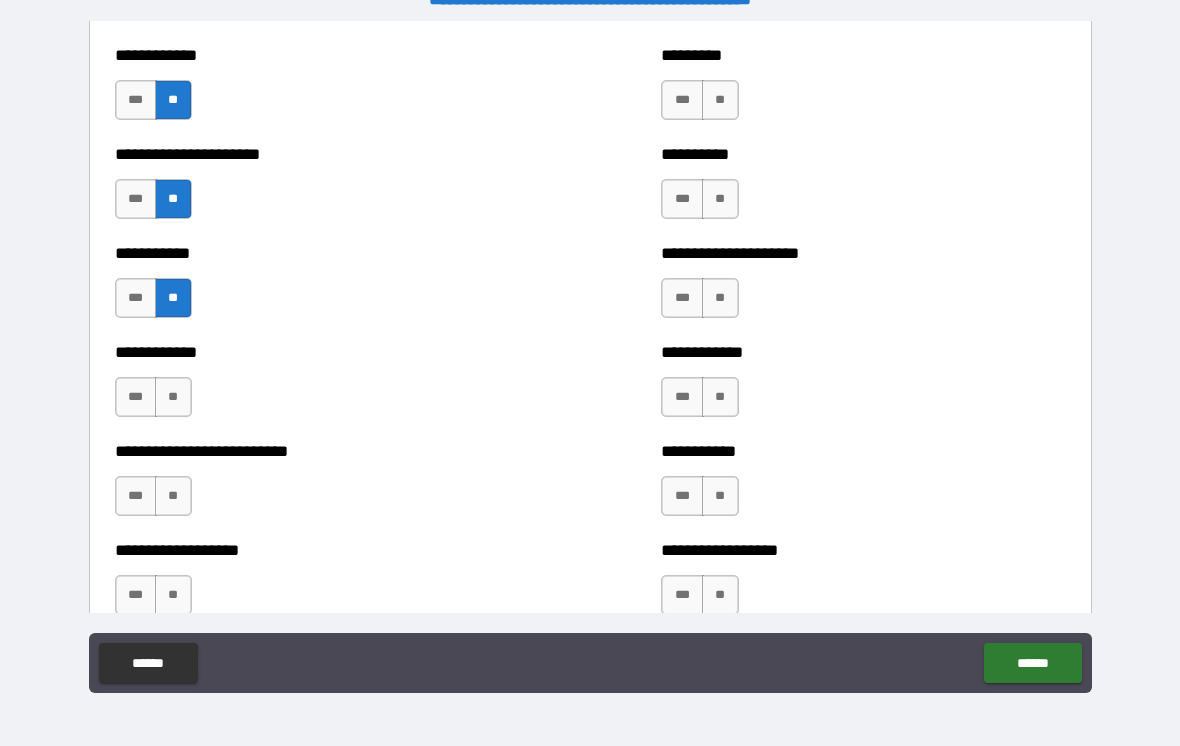 scroll, scrollTop: 5258, scrollLeft: 0, axis: vertical 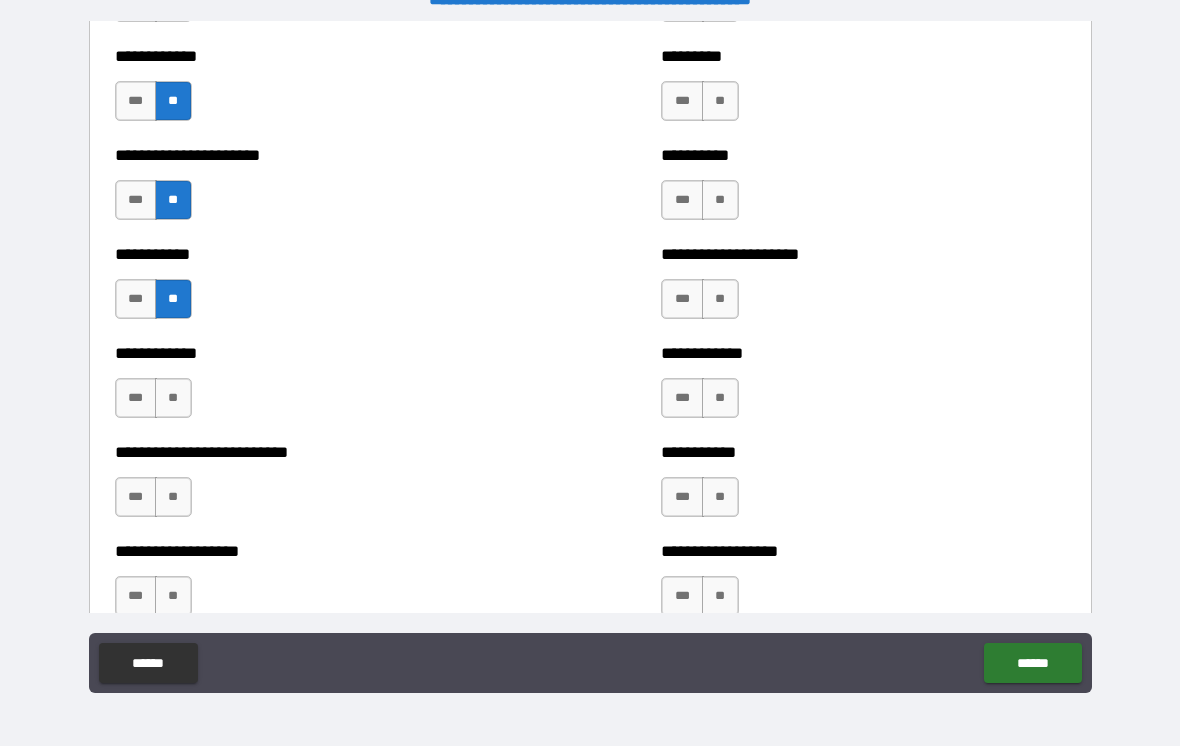 click on "**" at bounding box center (173, 398) 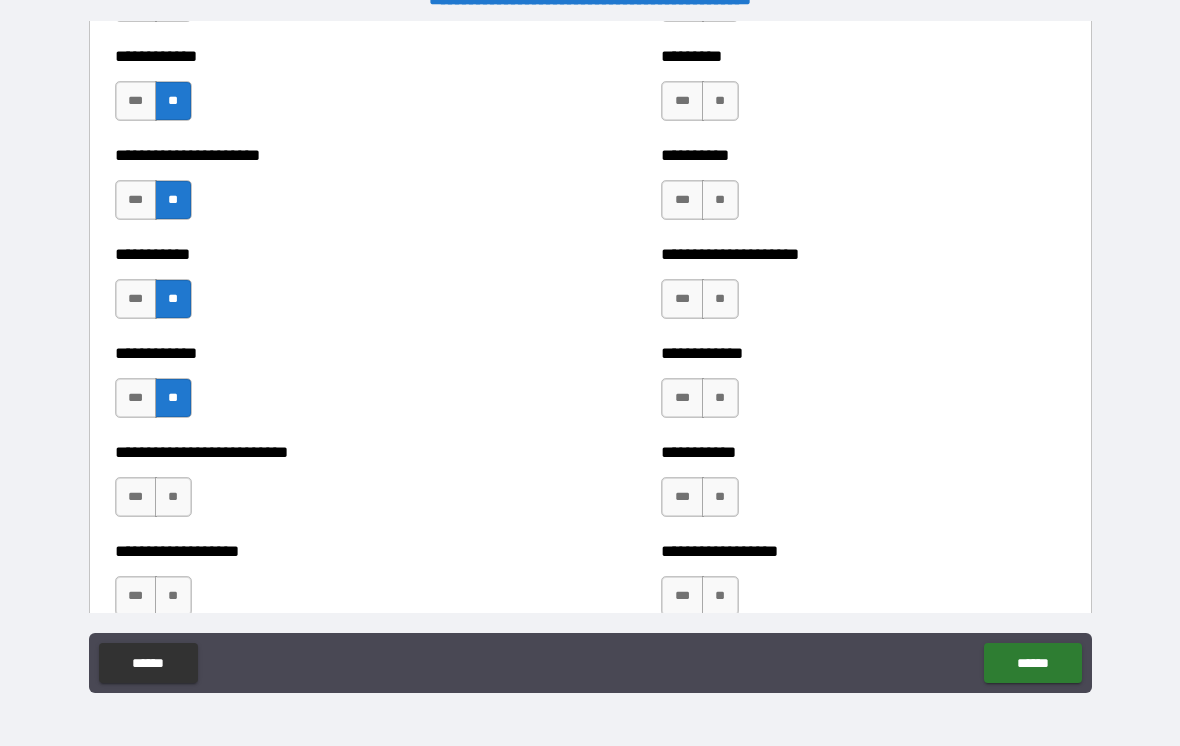 click on "***" at bounding box center [136, 398] 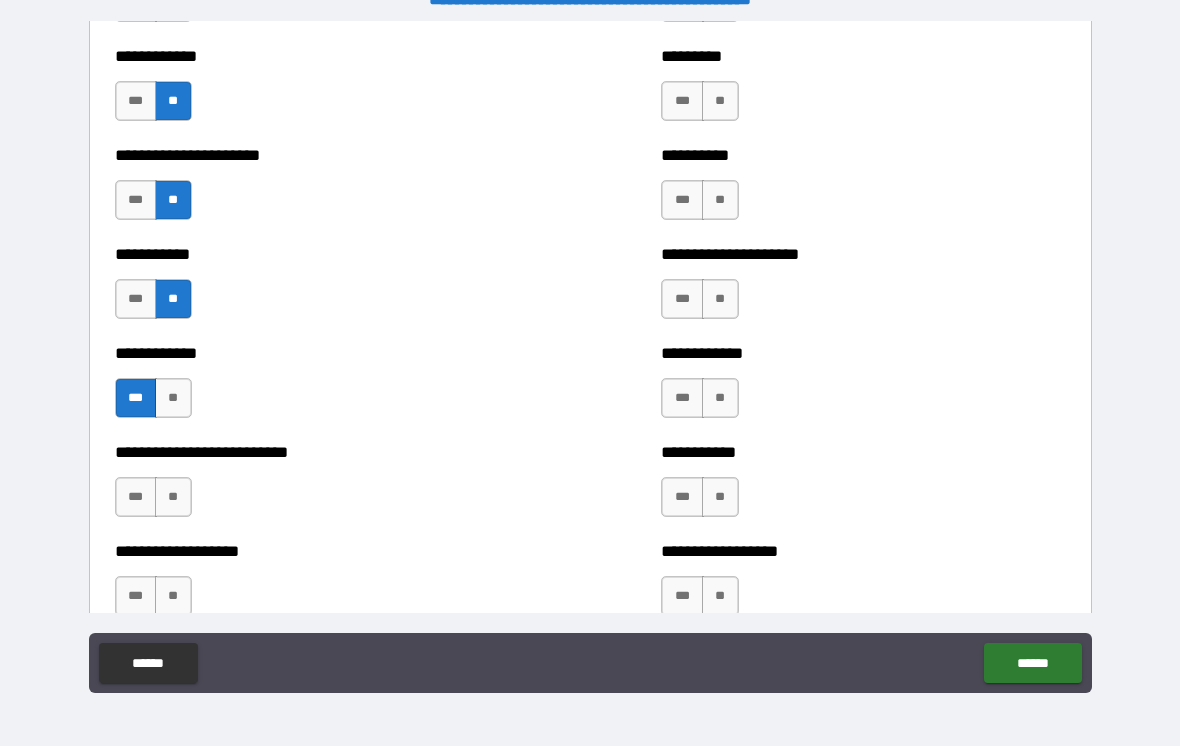 click on "**" at bounding box center (173, 497) 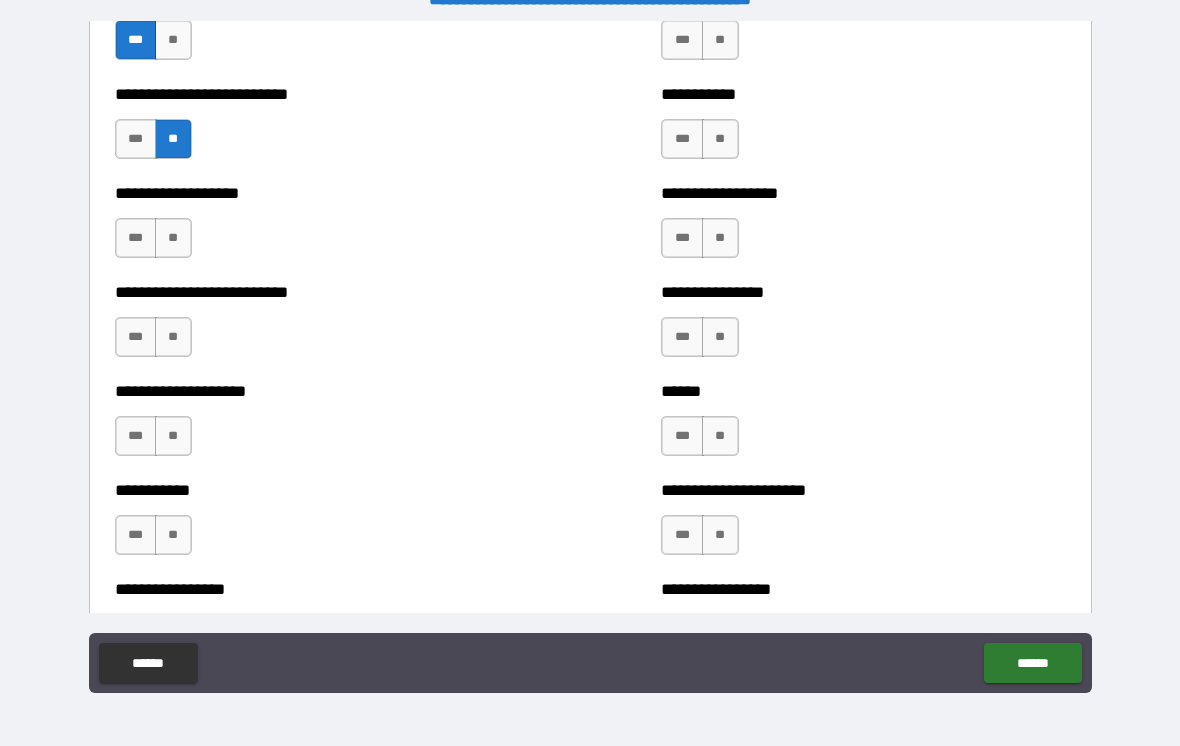 scroll, scrollTop: 5615, scrollLeft: 0, axis: vertical 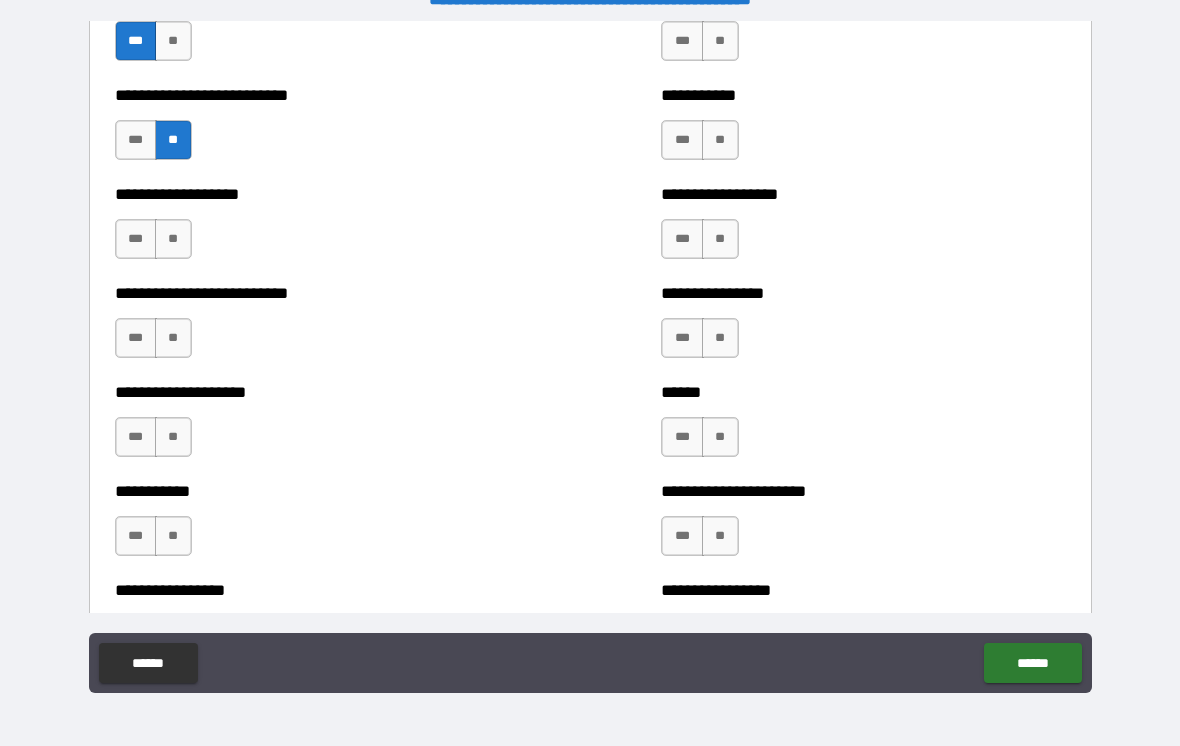 click on "**" at bounding box center (173, 239) 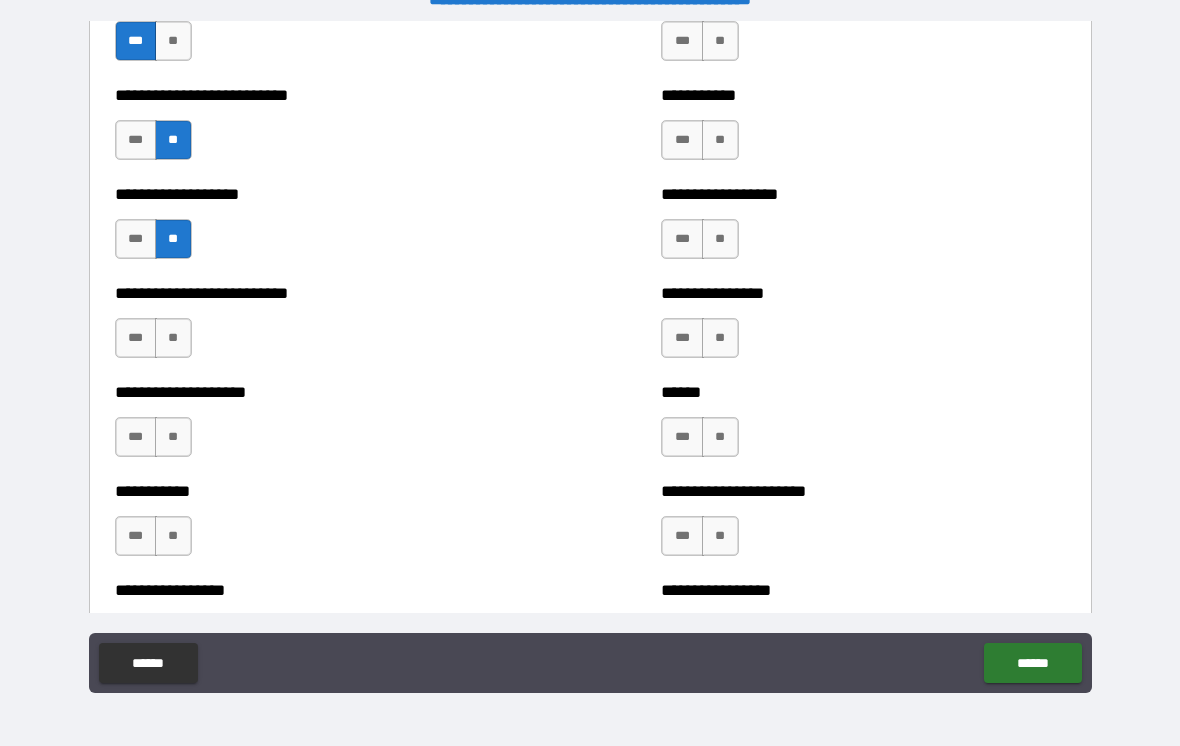 click on "**" at bounding box center (173, 338) 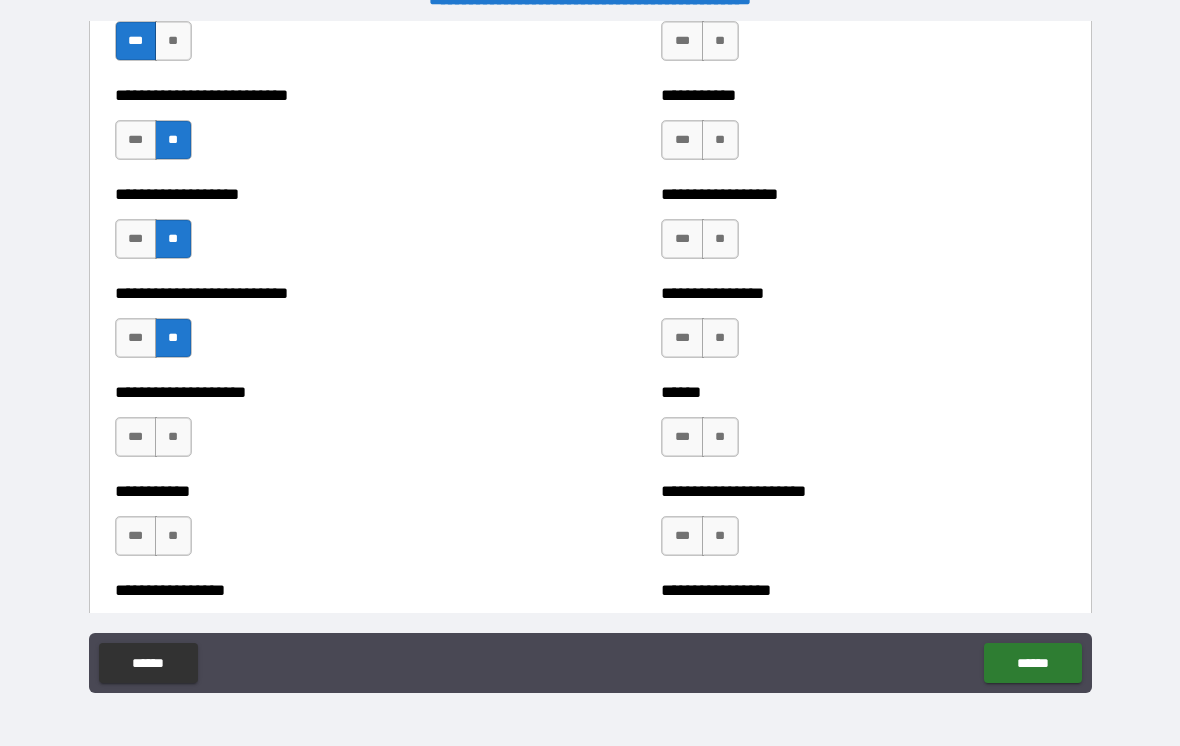 click on "**" at bounding box center [173, 437] 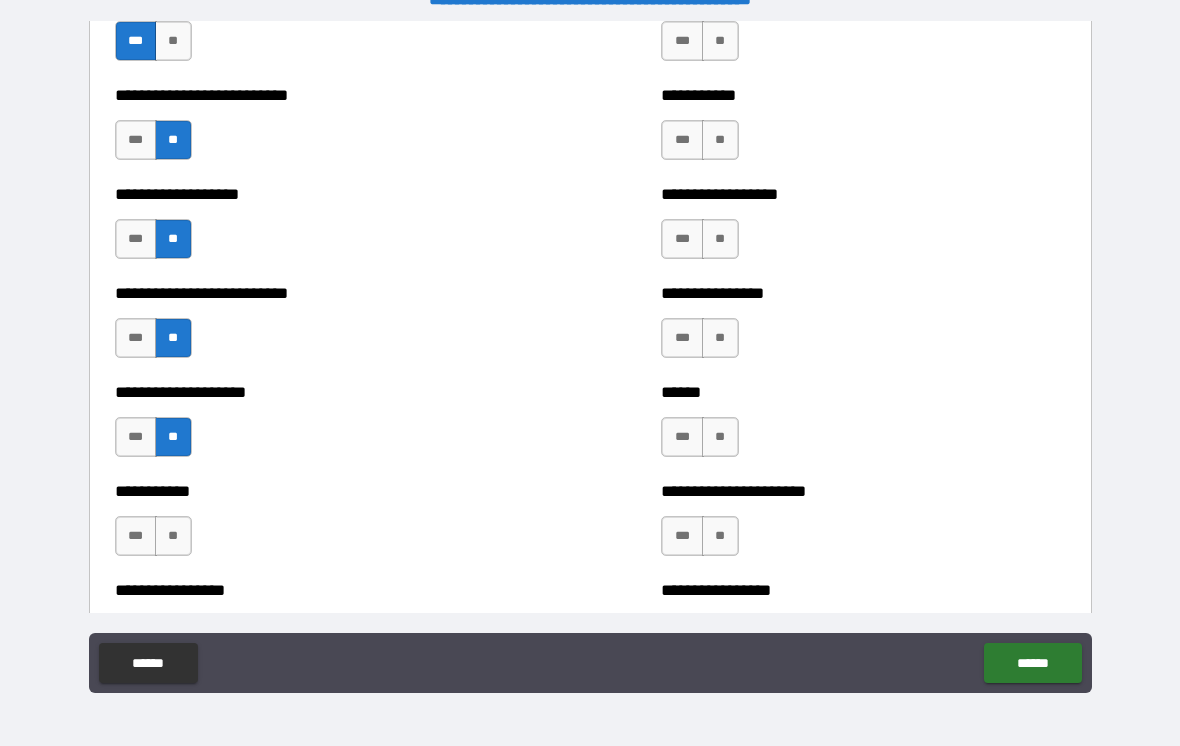 click on "**" at bounding box center (173, 536) 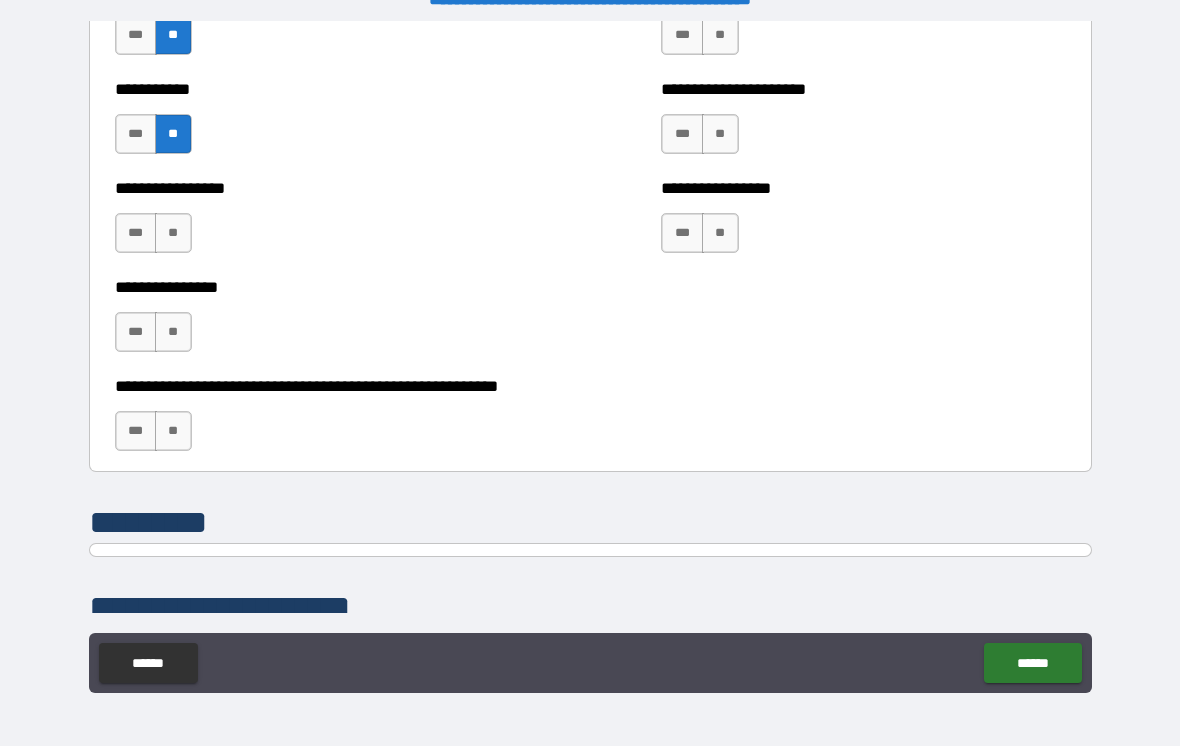 scroll, scrollTop: 6014, scrollLeft: 0, axis: vertical 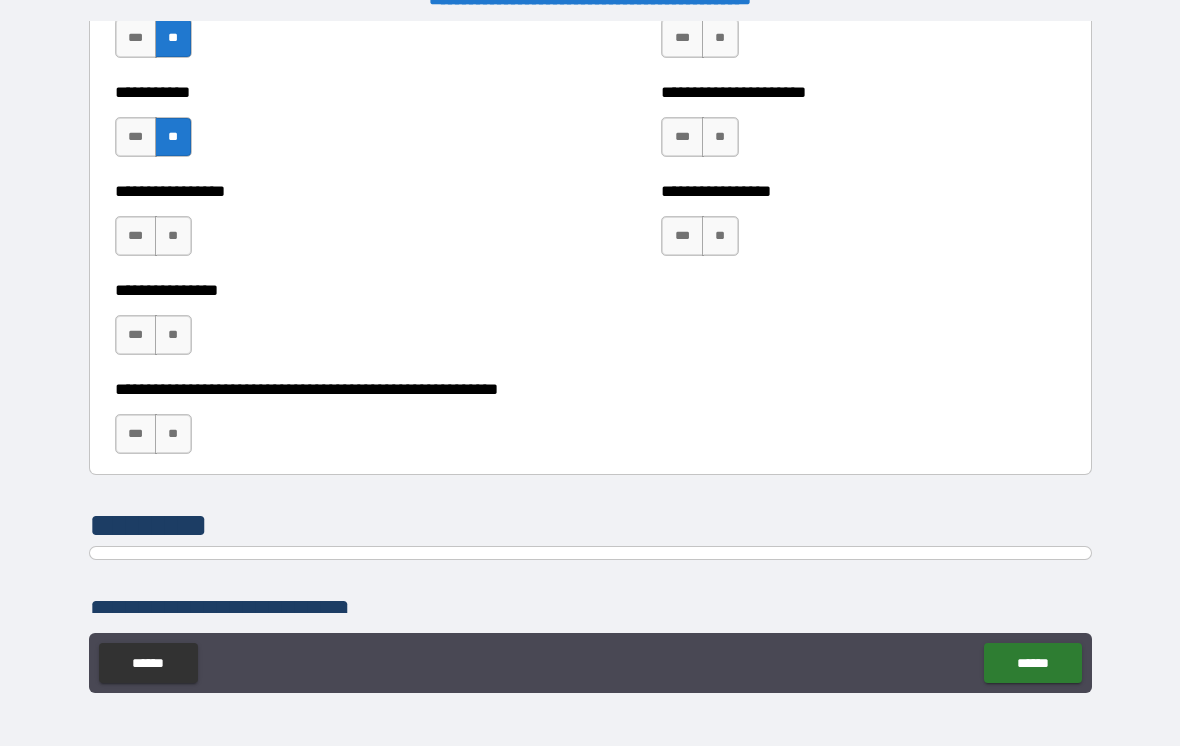 click on "**" at bounding box center [173, 236] 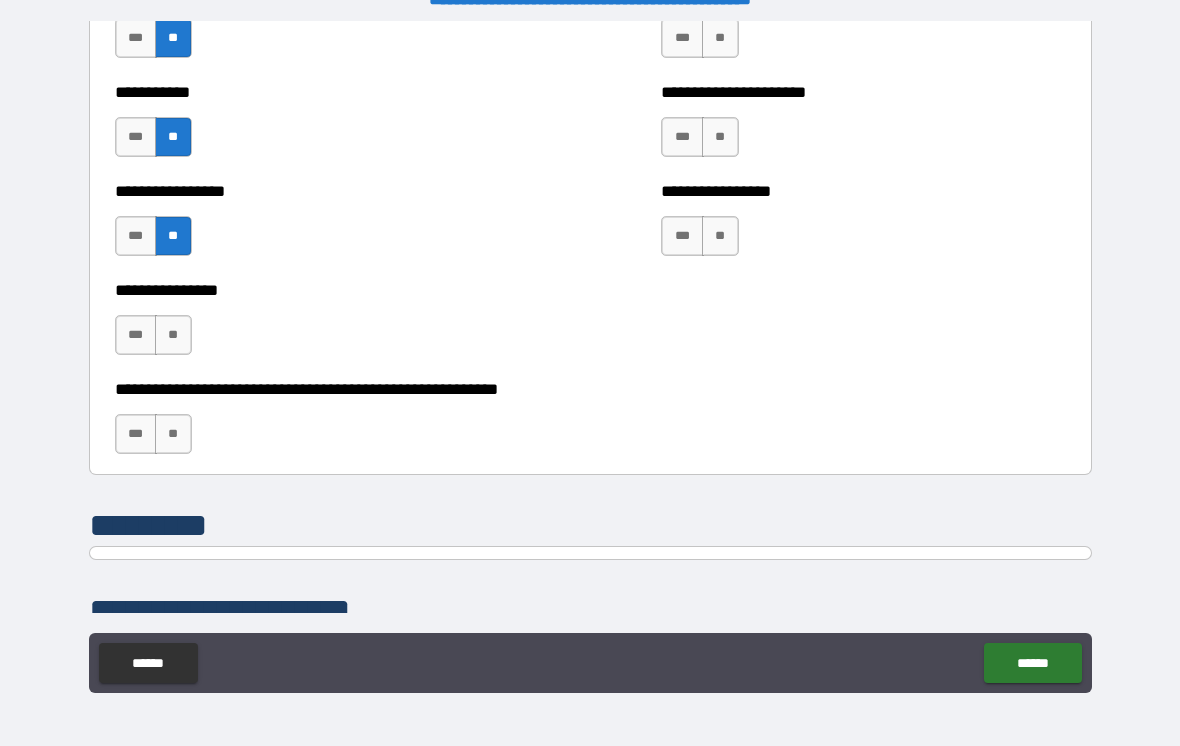 click on "**" at bounding box center [173, 335] 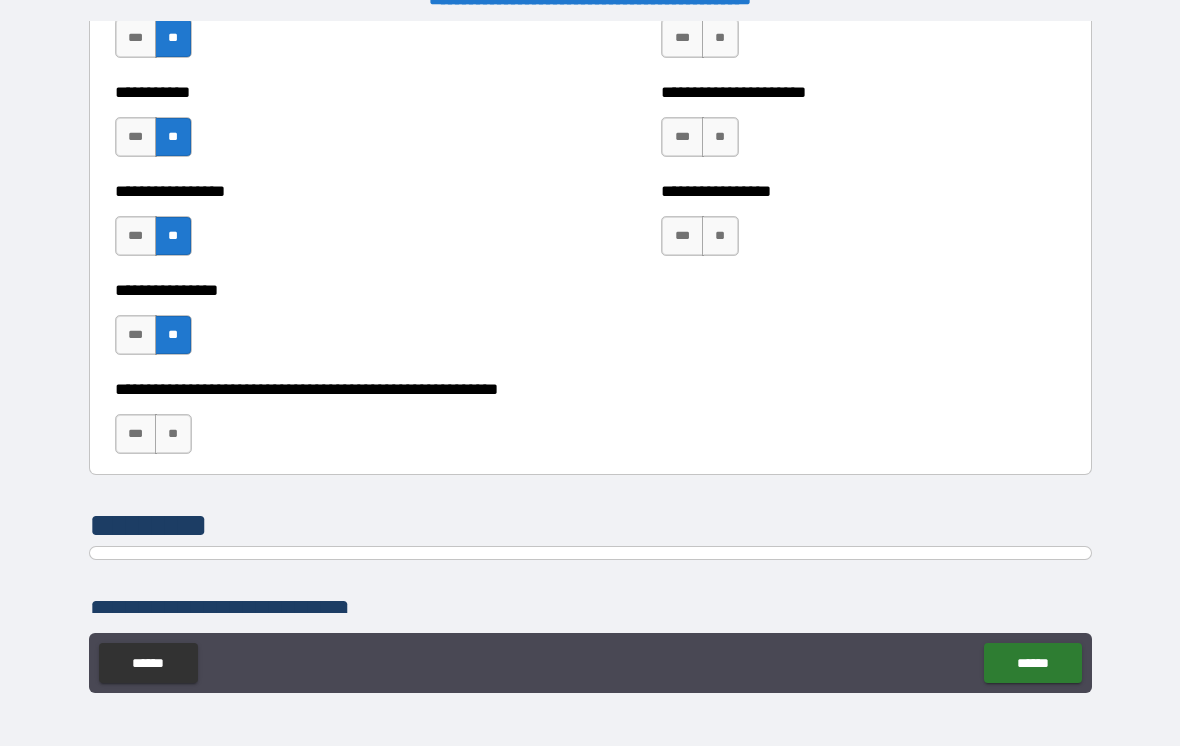 click on "**" at bounding box center [173, 434] 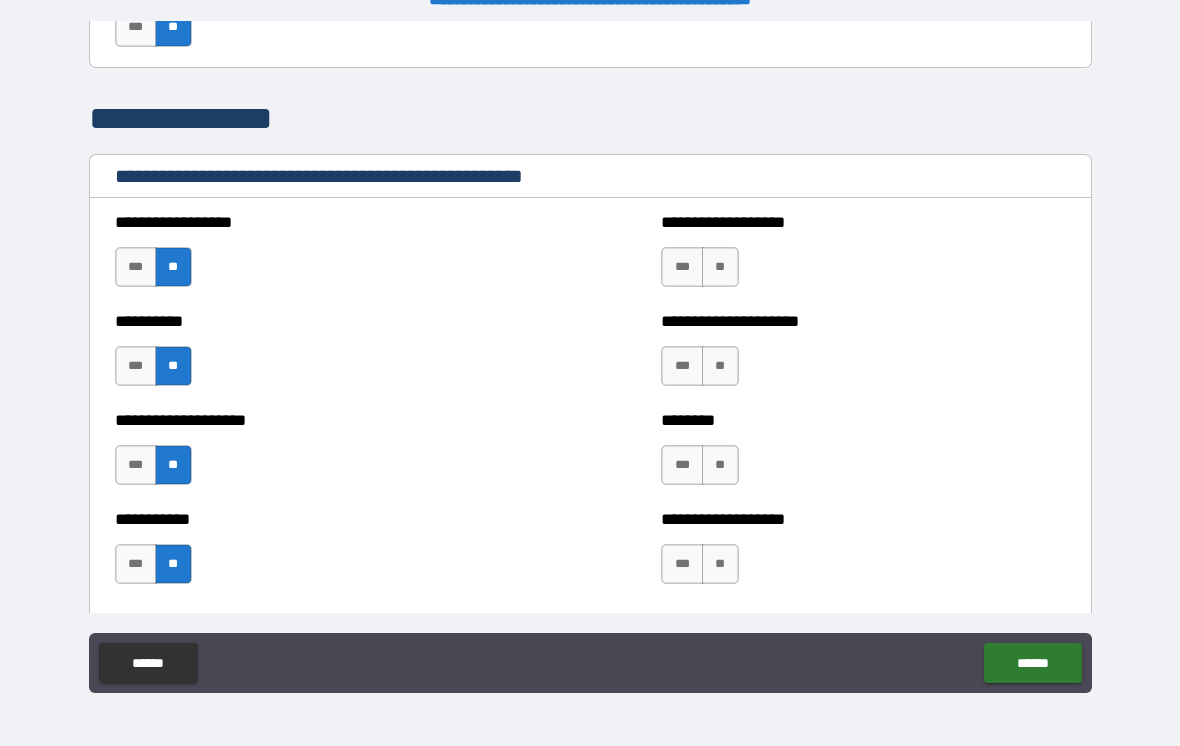scroll, scrollTop: 2322, scrollLeft: 0, axis: vertical 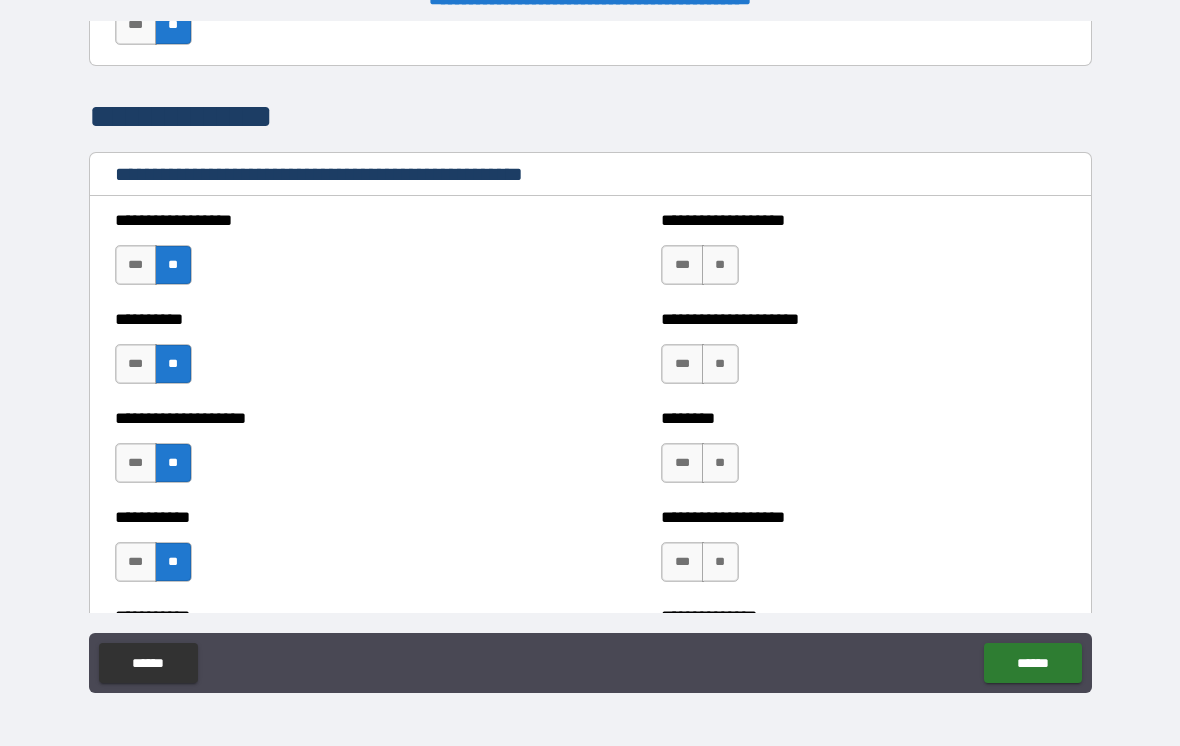 click on "**" at bounding box center [720, 265] 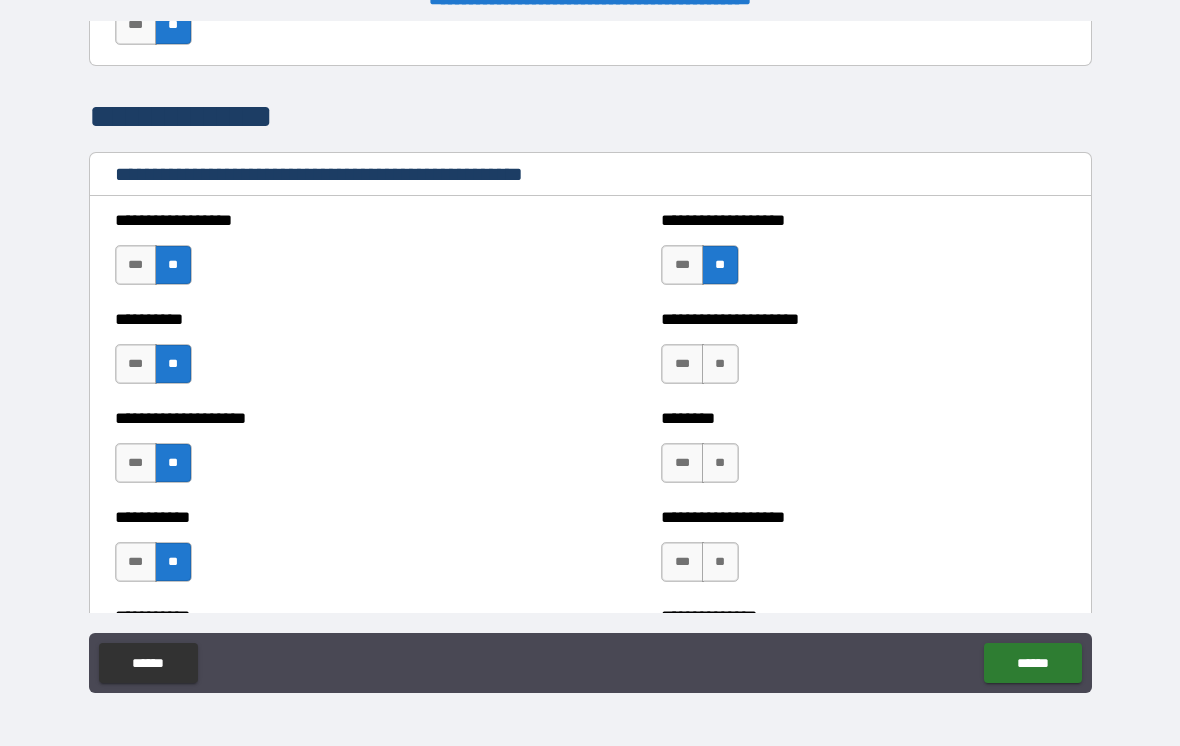 click on "**" at bounding box center (720, 364) 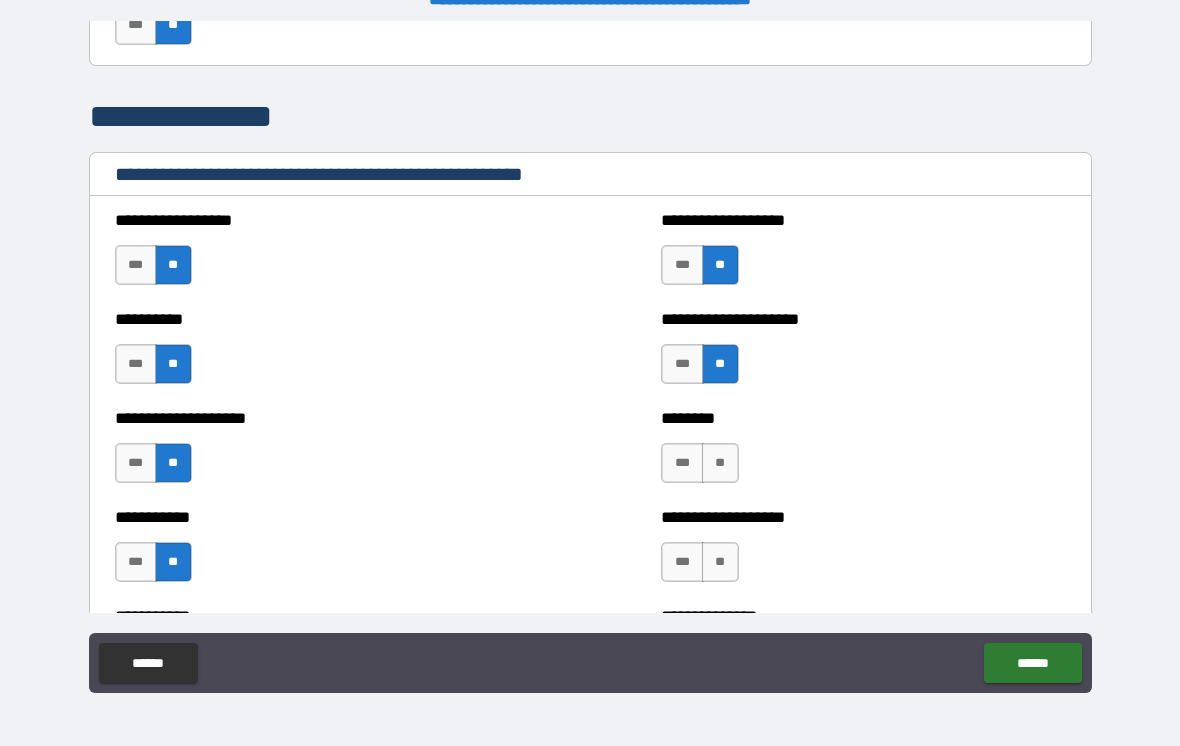 click on "**" at bounding box center (720, 463) 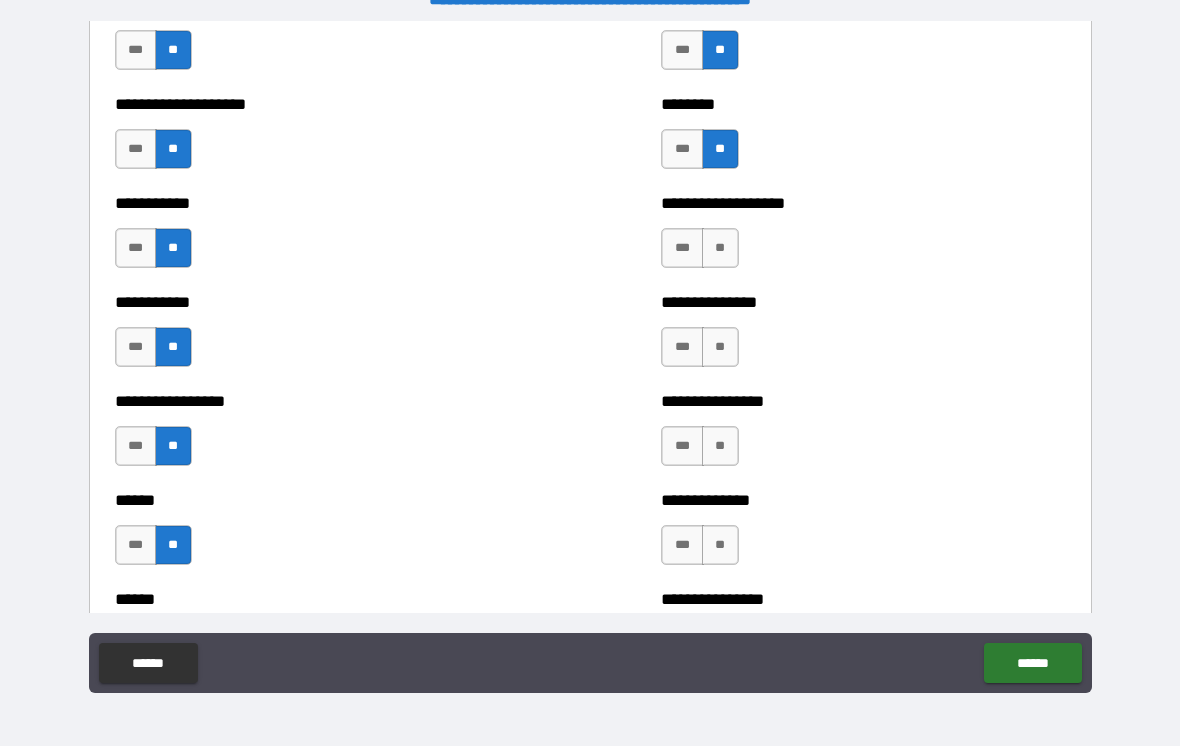 scroll, scrollTop: 2630, scrollLeft: 0, axis: vertical 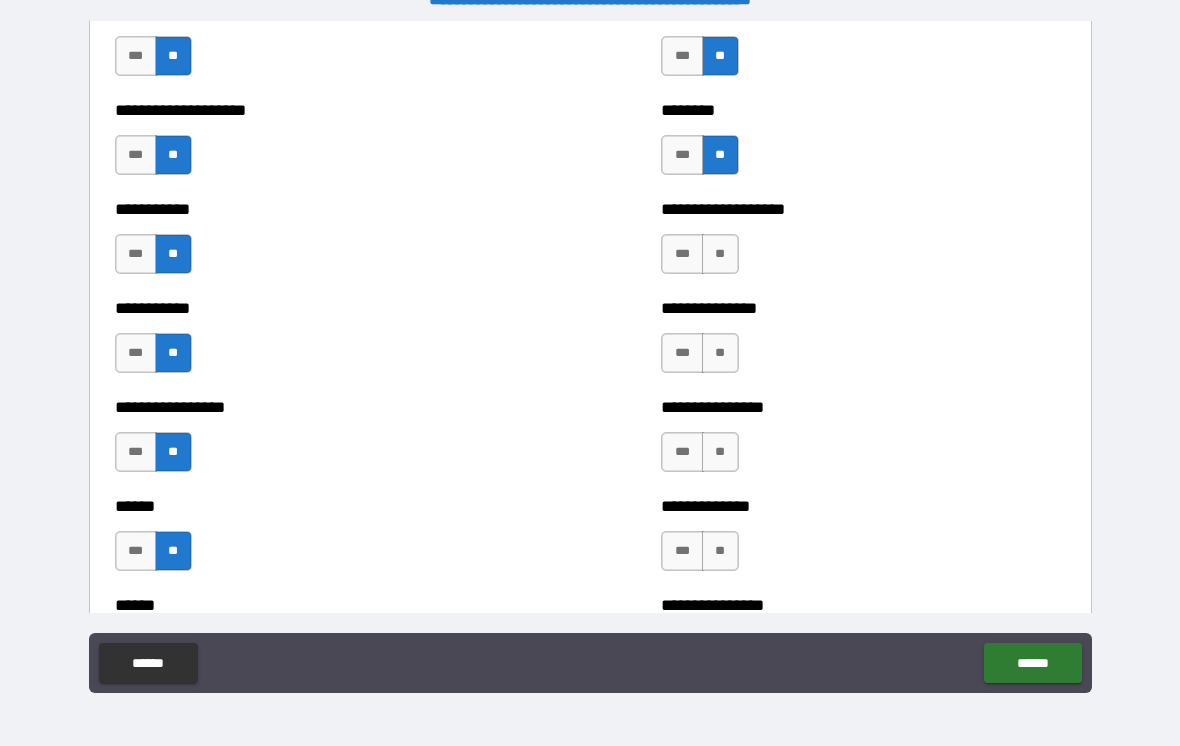 click on "**" at bounding box center [720, 254] 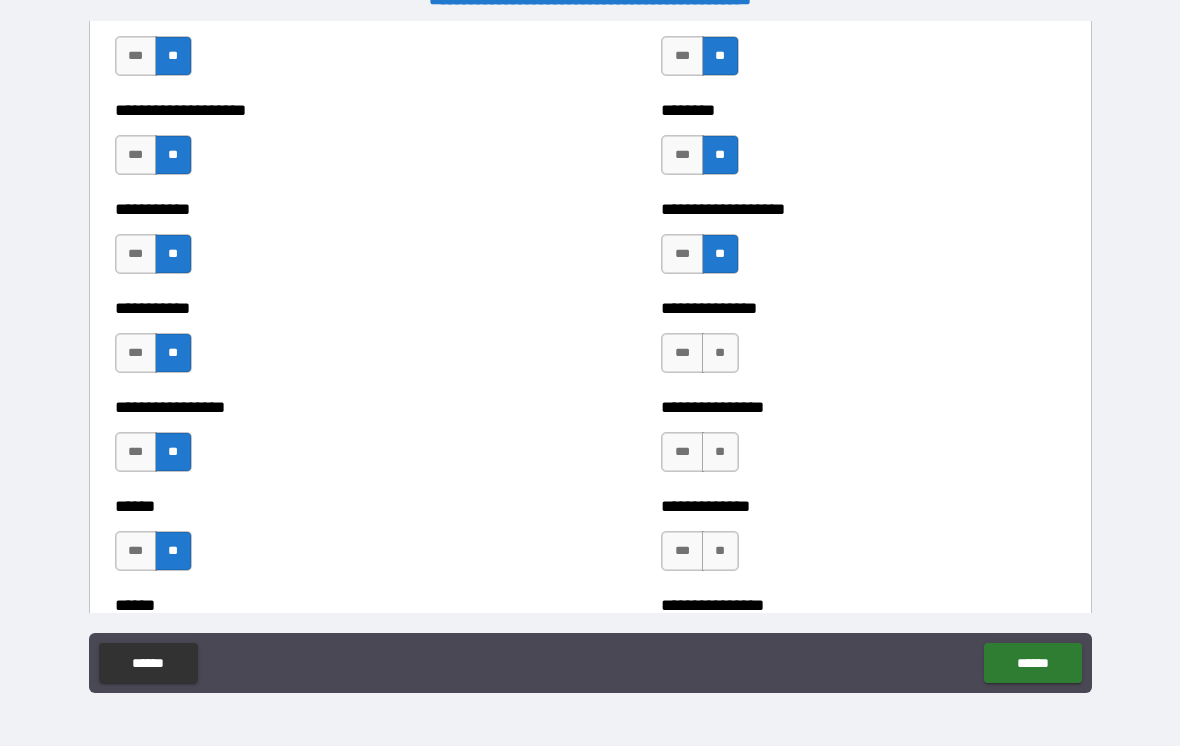 click on "**" at bounding box center (720, 353) 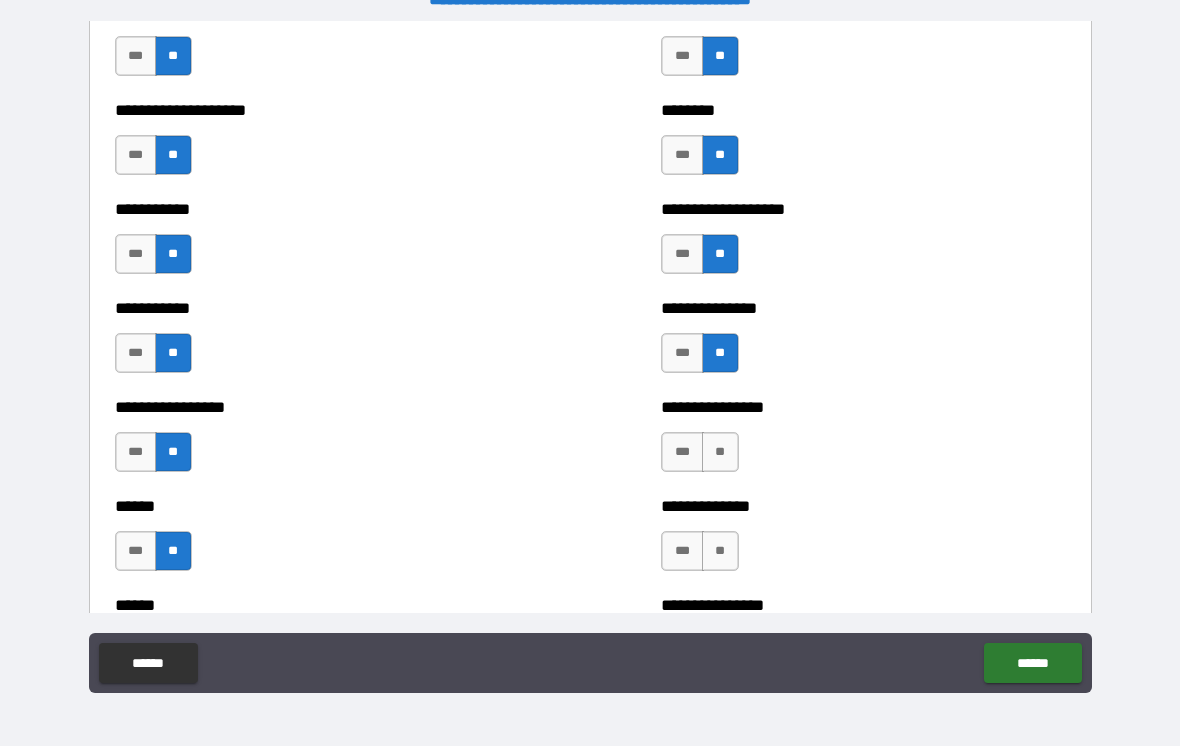 click on "**" at bounding box center (720, 452) 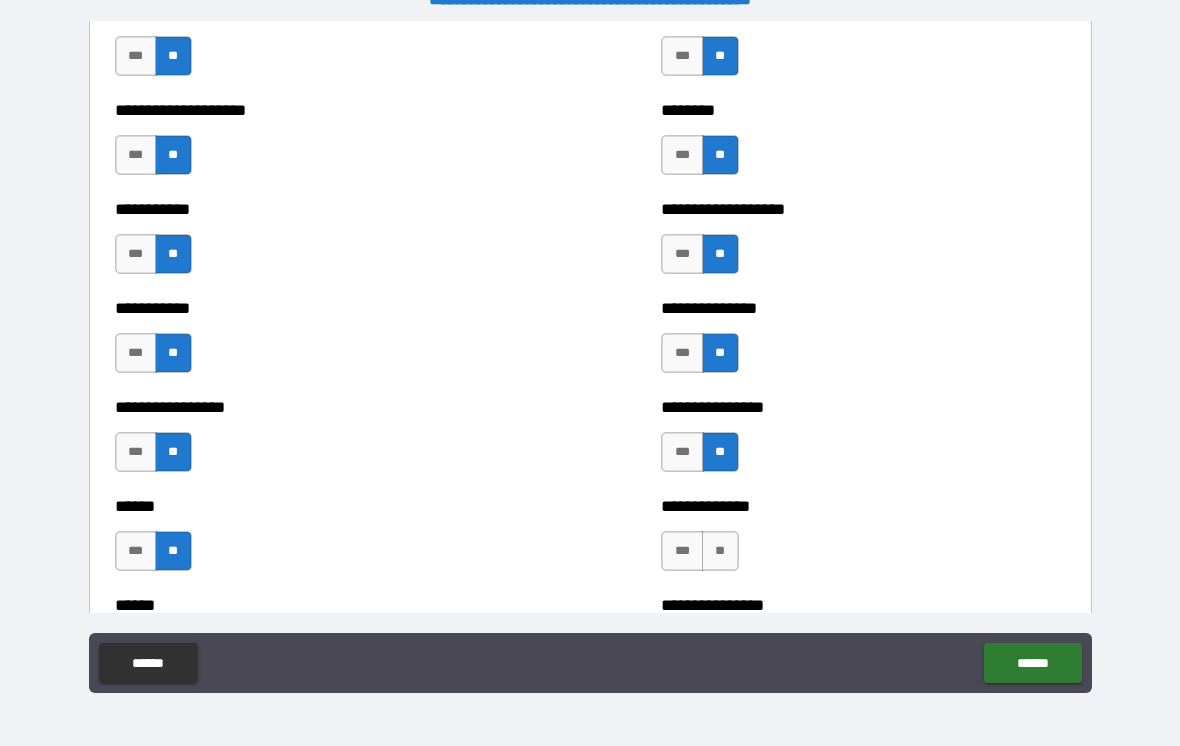 click on "**" at bounding box center (720, 551) 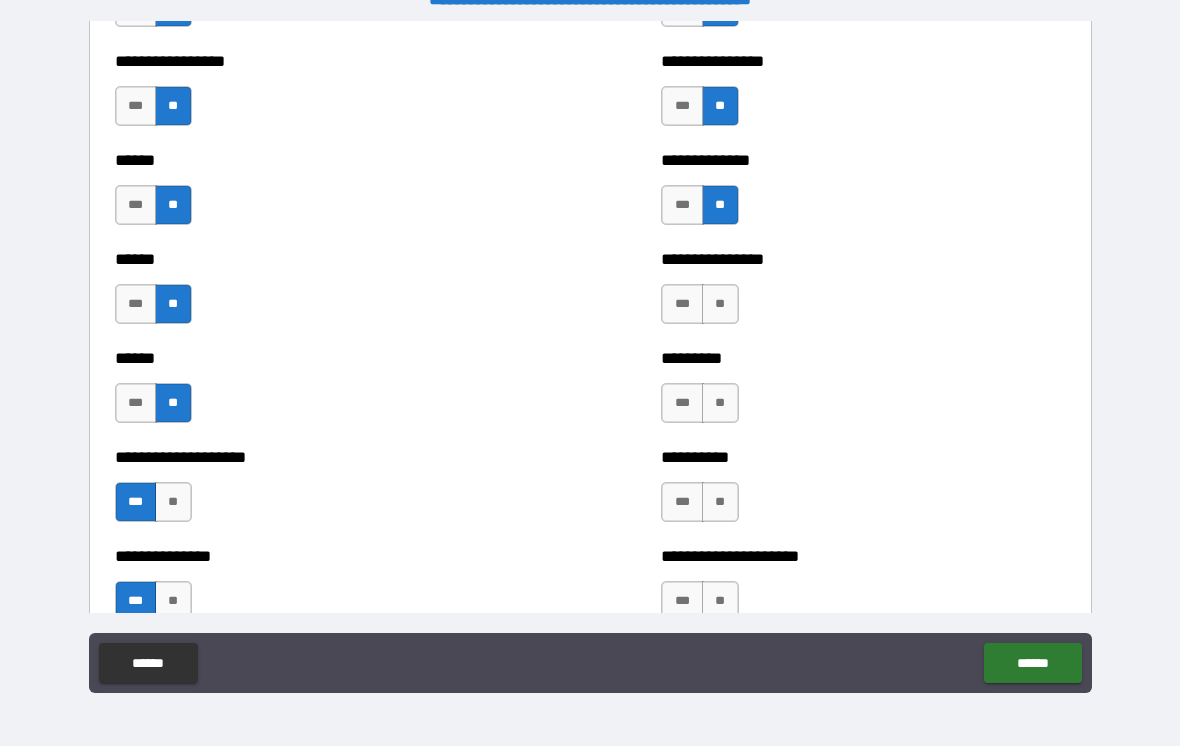 scroll, scrollTop: 2974, scrollLeft: 0, axis: vertical 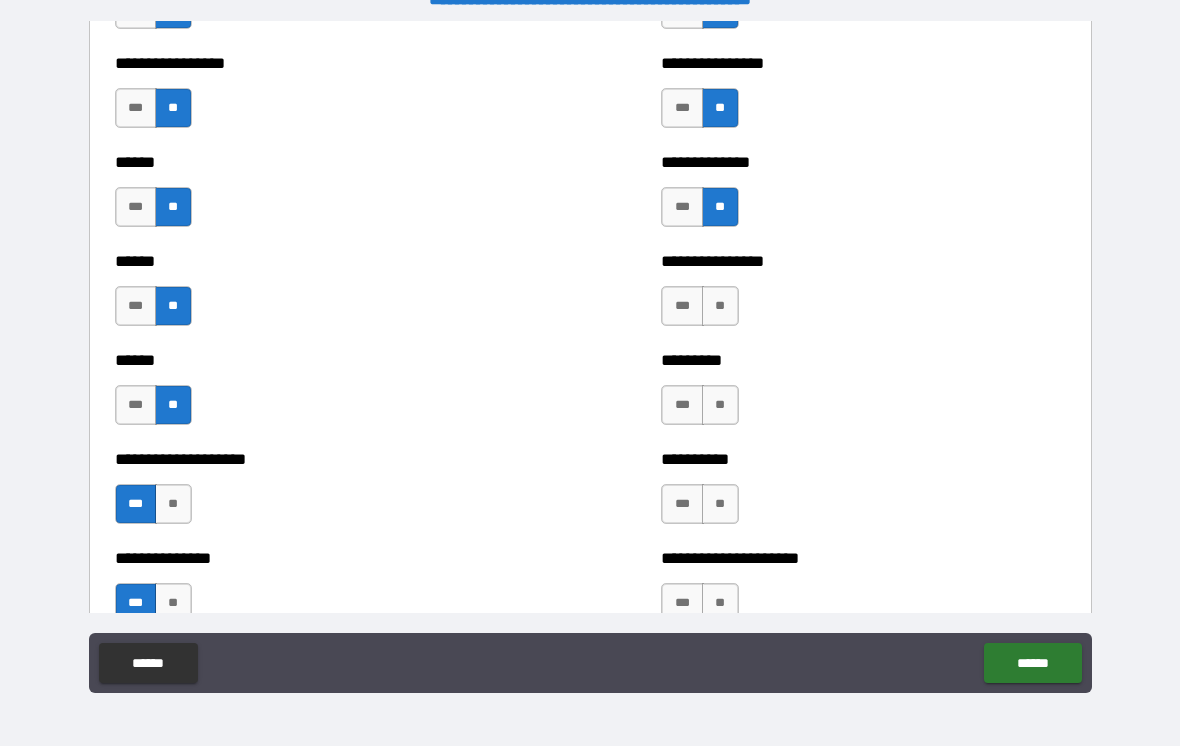 click on "**" at bounding box center (720, 306) 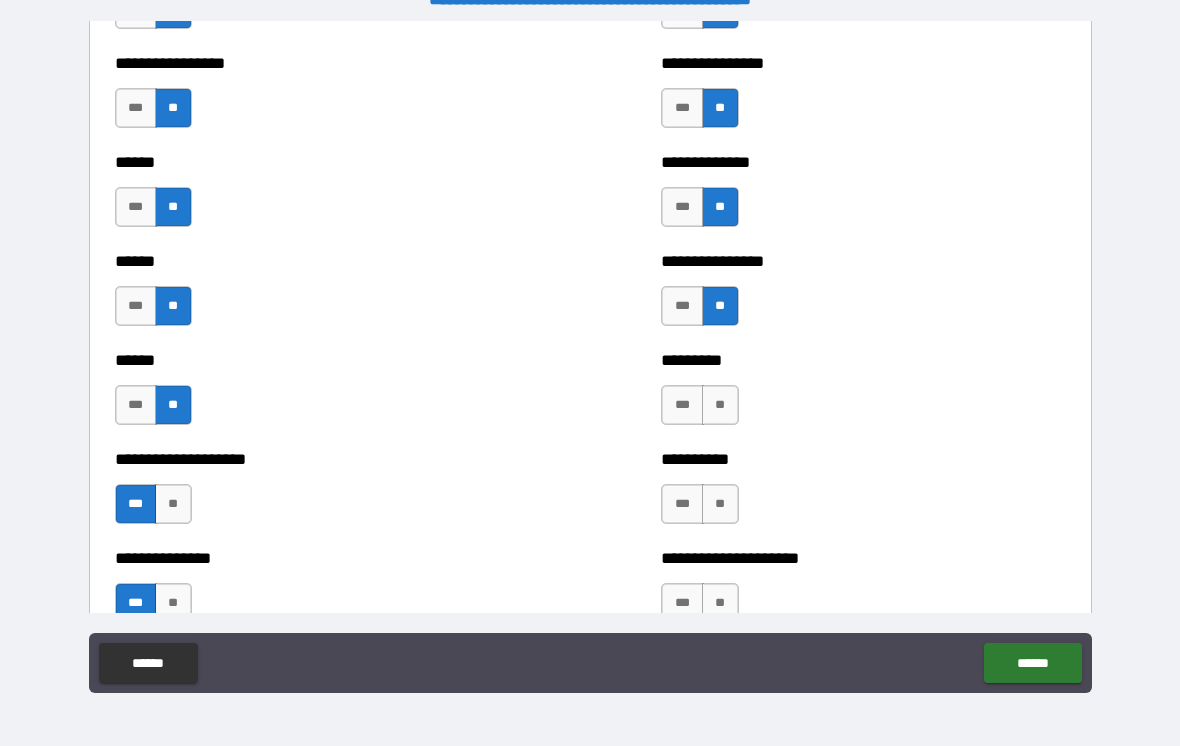 click on "**" at bounding box center [720, 405] 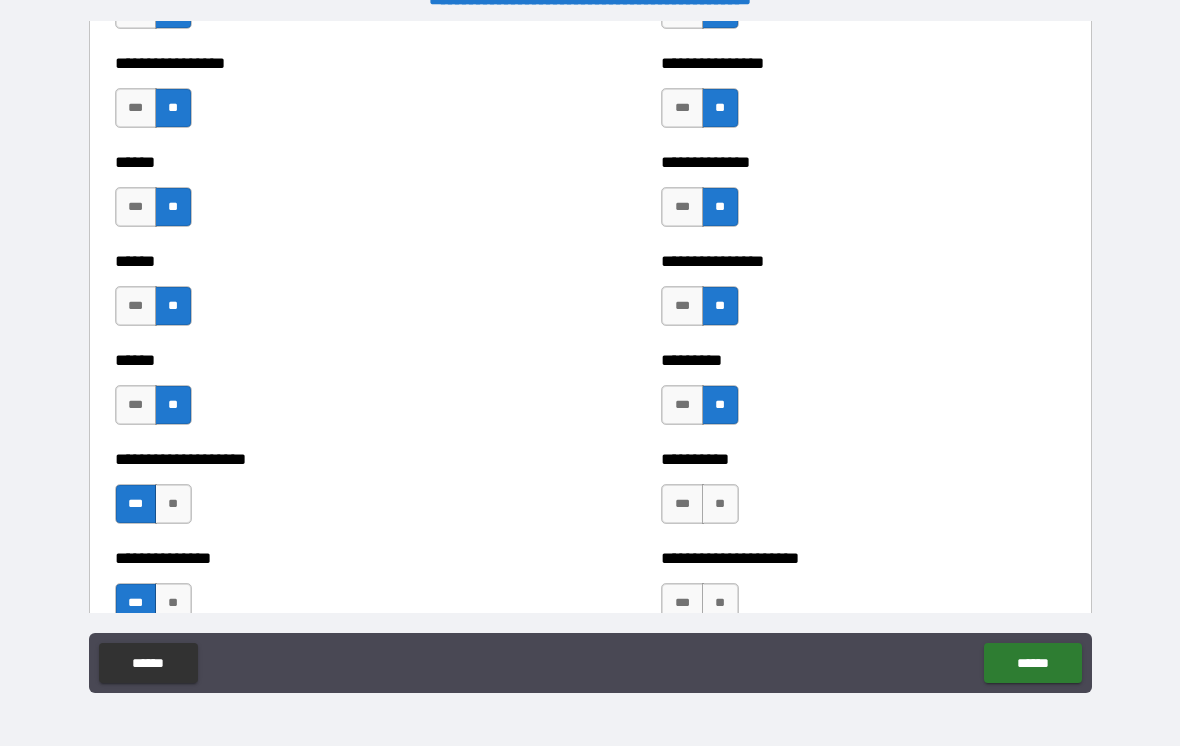 click on "**" at bounding box center [720, 504] 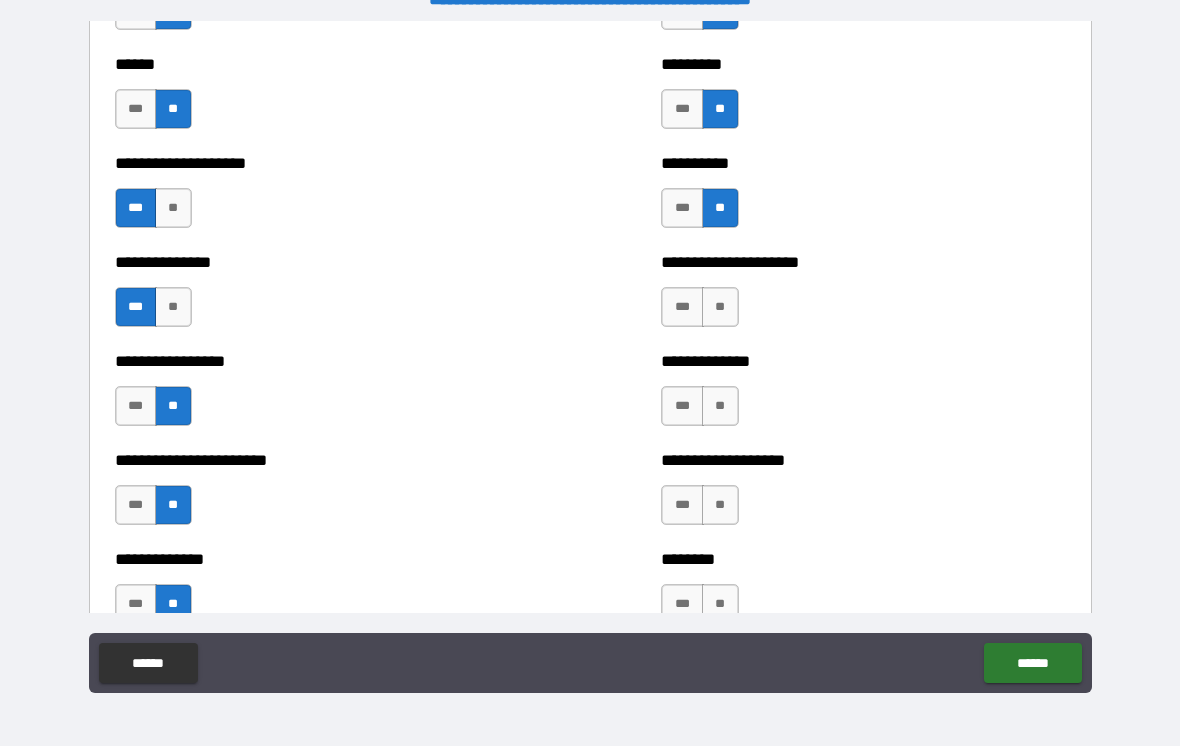 scroll, scrollTop: 3268, scrollLeft: 0, axis: vertical 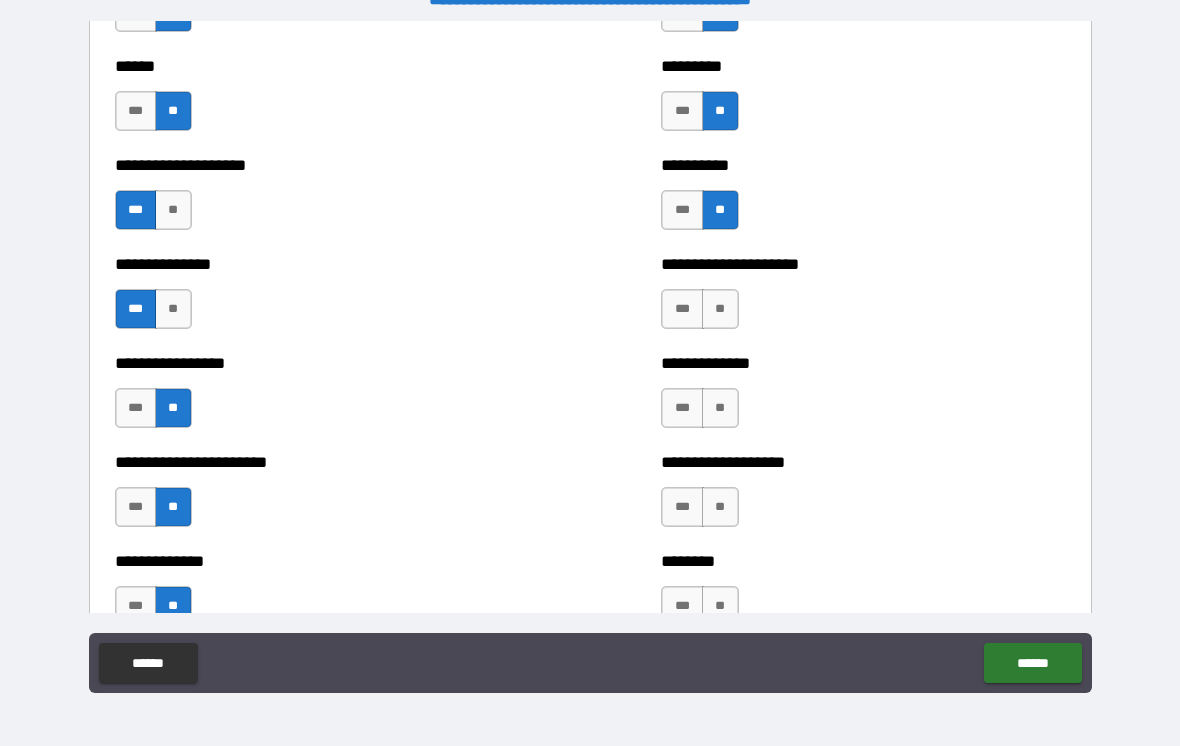 click on "**" at bounding box center (720, 309) 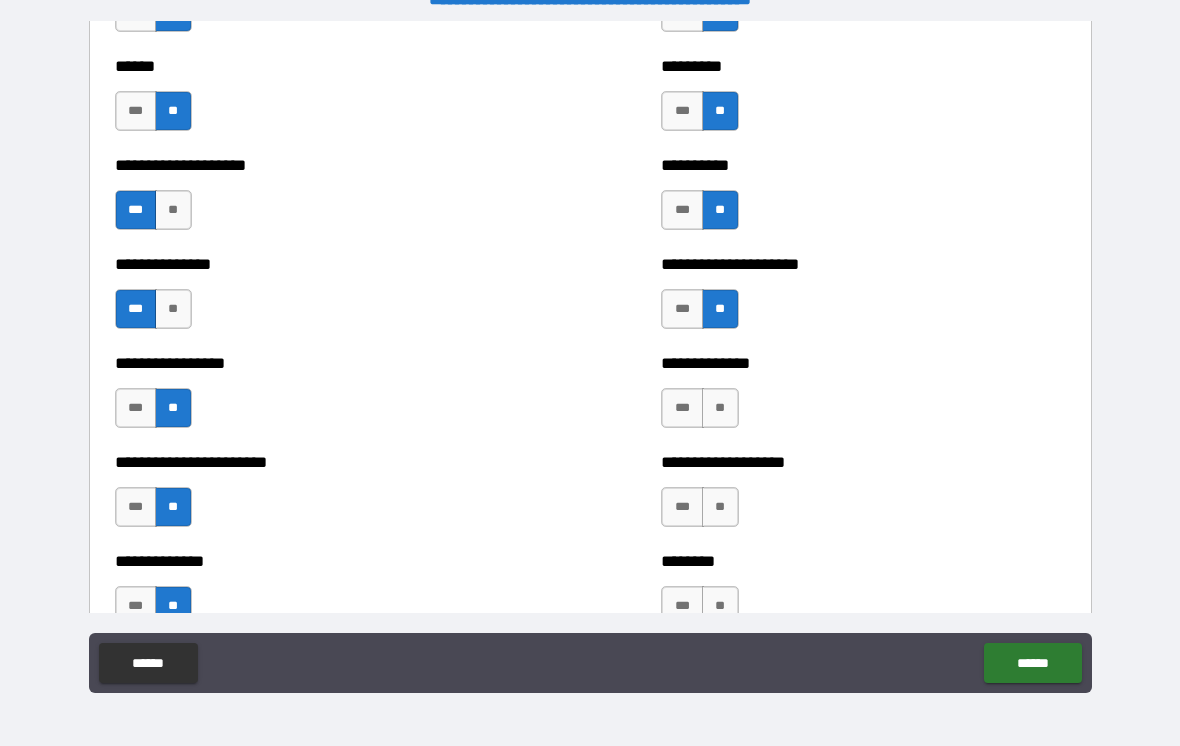 click on "**" at bounding box center [720, 408] 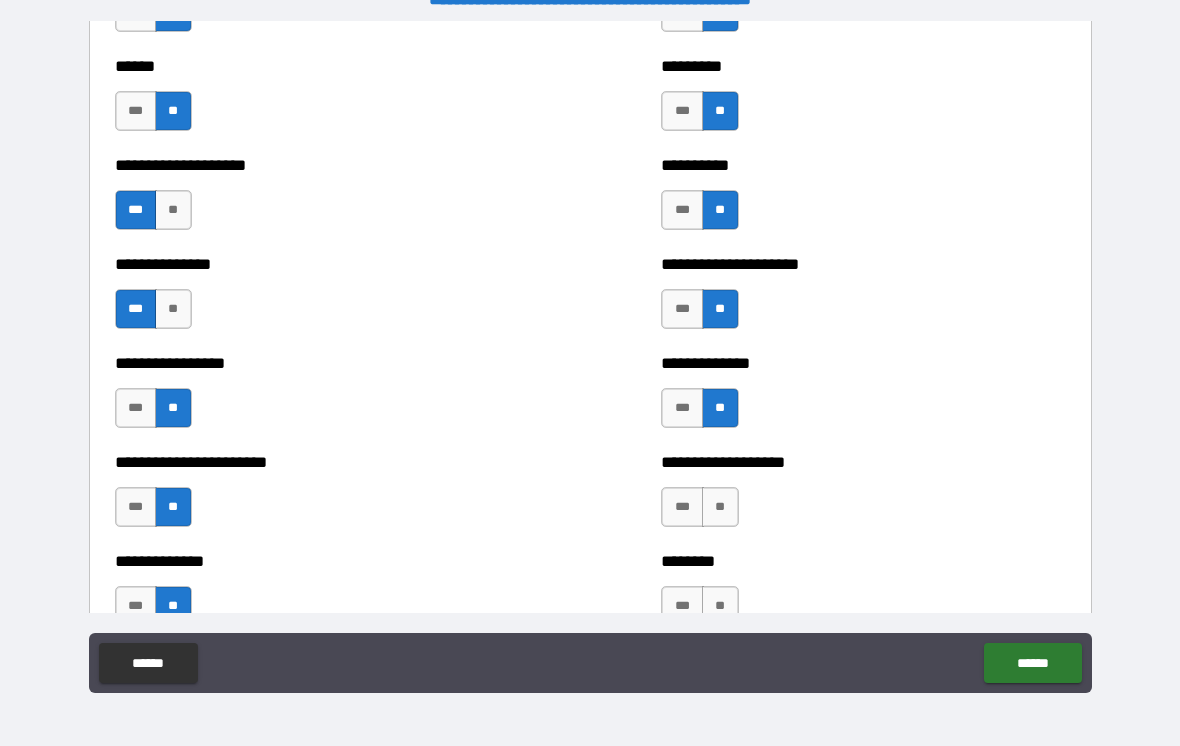 click on "**" at bounding box center (720, 507) 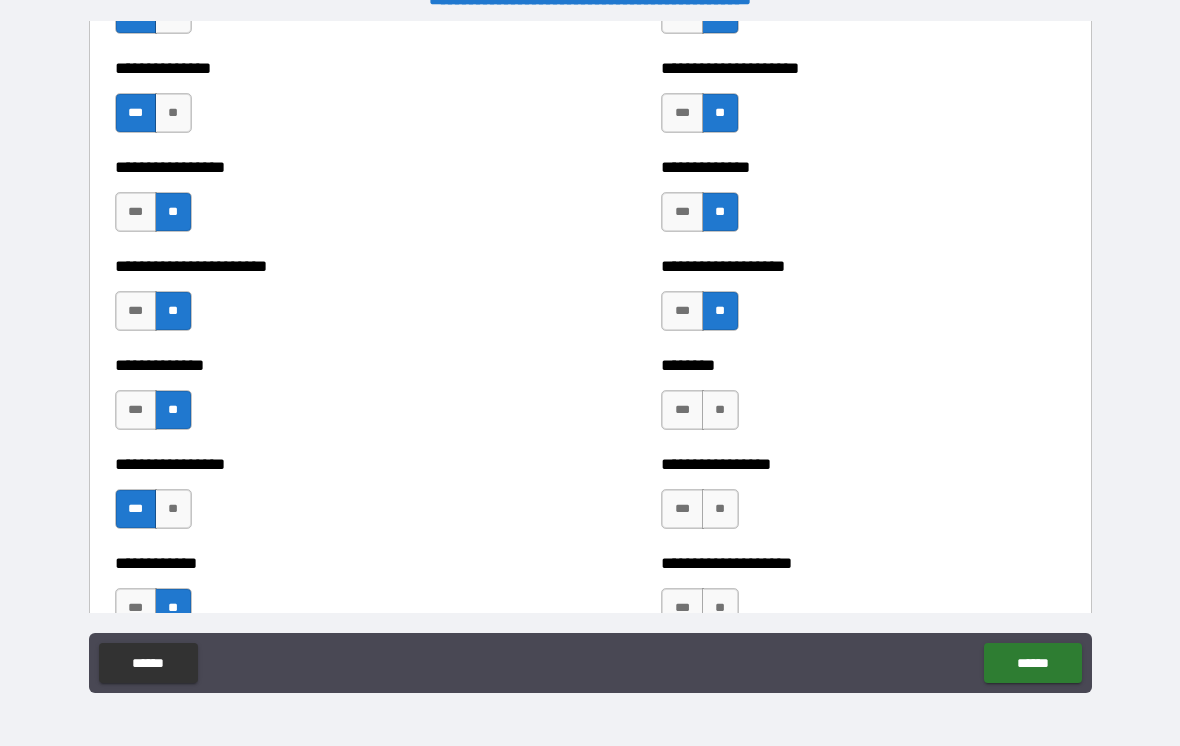 scroll, scrollTop: 3462, scrollLeft: 0, axis: vertical 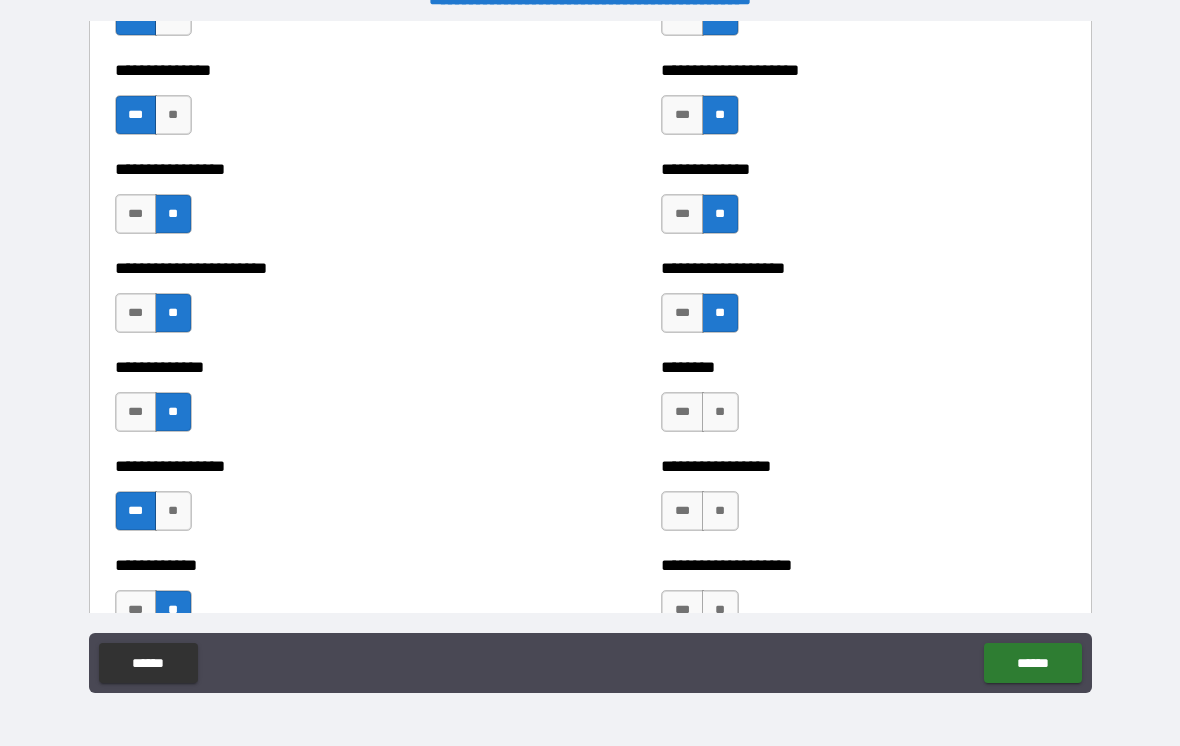 click on "**" at bounding box center [720, 412] 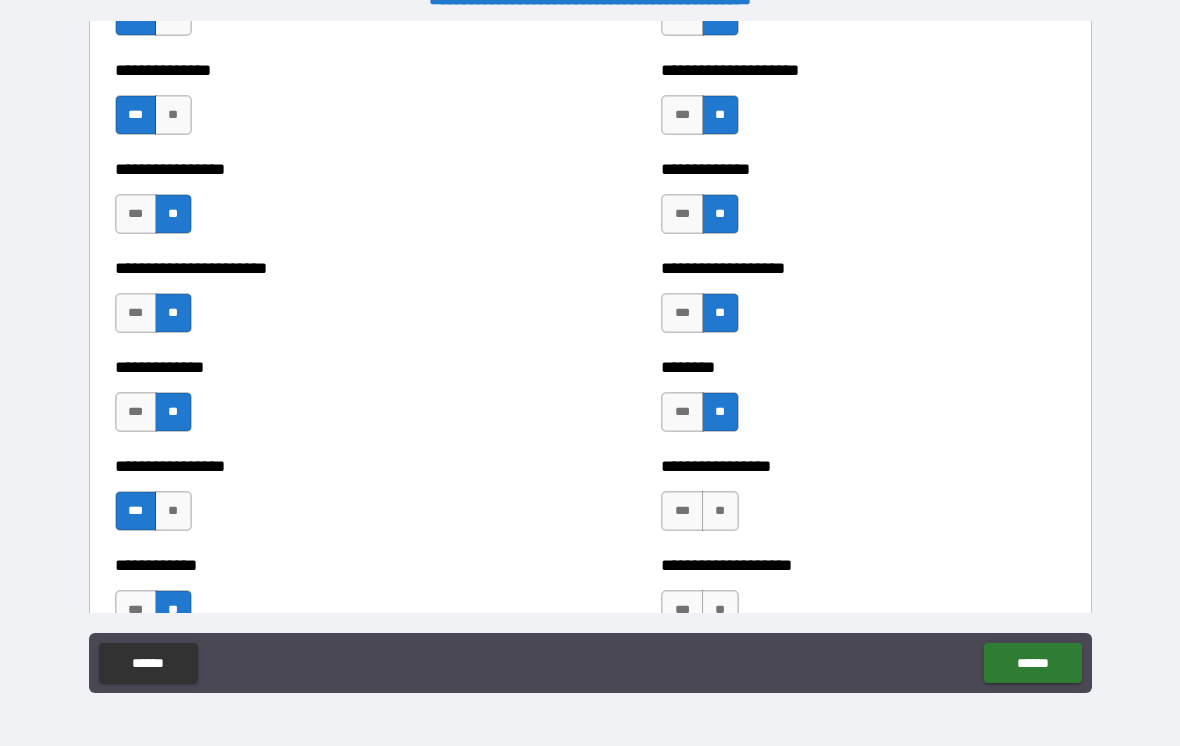 click on "**" at bounding box center [720, 511] 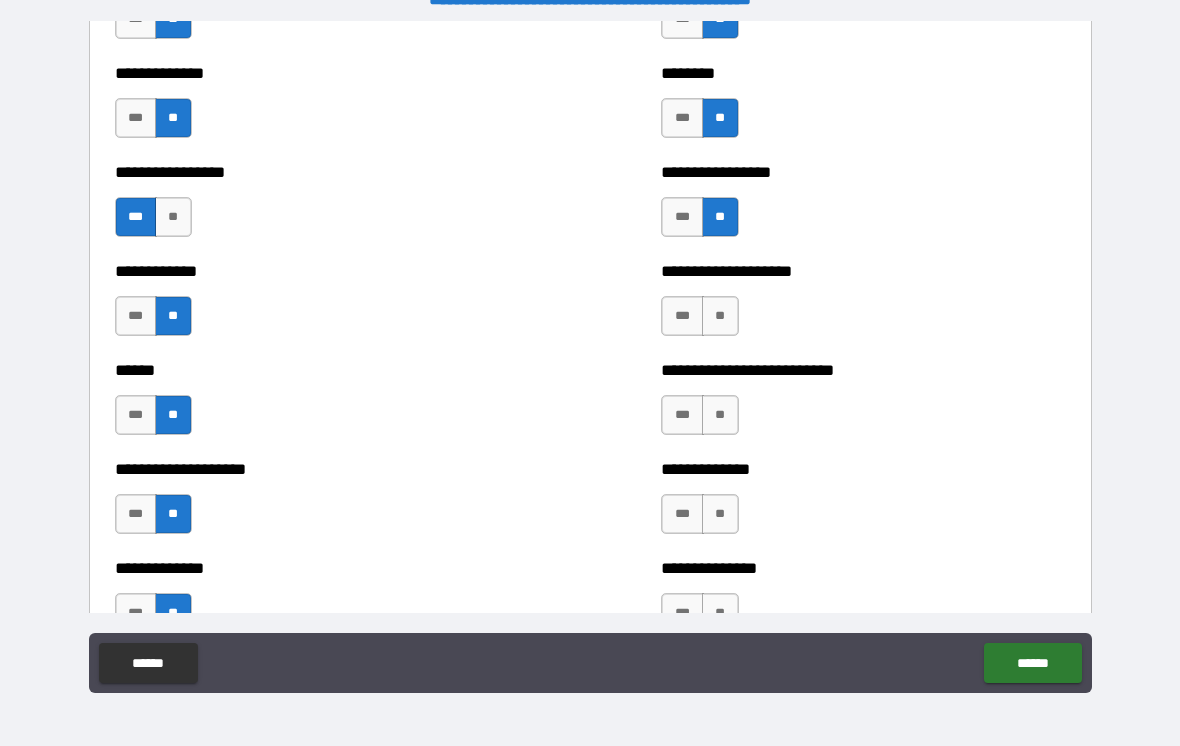 scroll, scrollTop: 3757, scrollLeft: 0, axis: vertical 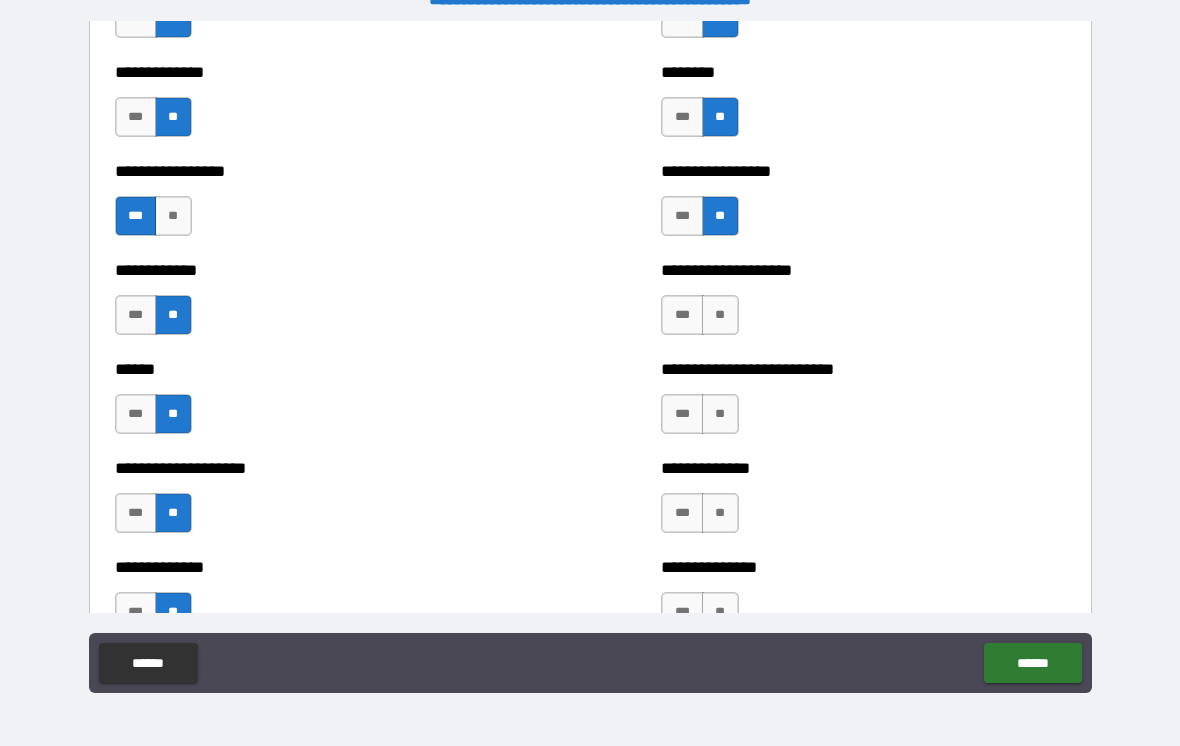 click on "**" at bounding box center (720, 315) 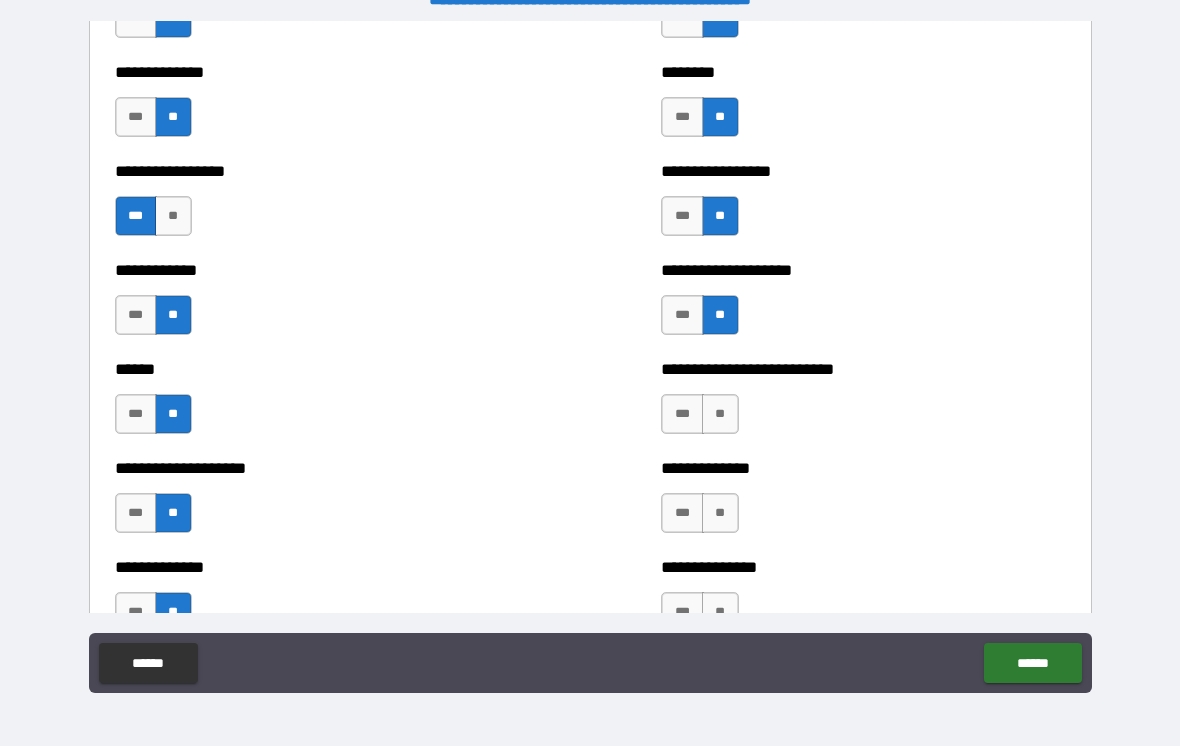 click on "**" at bounding box center [720, 414] 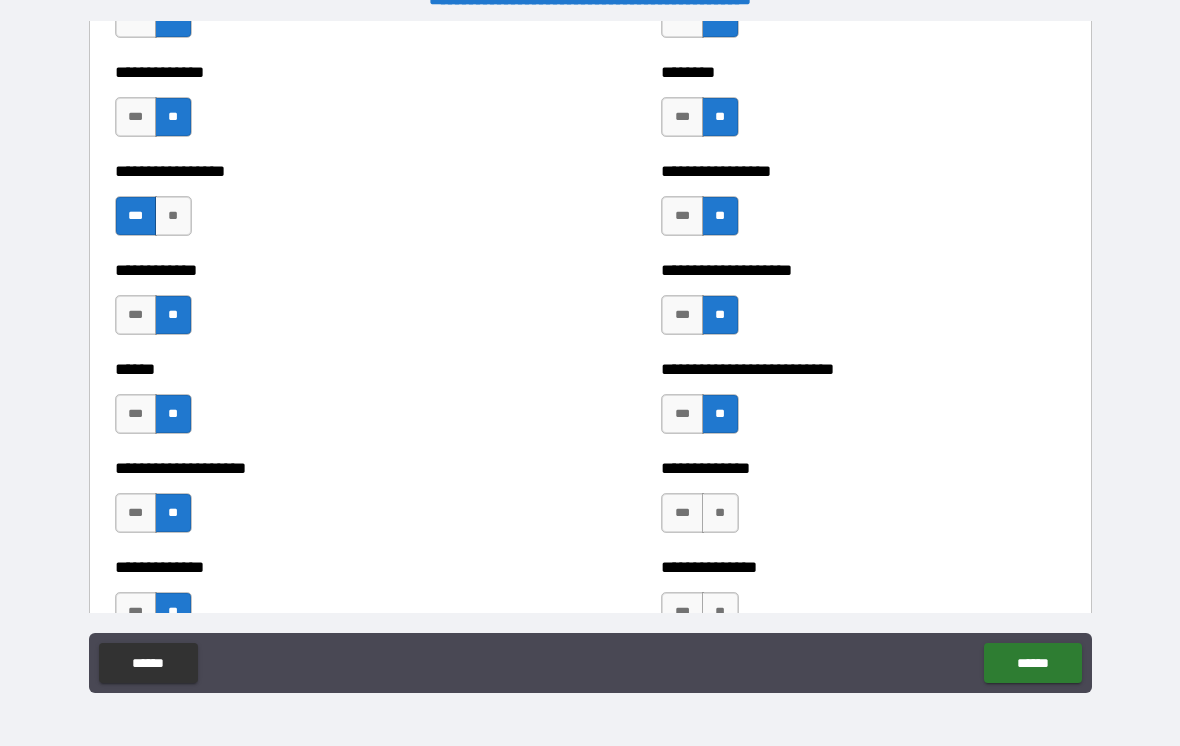 click on "**" at bounding box center [720, 513] 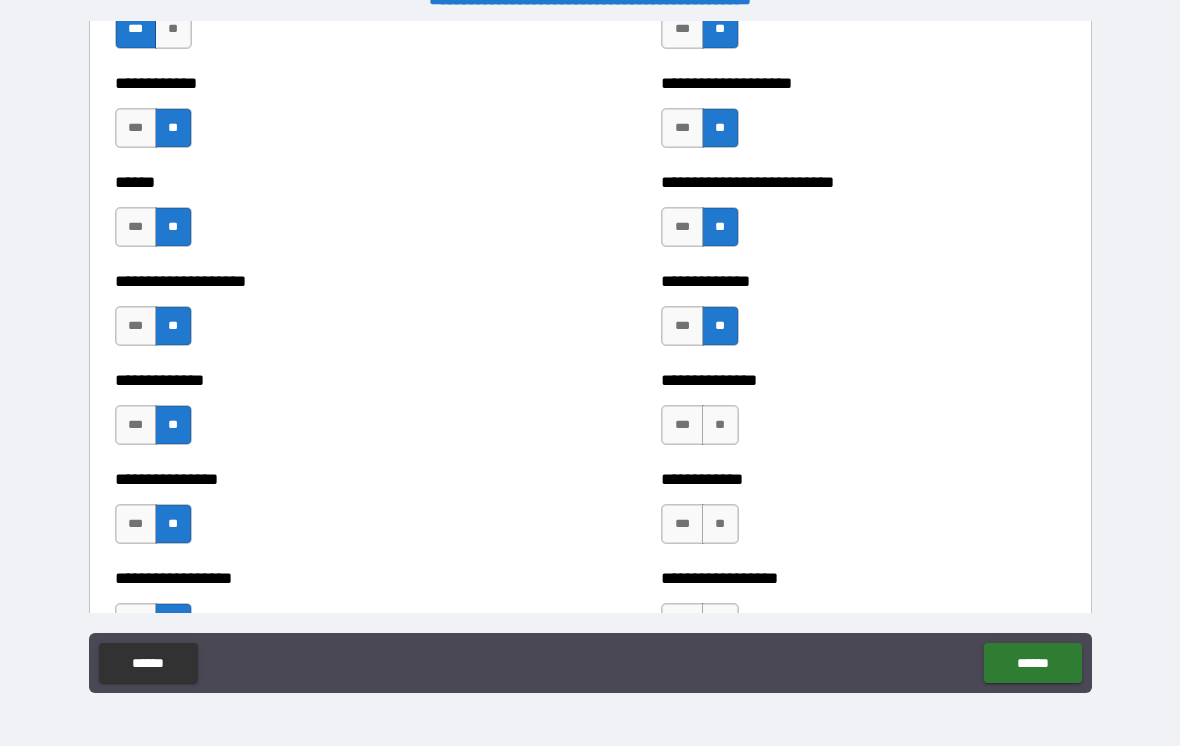 scroll, scrollTop: 3950, scrollLeft: 0, axis: vertical 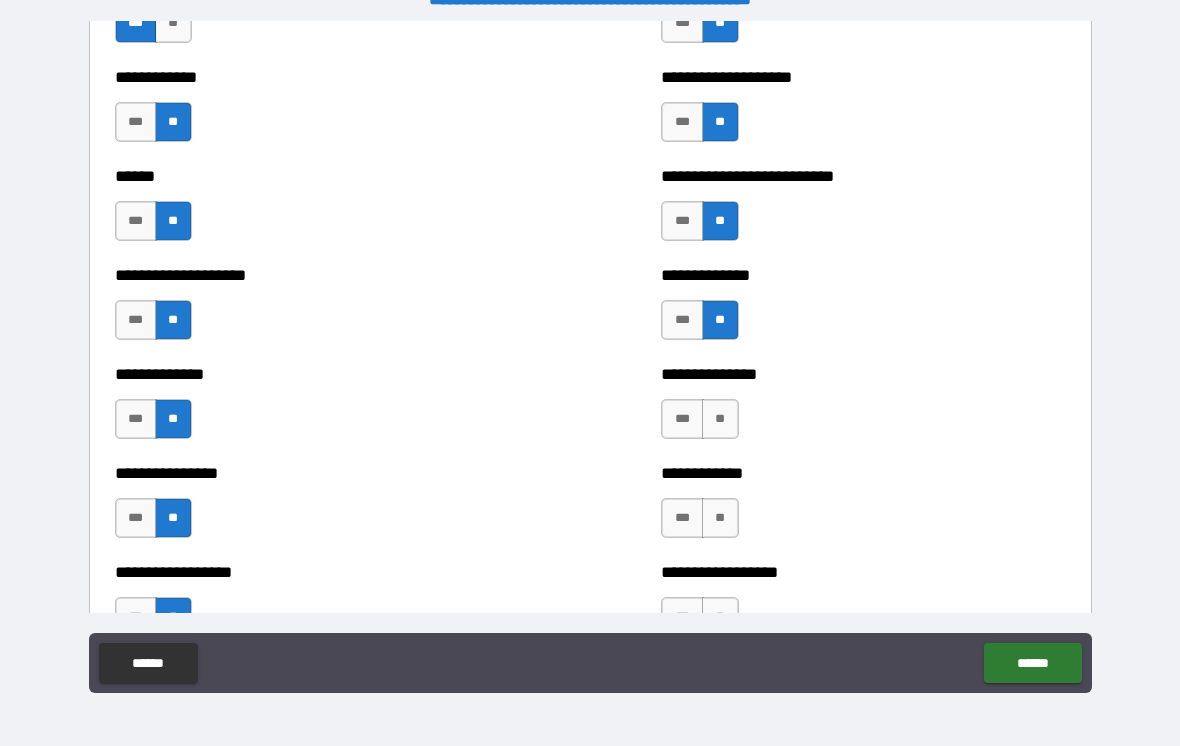 click on "**" at bounding box center (720, 419) 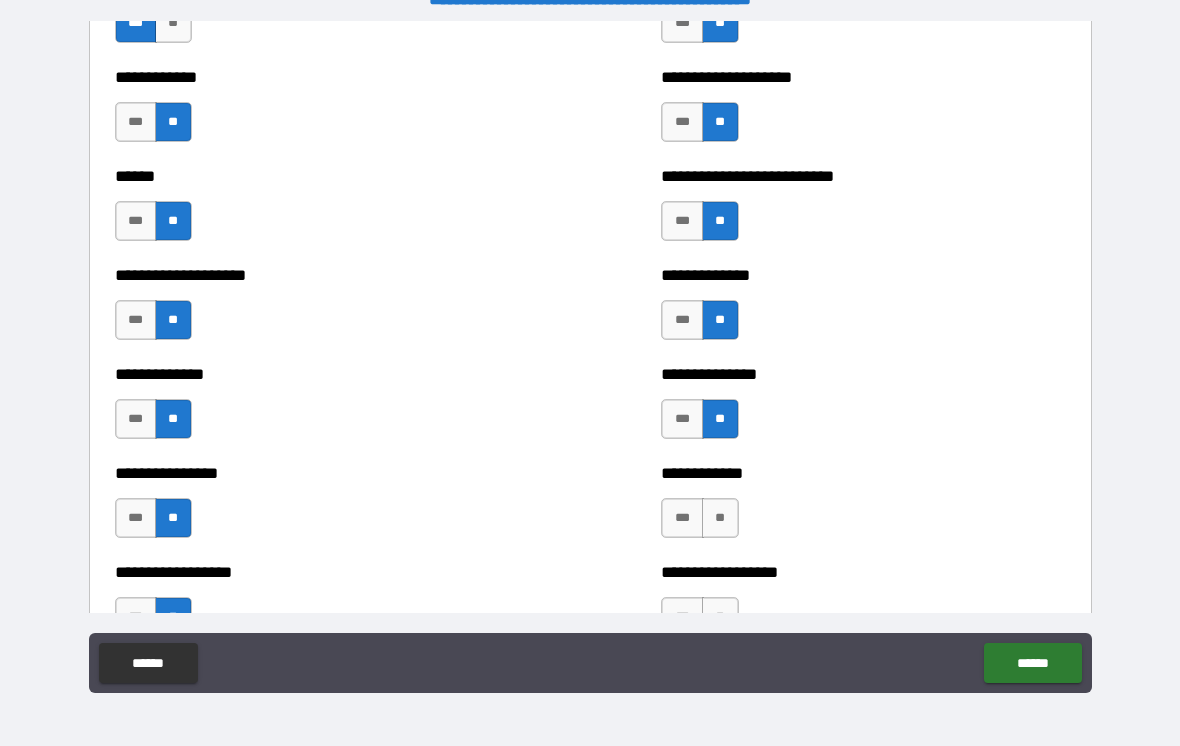 click on "**" at bounding box center (720, 518) 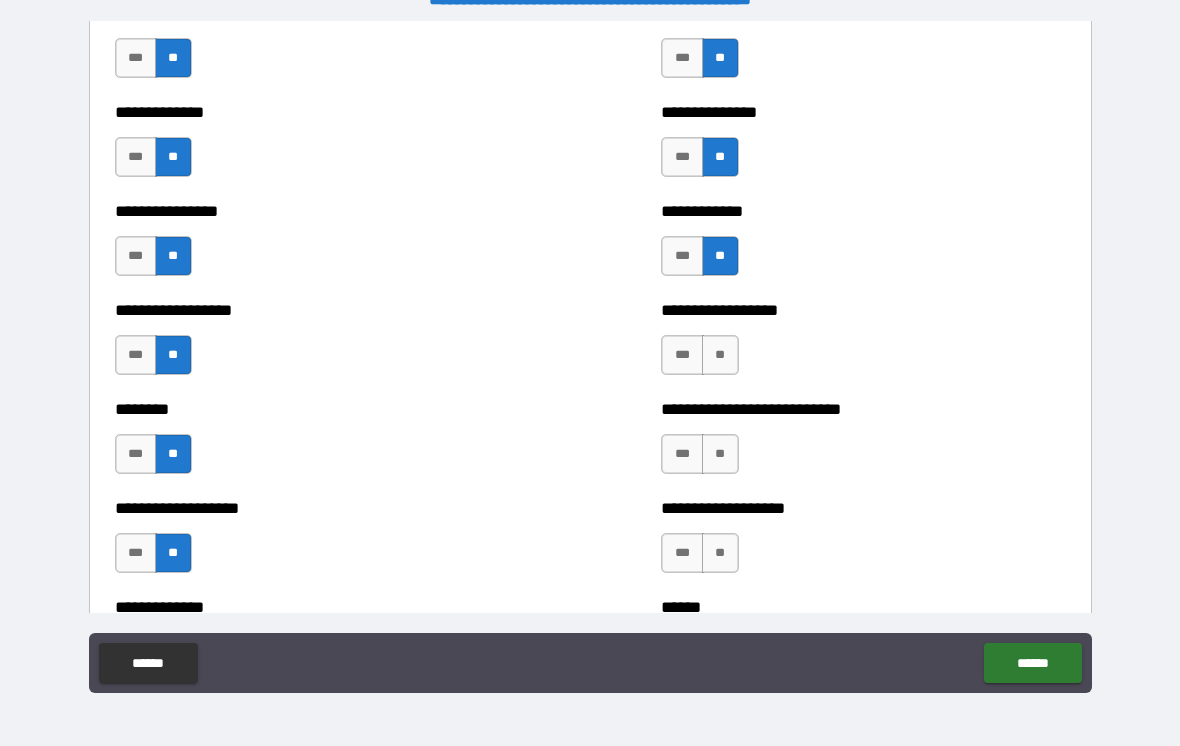 scroll, scrollTop: 4211, scrollLeft: 0, axis: vertical 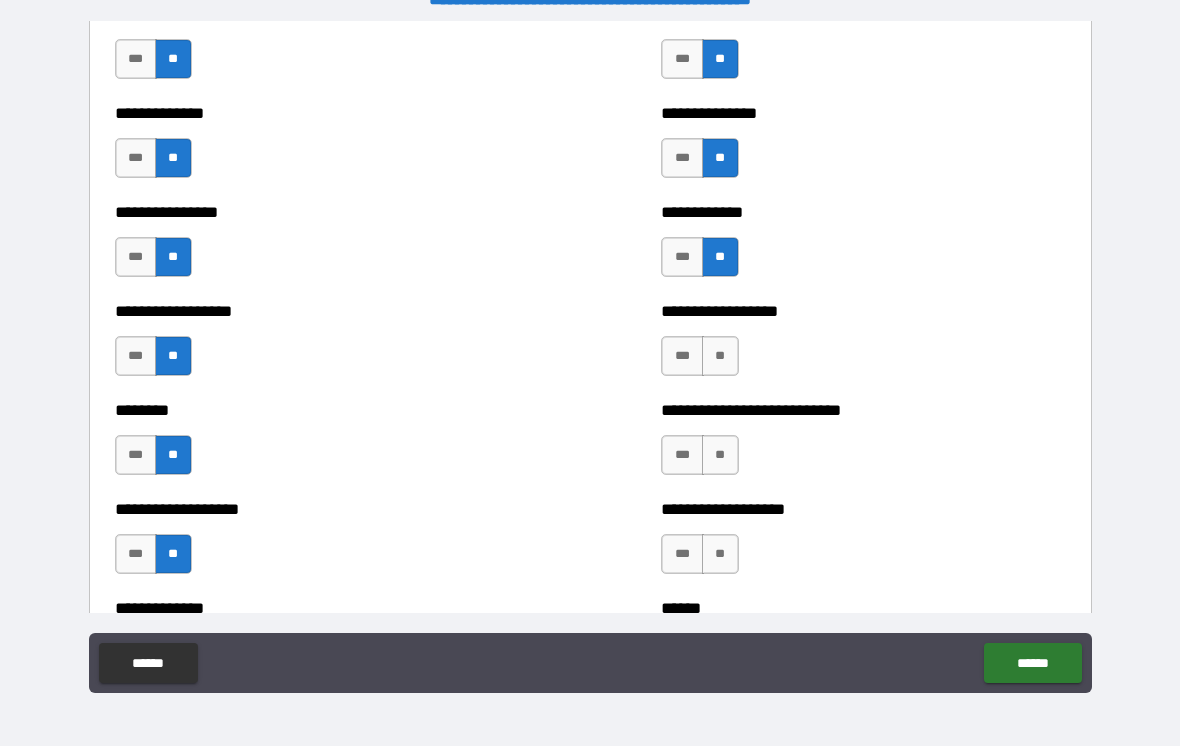click on "**" at bounding box center [720, 356] 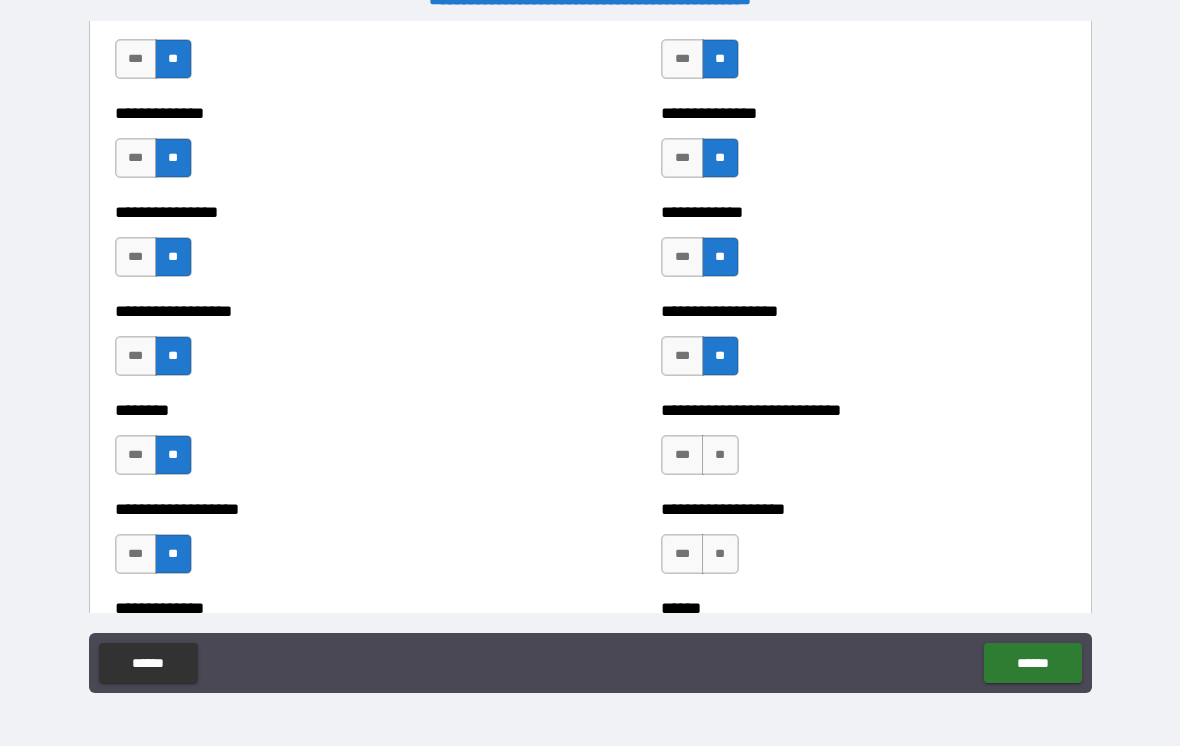 click on "**" at bounding box center (720, 455) 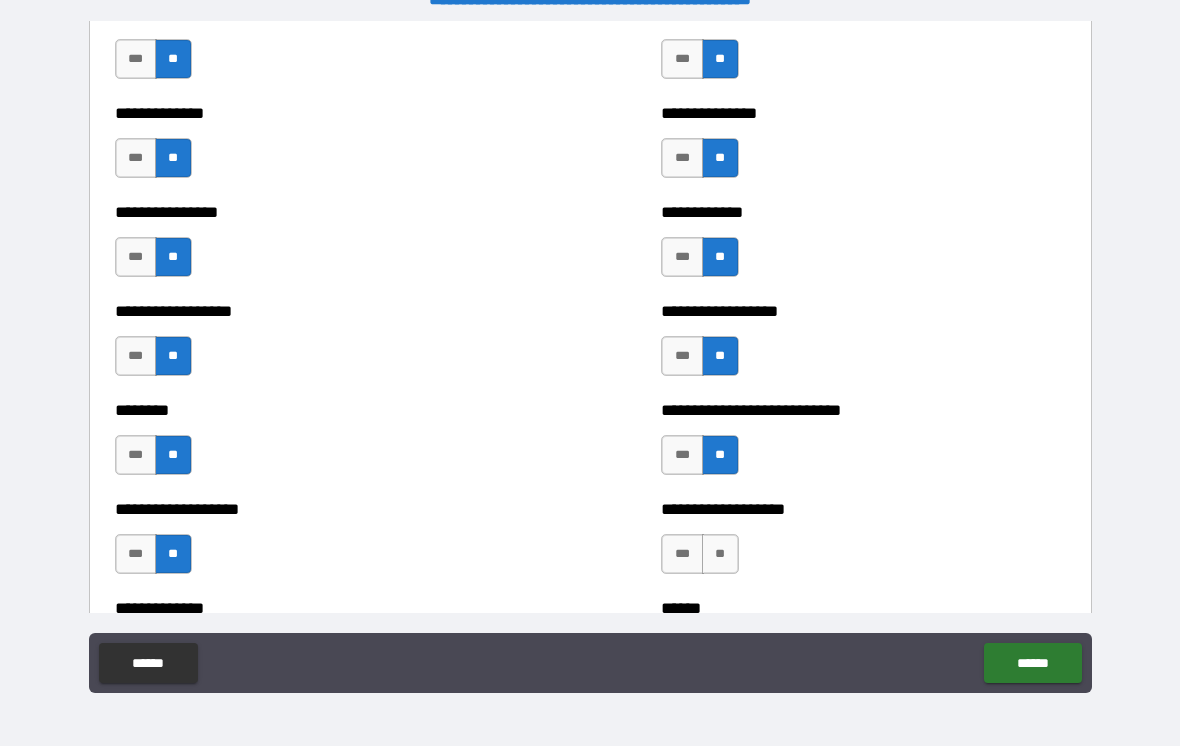 click on "**" at bounding box center (720, 554) 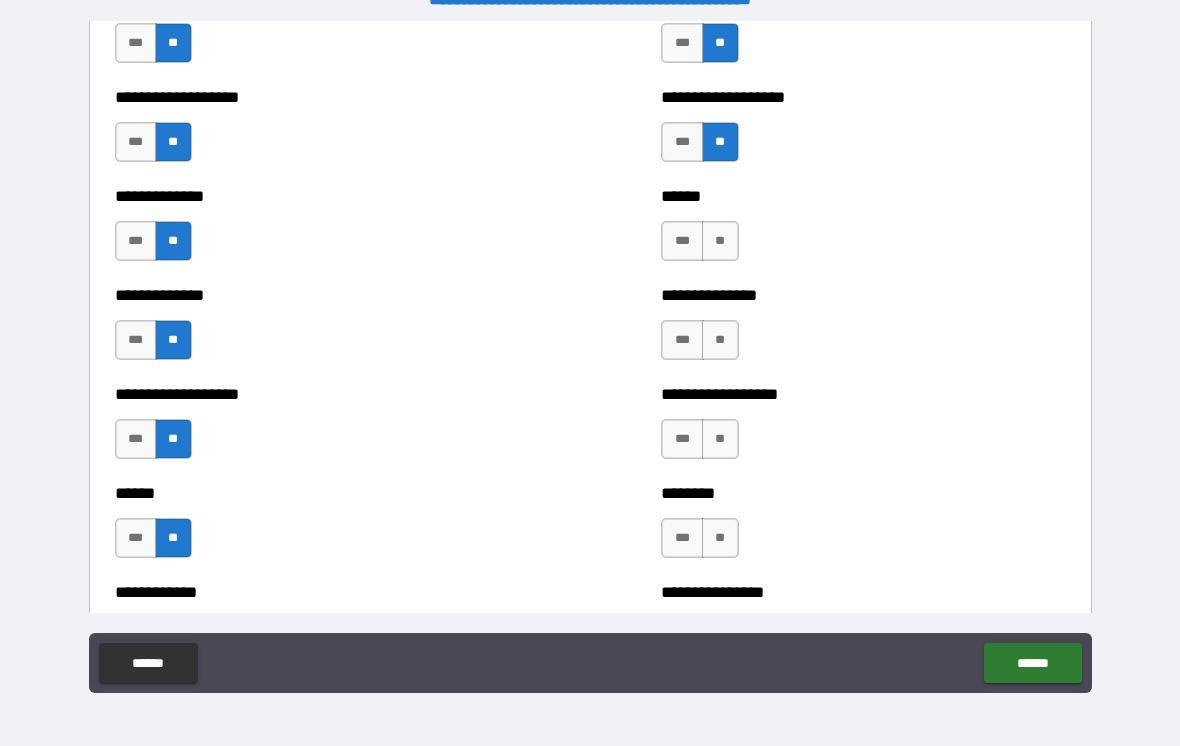 scroll, scrollTop: 4618, scrollLeft: 0, axis: vertical 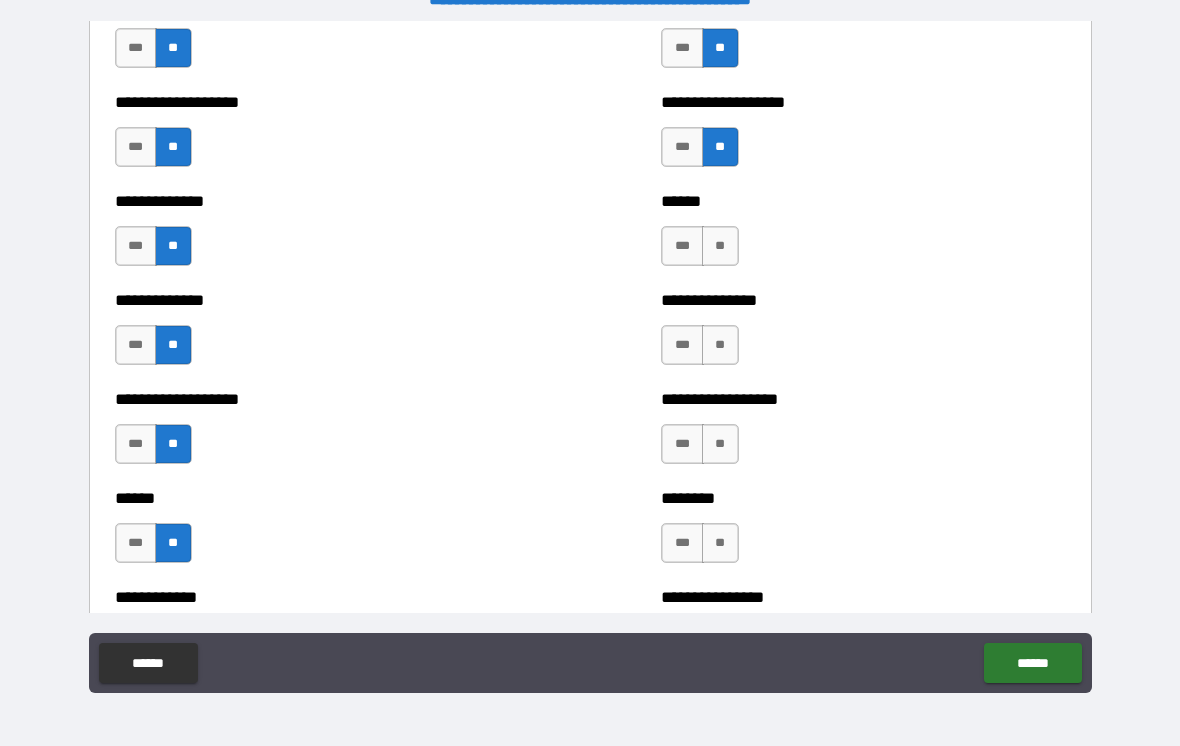 click on "**" at bounding box center (720, 246) 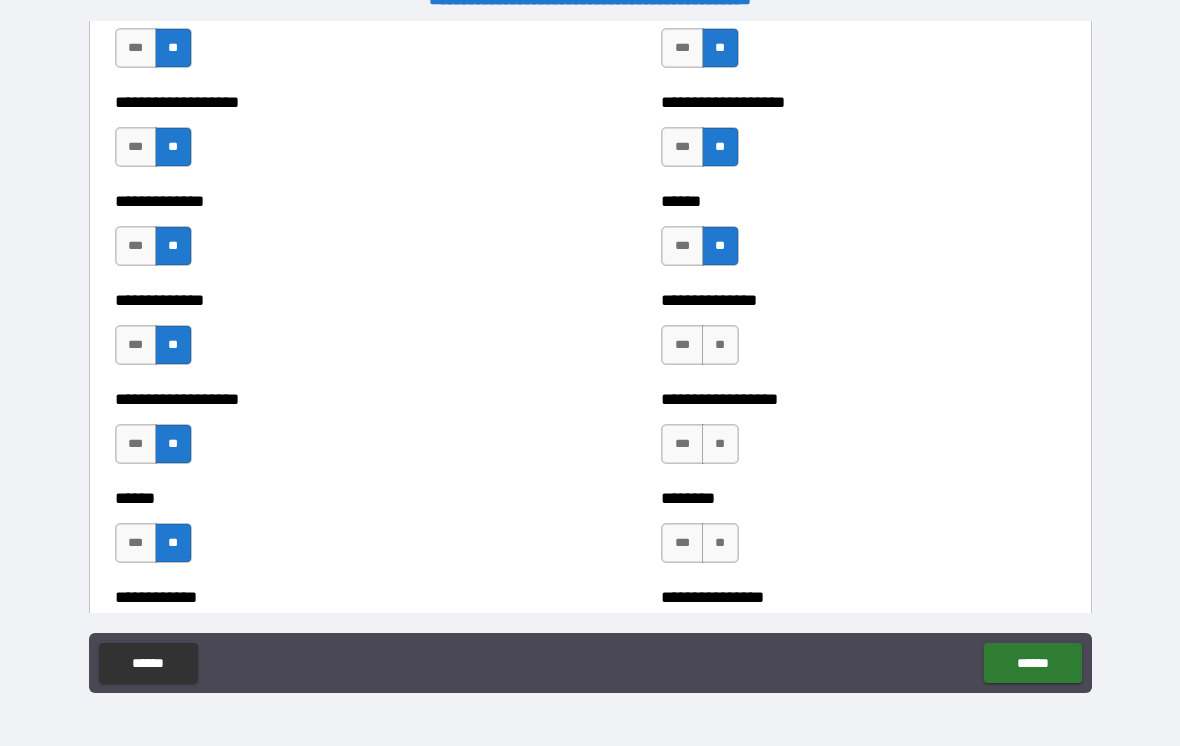 click on "**" at bounding box center [720, 345] 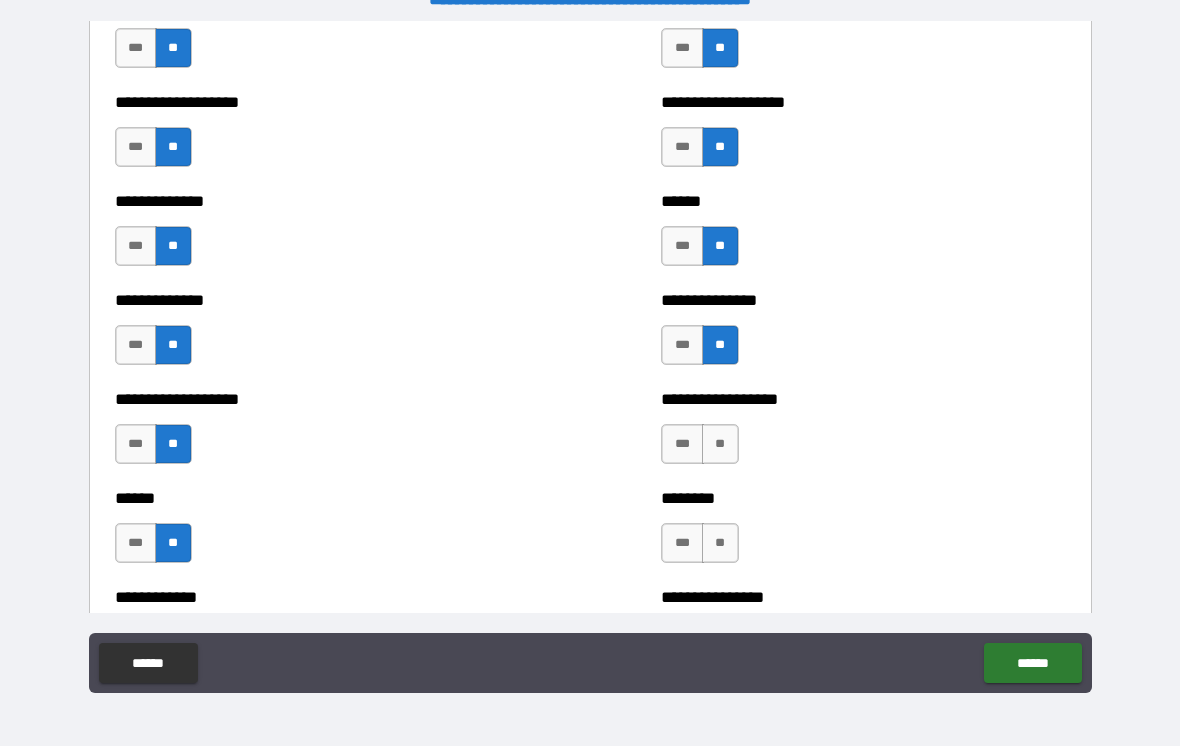 click on "**" at bounding box center (720, 444) 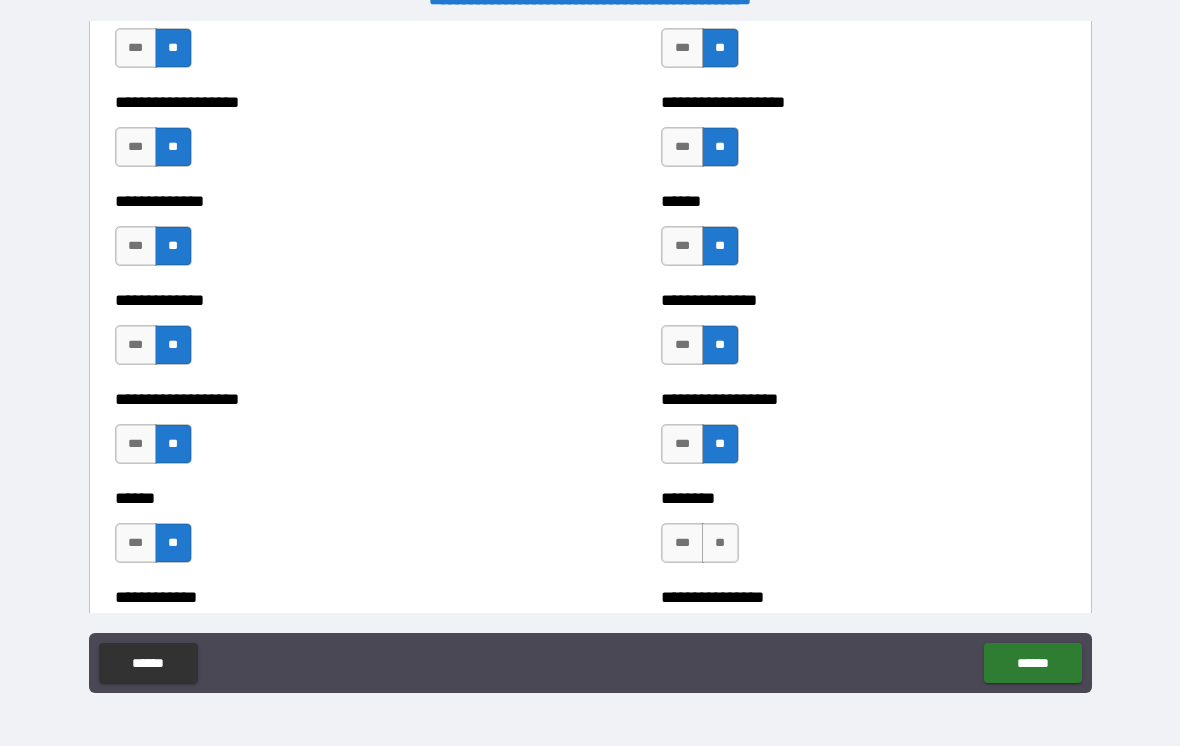 click on "**" at bounding box center (720, 543) 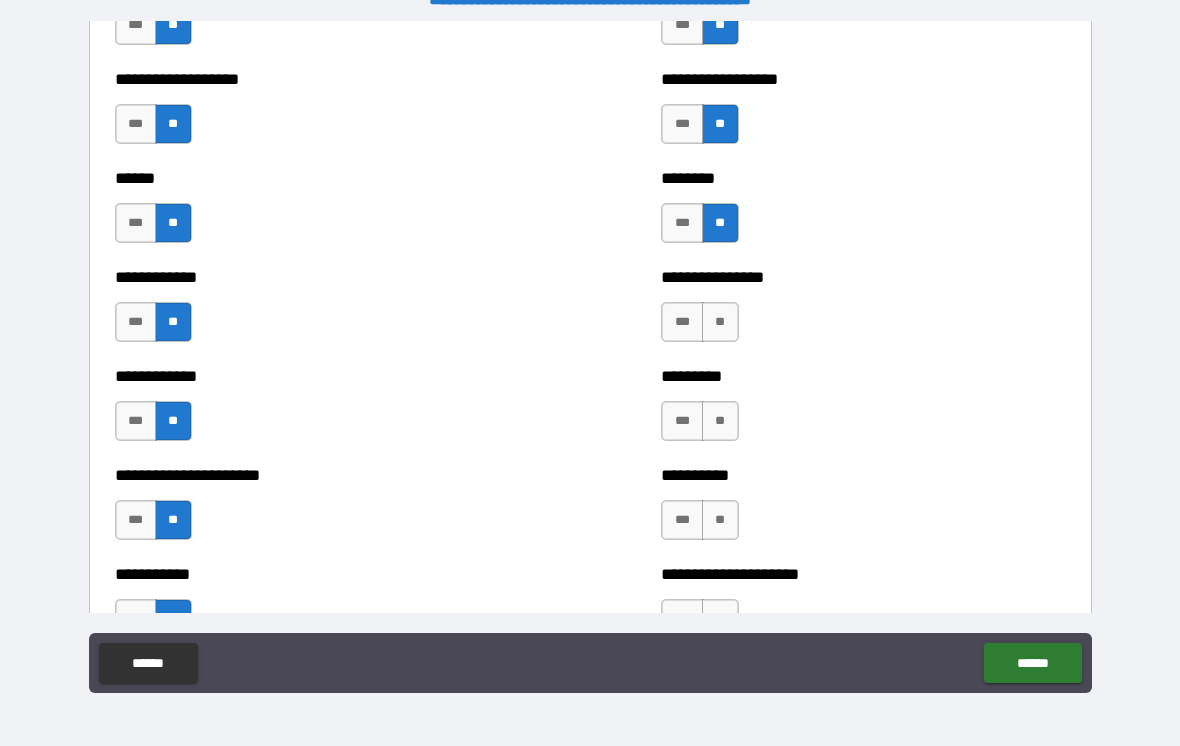 scroll, scrollTop: 4941, scrollLeft: 0, axis: vertical 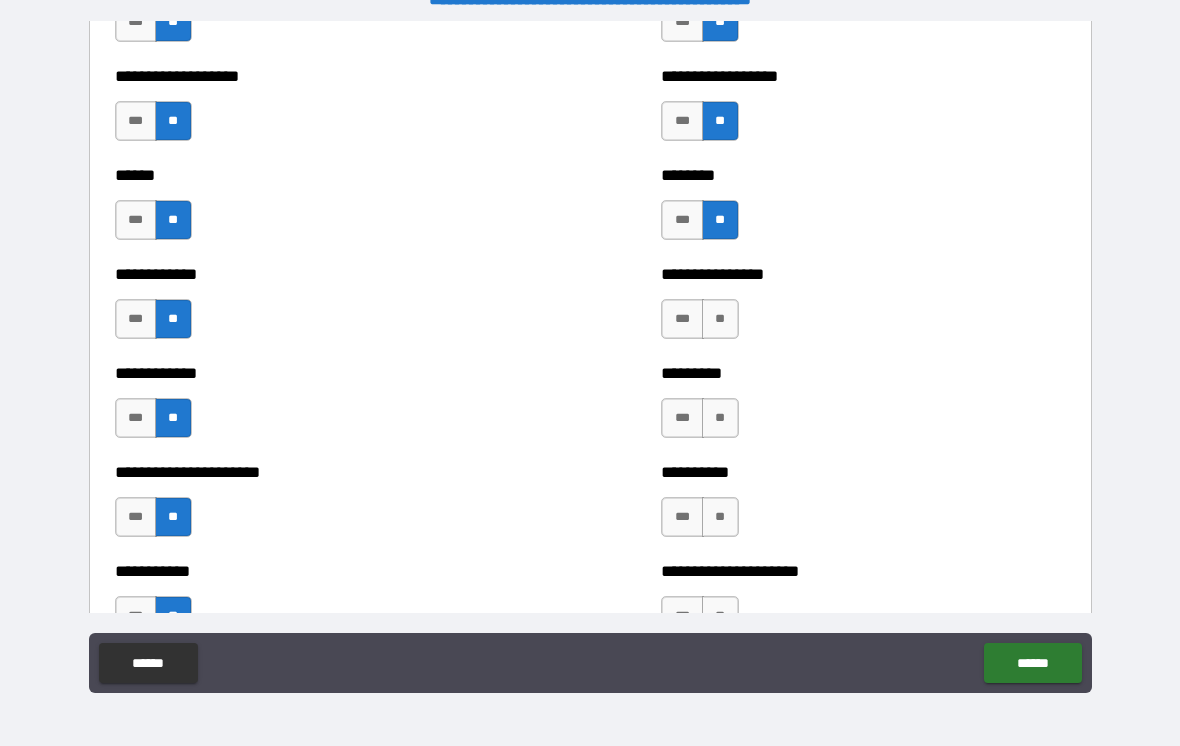 click on "***" at bounding box center [682, 319] 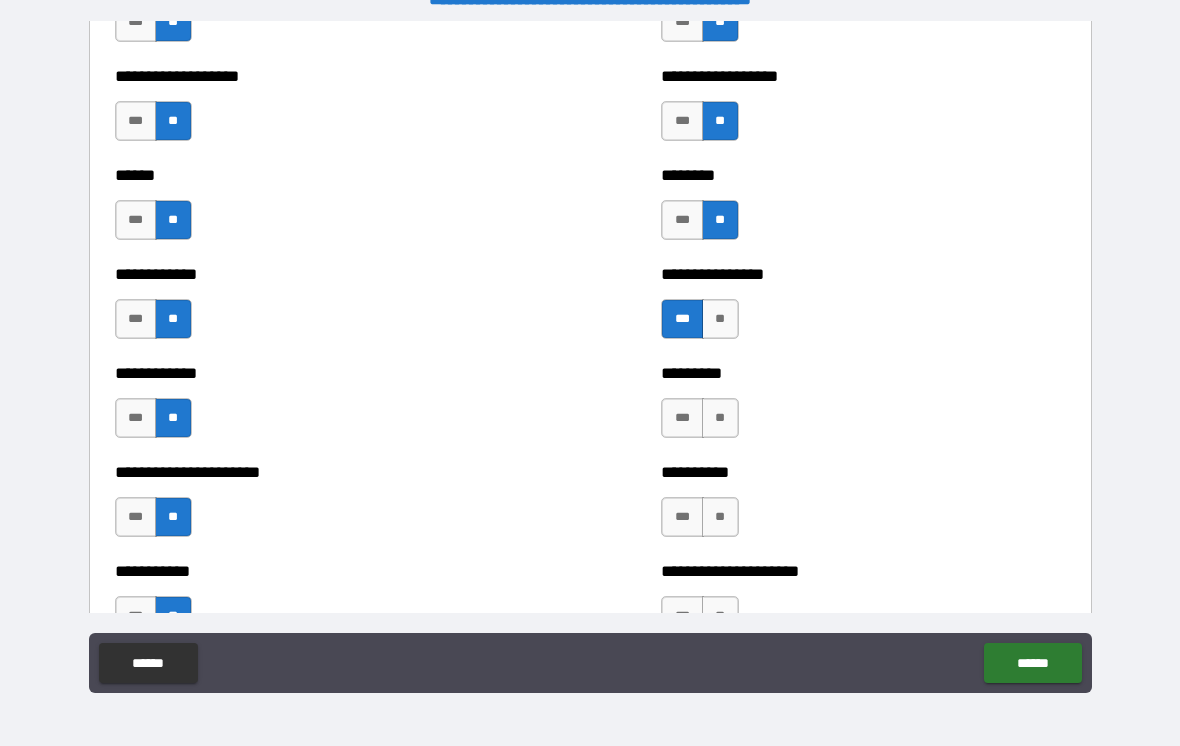 click on "**" at bounding box center [720, 418] 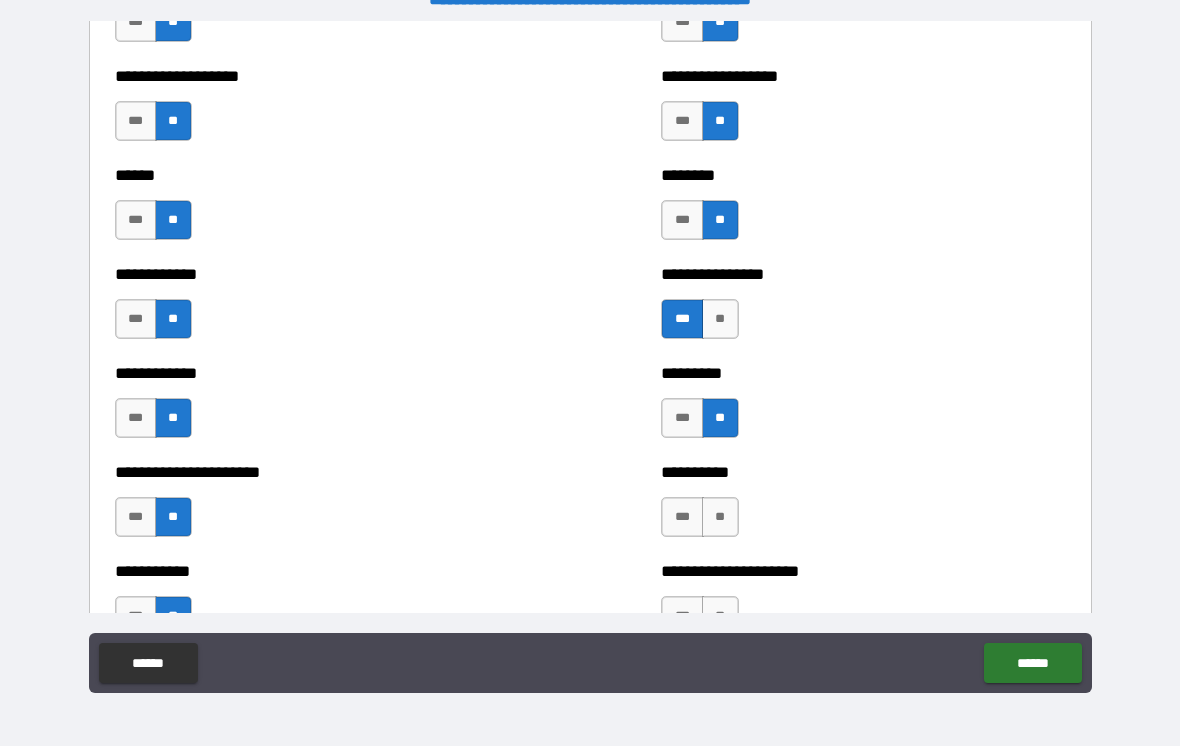 click on "**" at bounding box center (720, 517) 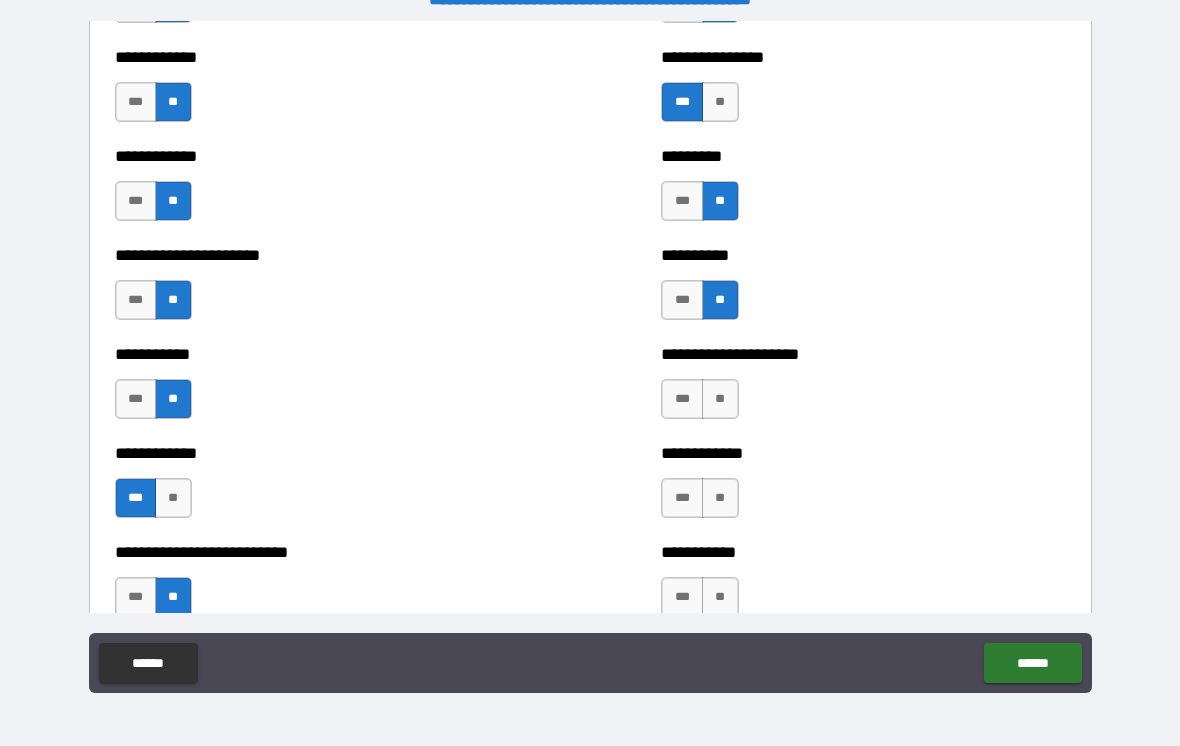 scroll, scrollTop: 5157, scrollLeft: 0, axis: vertical 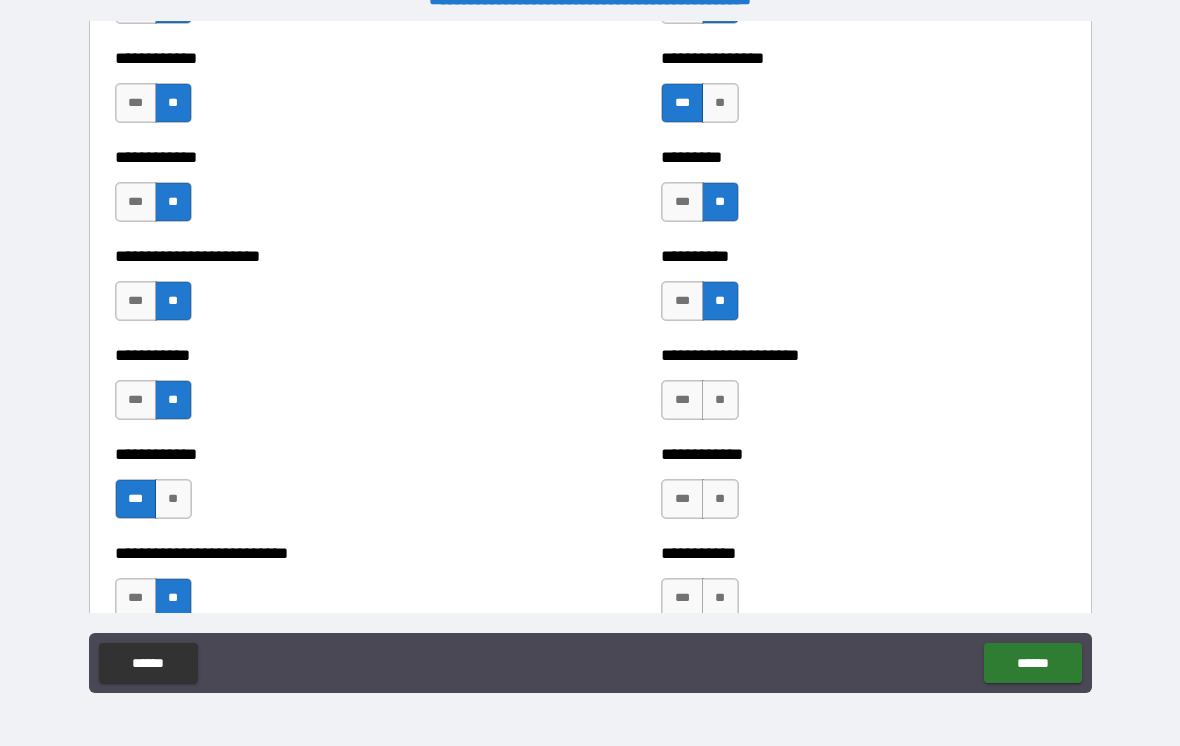 click on "*** **" at bounding box center (702, 405) 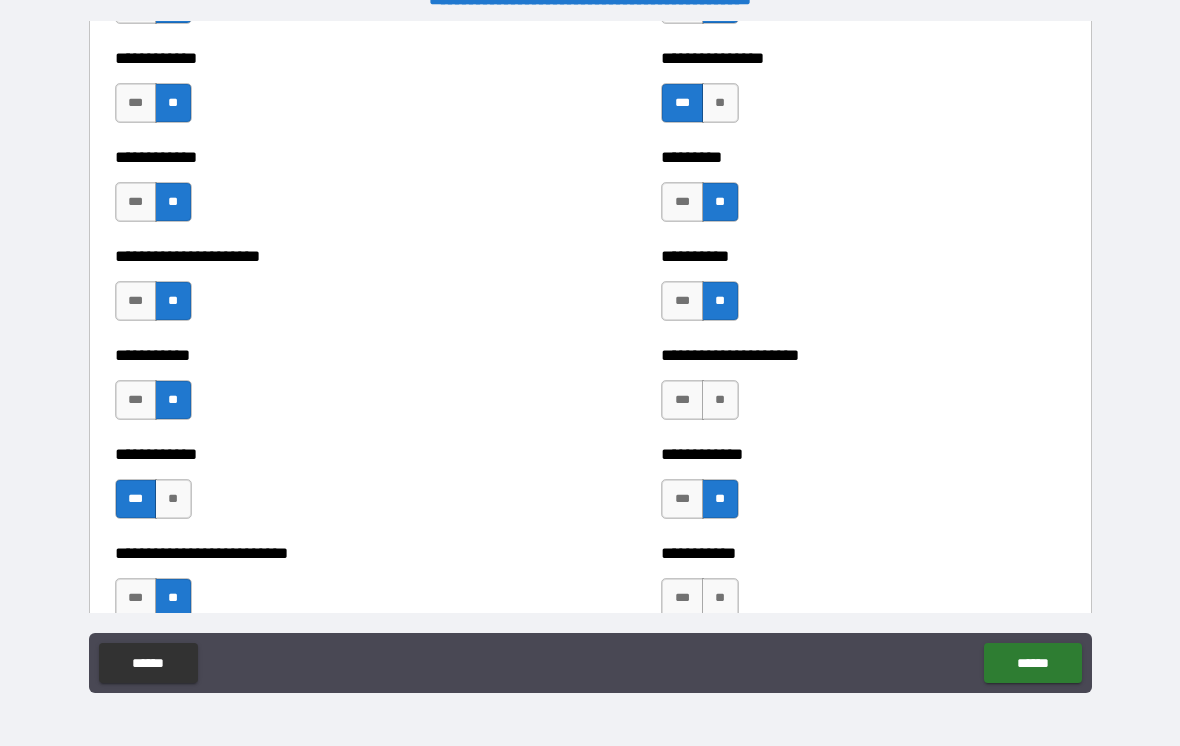 click on "**" at bounding box center (720, 400) 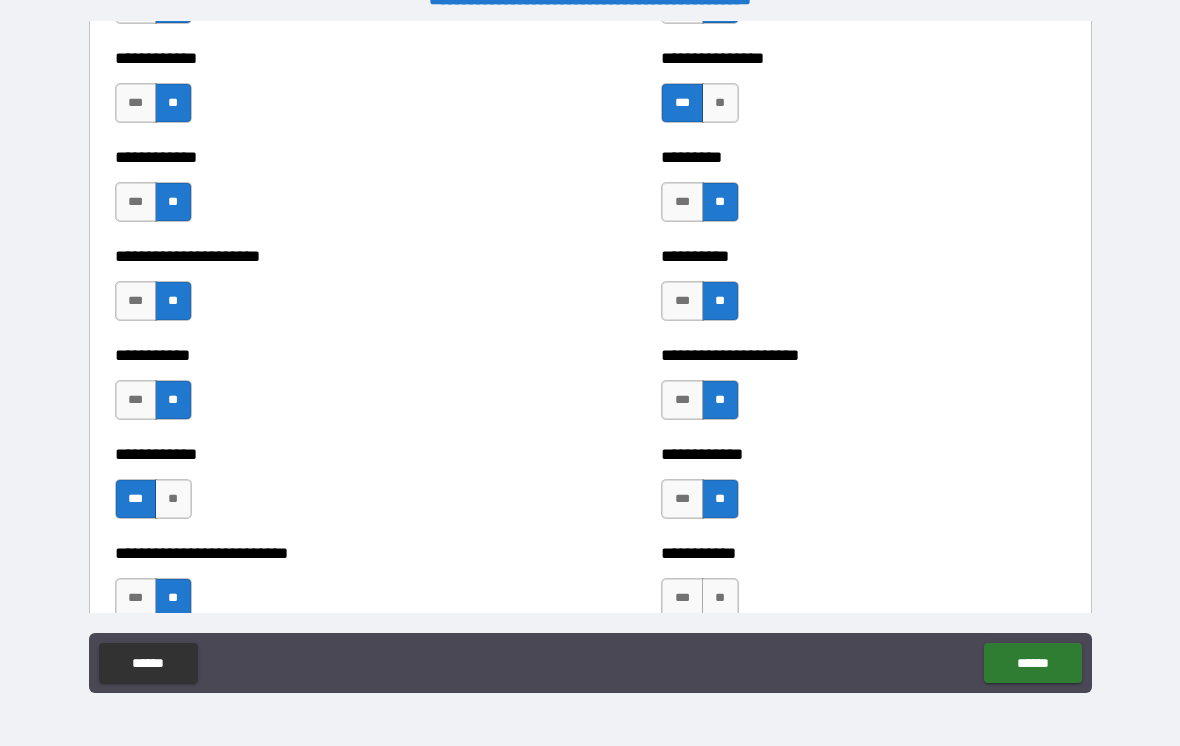 click on "**" at bounding box center [720, 598] 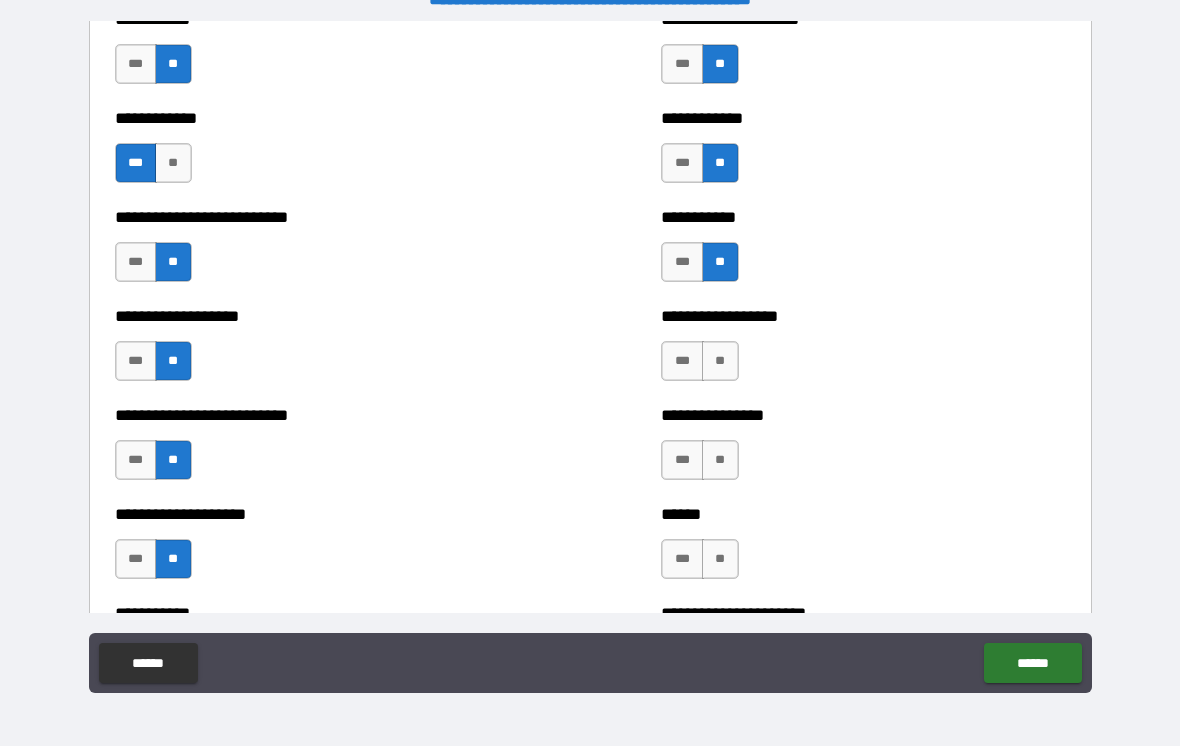 scroll, scrollTop: 5491, scrollLeft: 0, axis: vertical 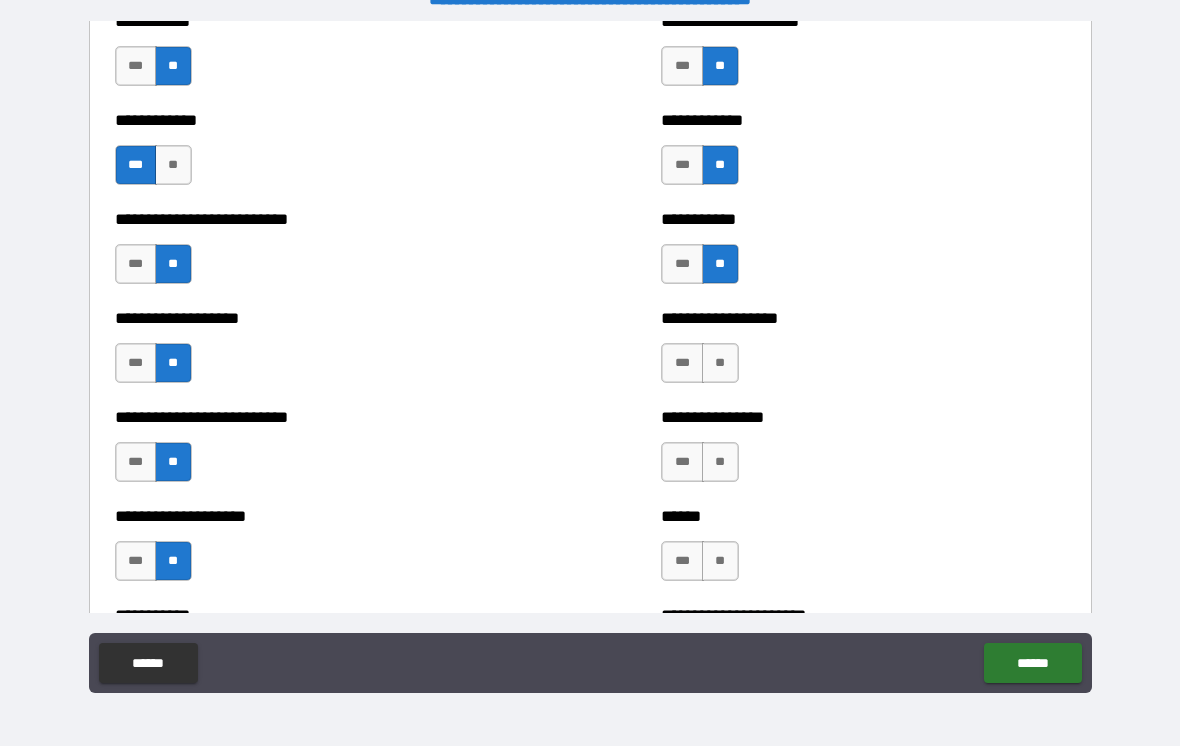 click on "**" at bounding box center (720, 363) 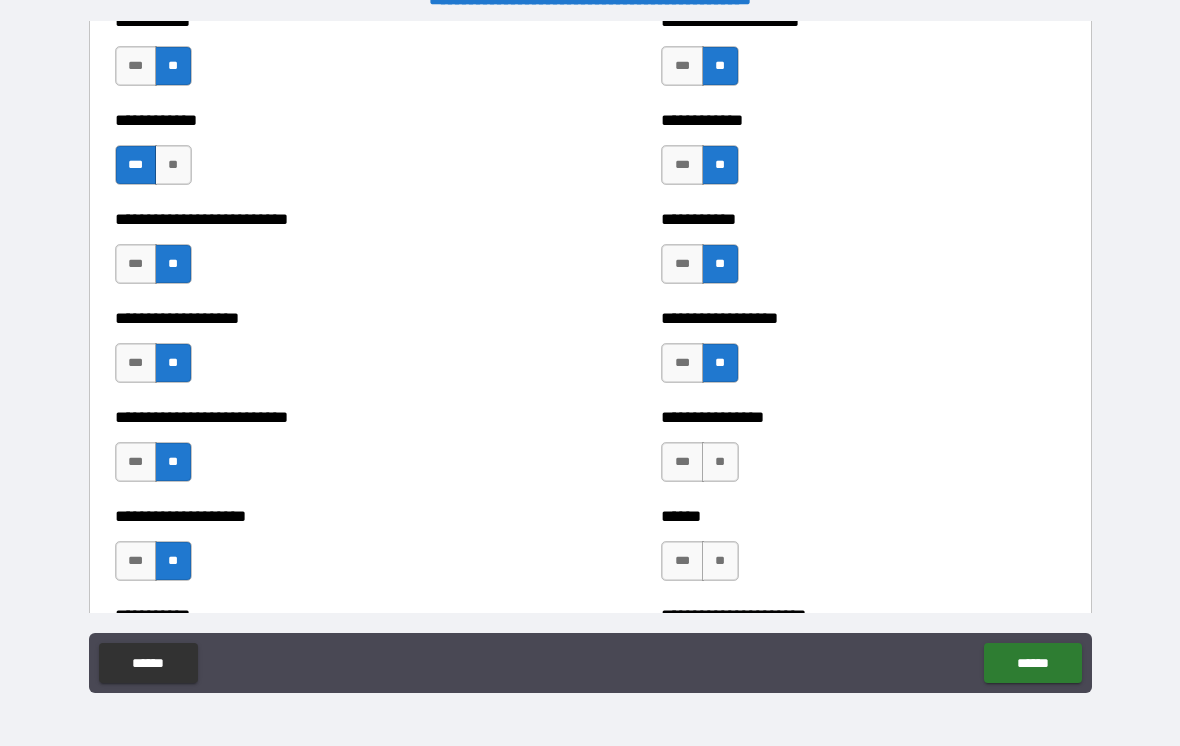 click on "**" at bounding box center (720, 462) 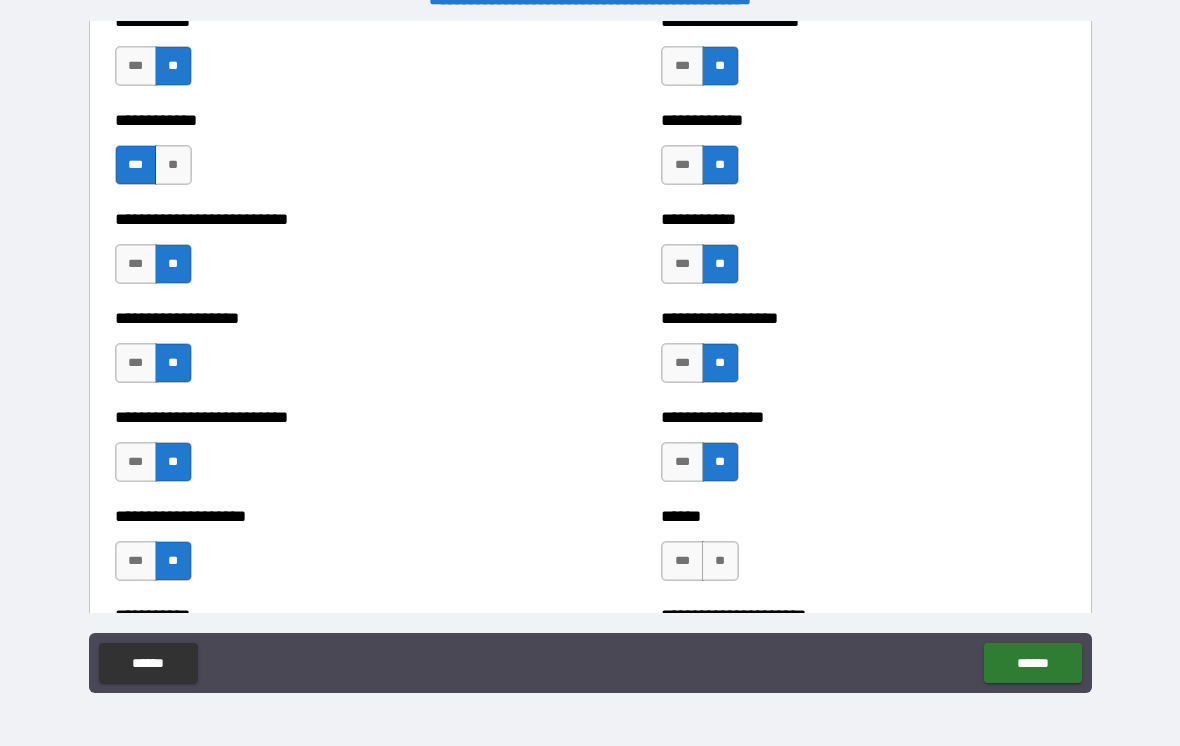 click on "**" at bounding box center [720, 561] 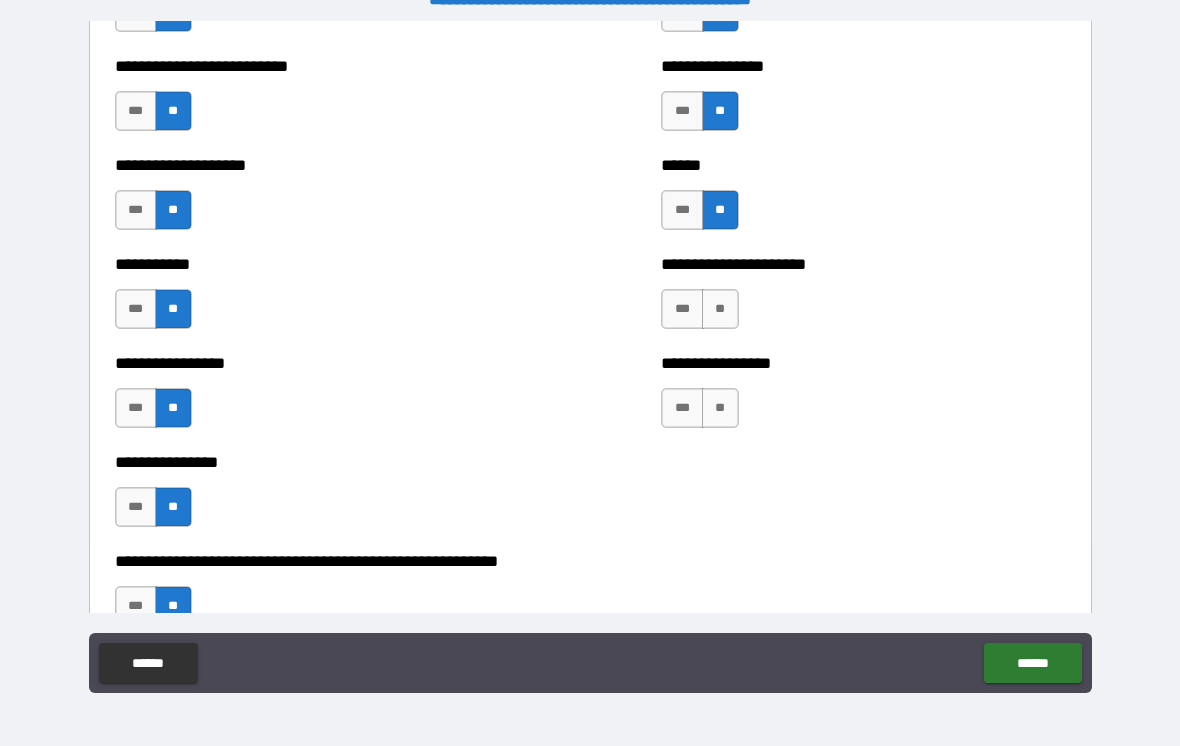 scroll, scrollTop: 5841, scrollLeft: 0, axis: vertical 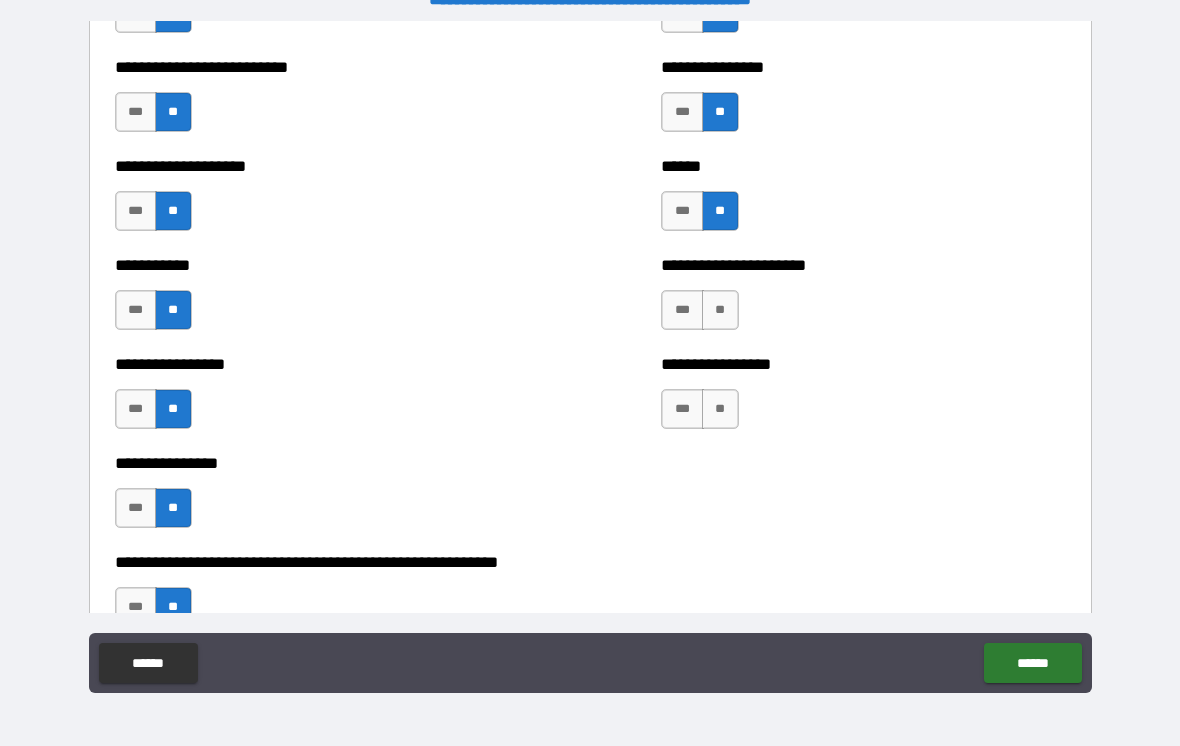 click on "**" at bounding box center [720, 310] 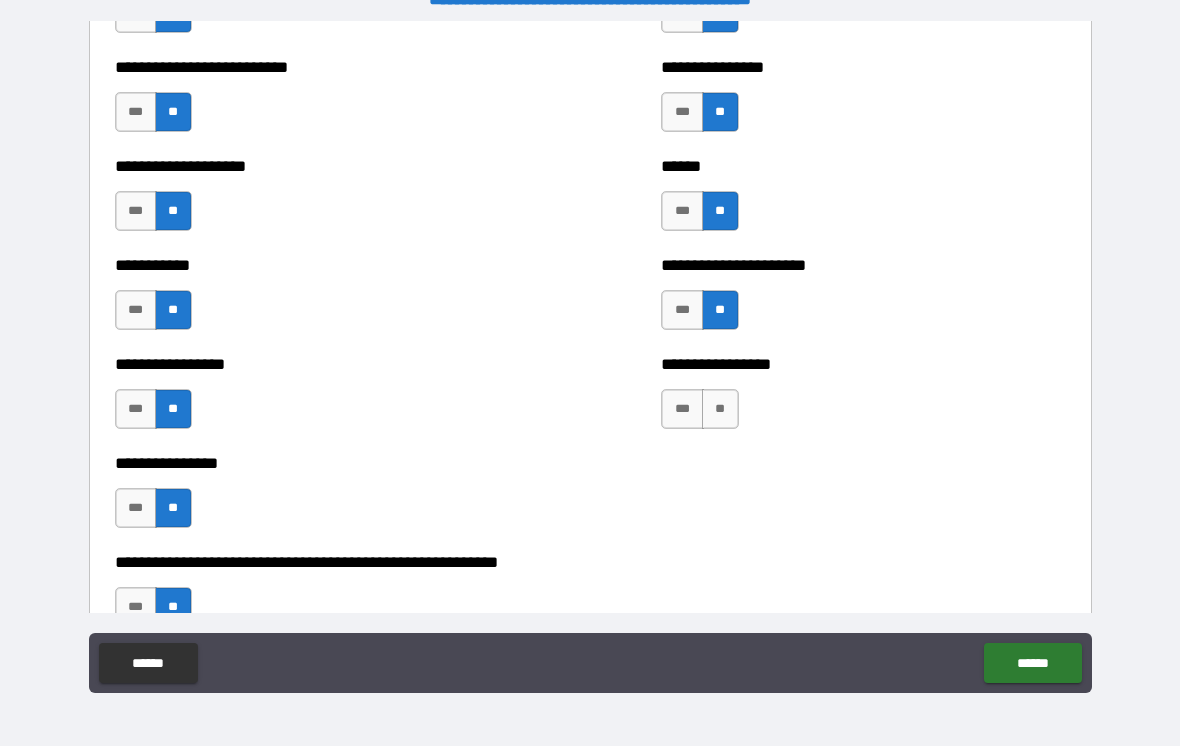 click on "**" at bounding box center (720, 409) 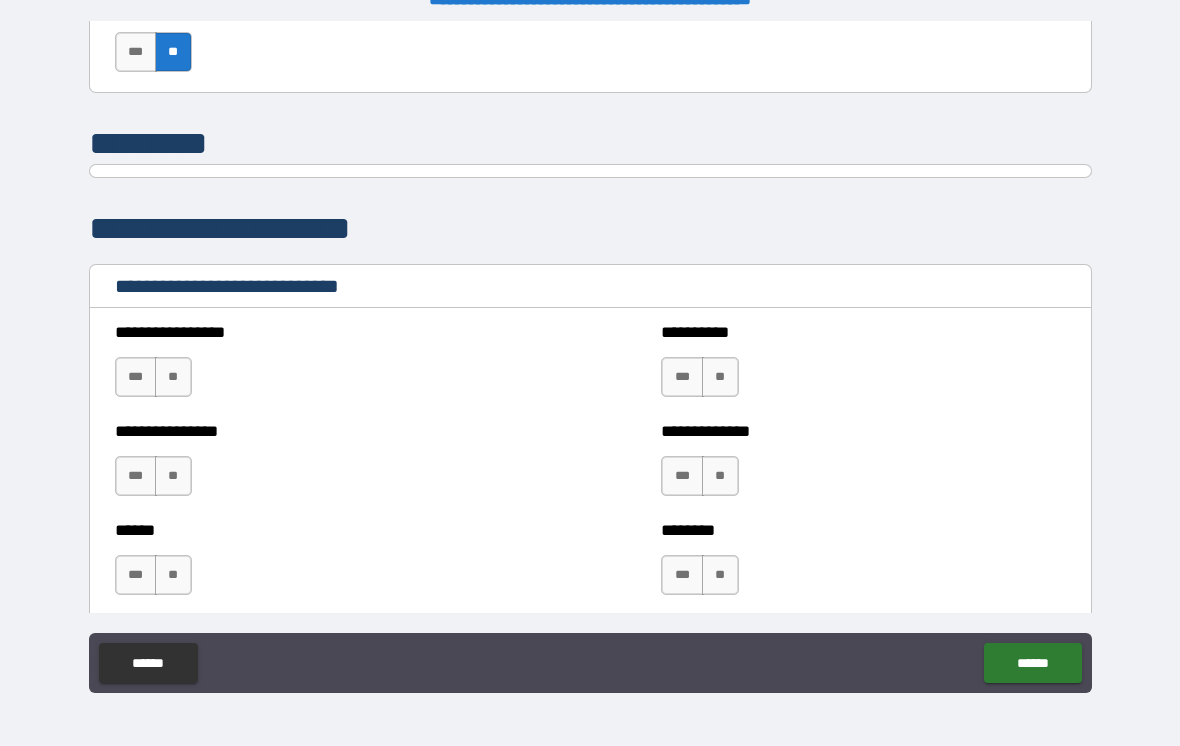 scroll, scrollTop: 6397, scrollLeft: 0, axis: vertical 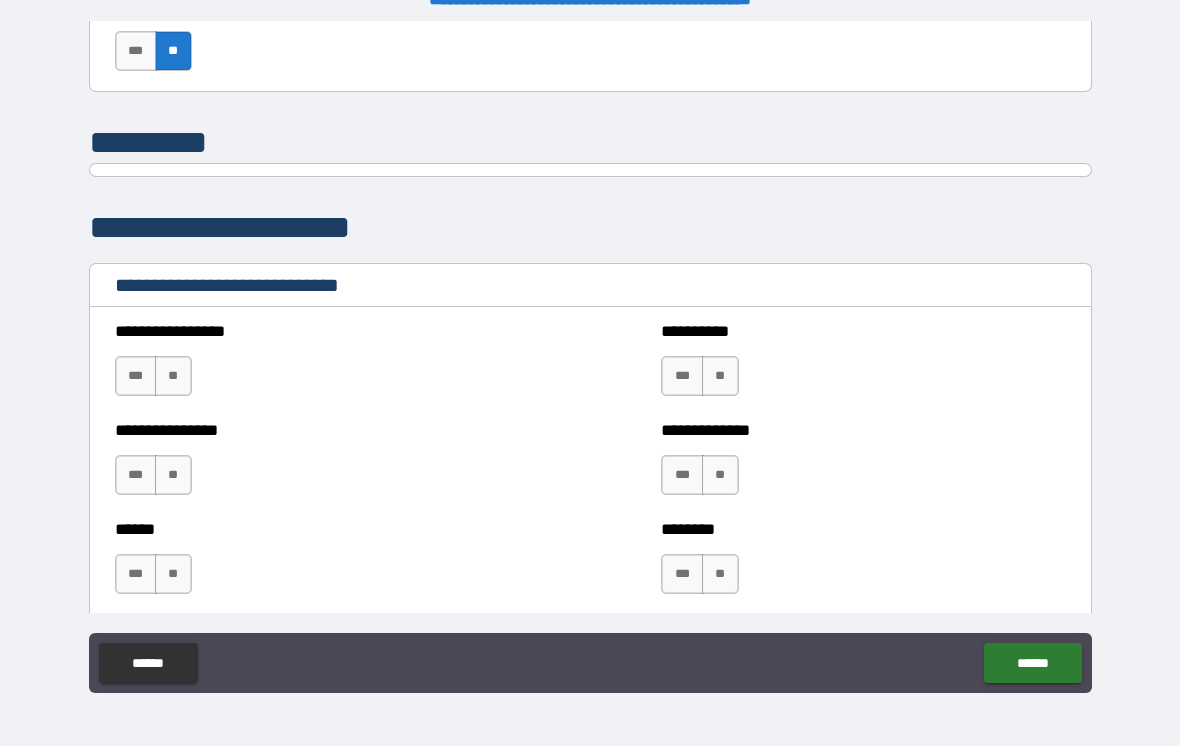 click on "**" at bounding box center (173, 376) 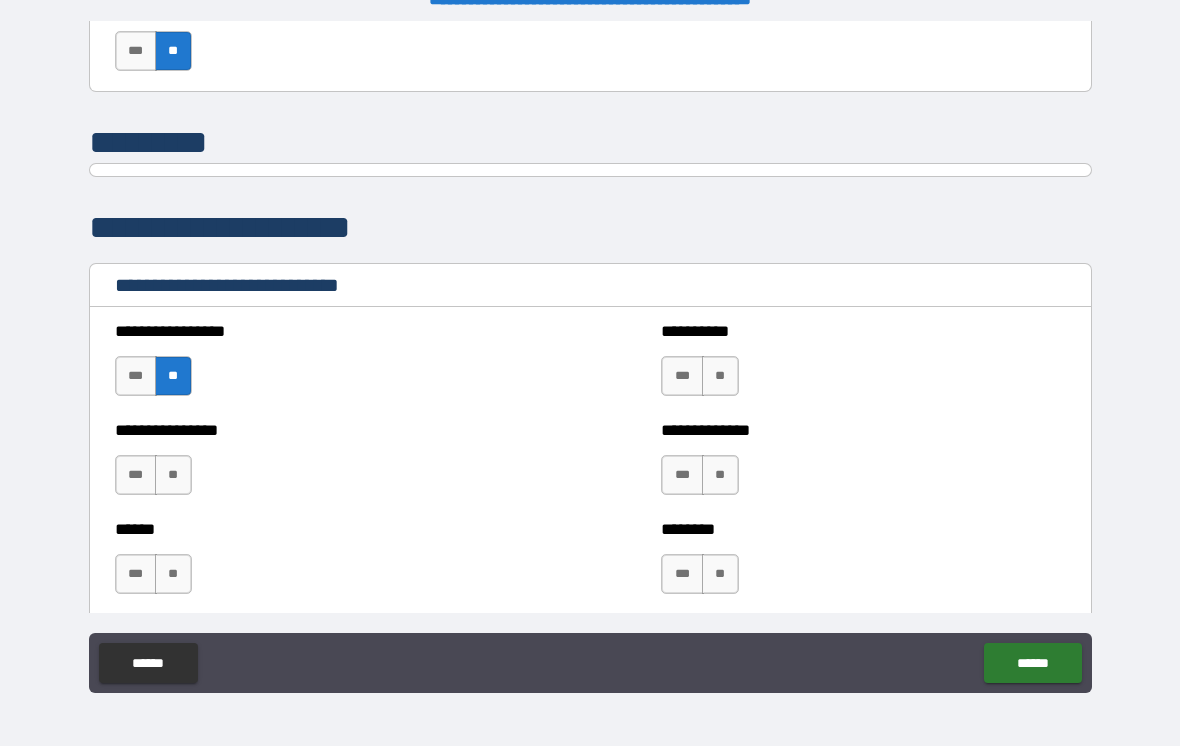 click on "**" at bounding box center (173, 475) 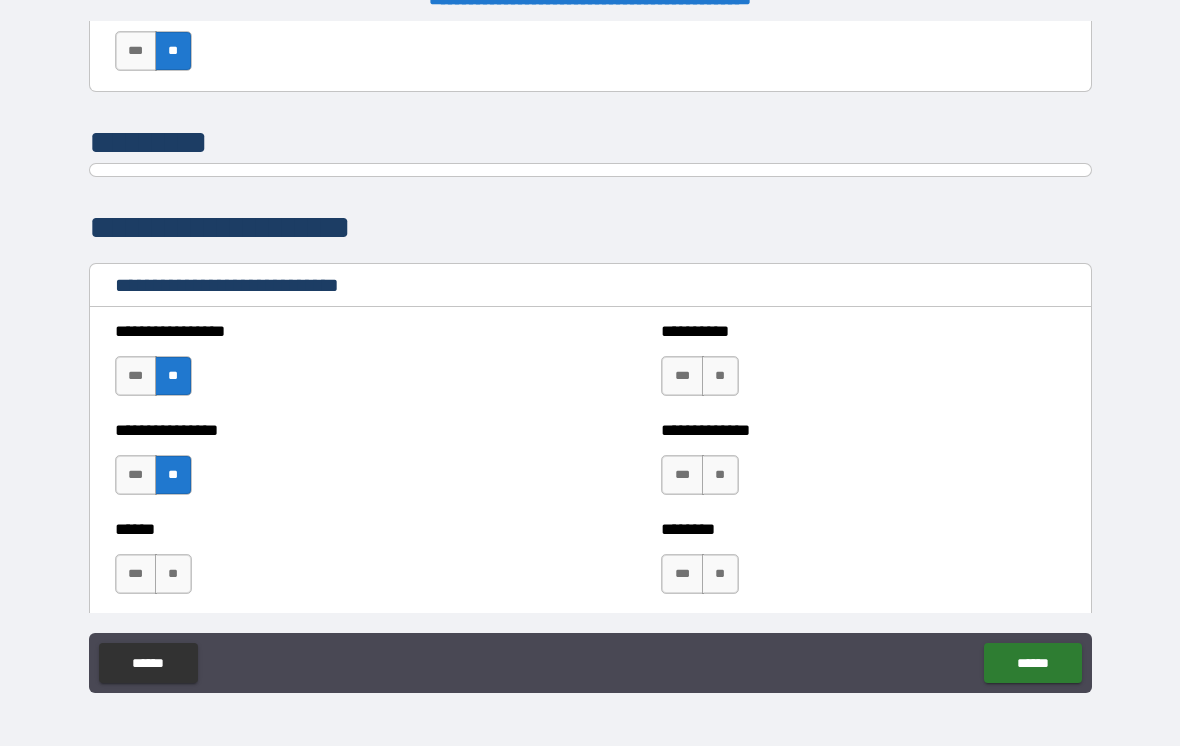 click on "**" at bounding box center [173, 574] 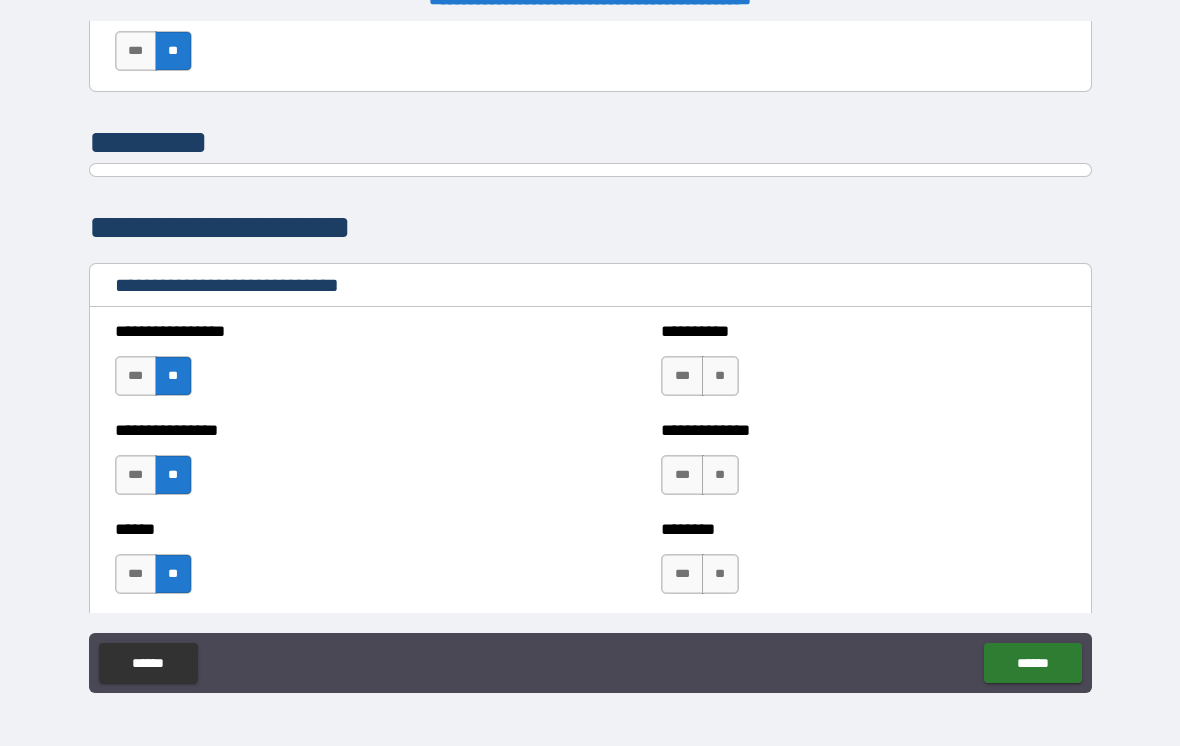 click on "**" at bounding box center (720, 376) 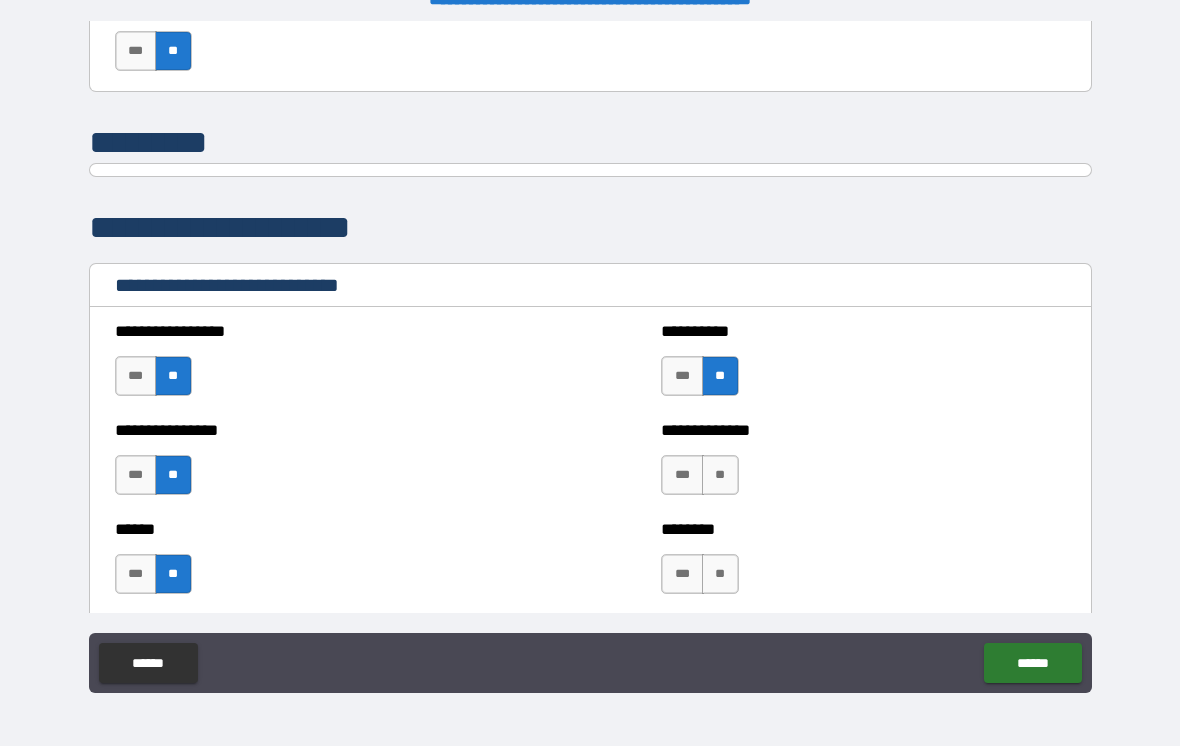 click on "**" at bounding box center [720, 475] 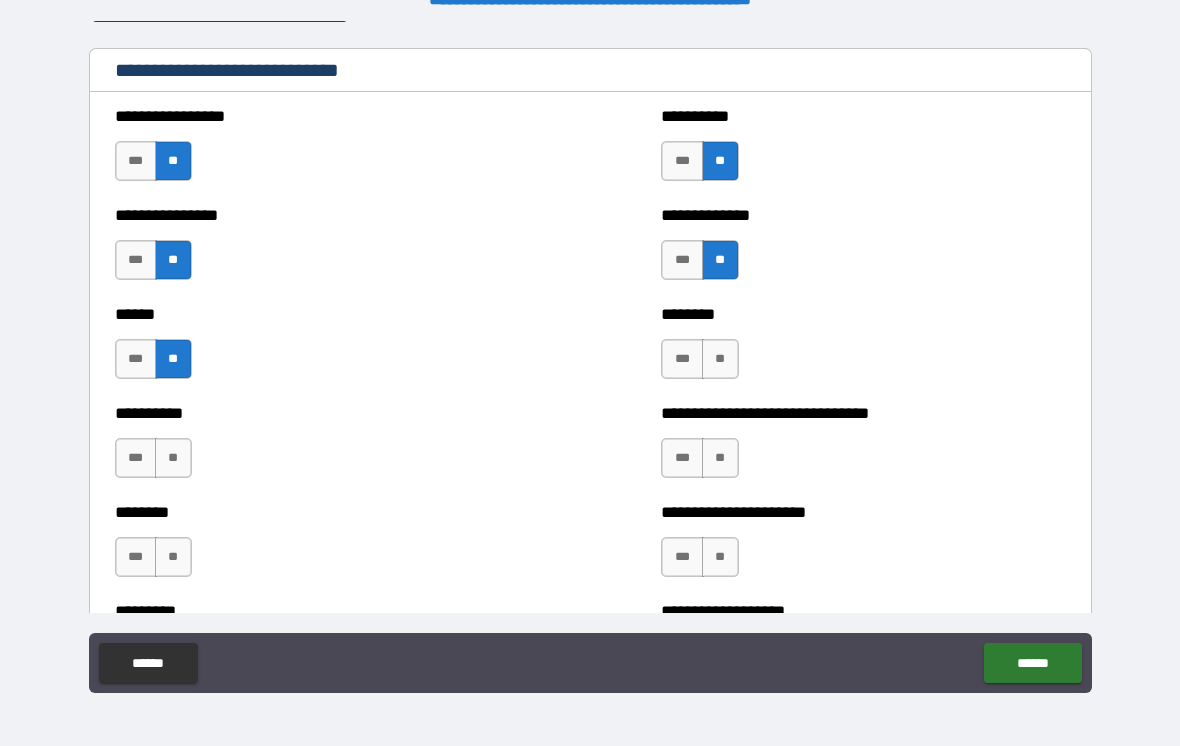 scroll, scrollTop: 6606, scrollLeft: 0, axis: vertical 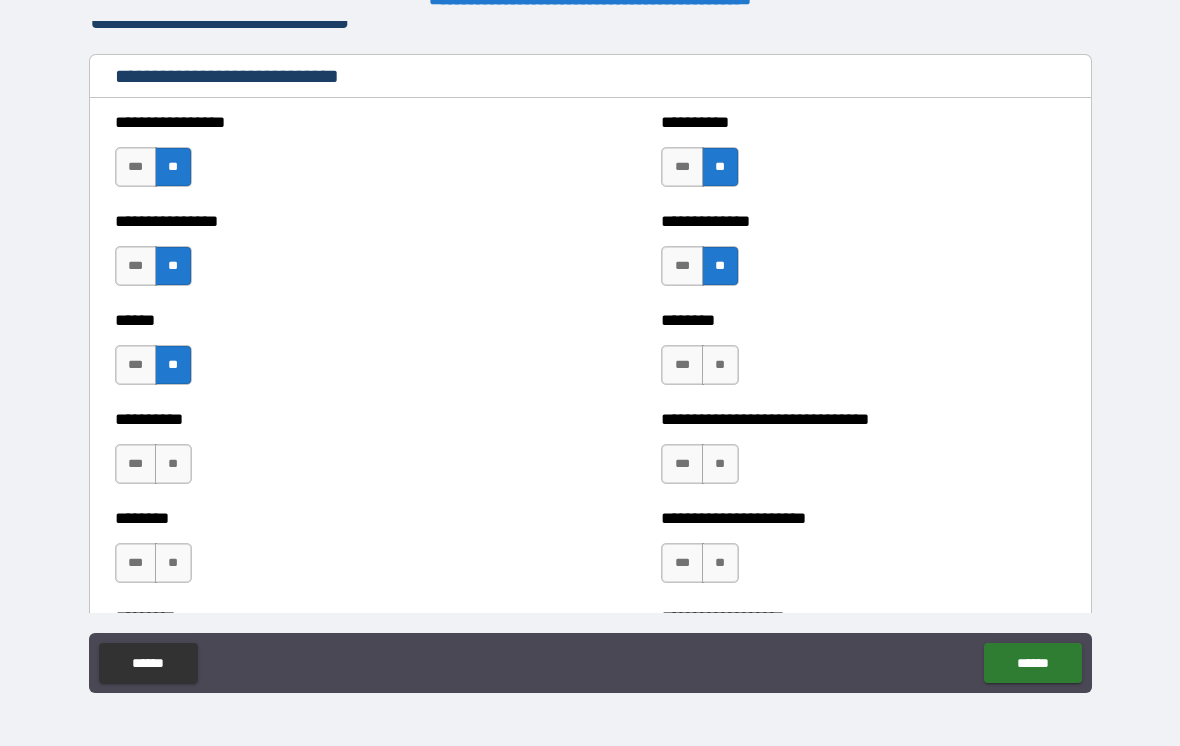 click on "**" at bounding box center [720, 365] 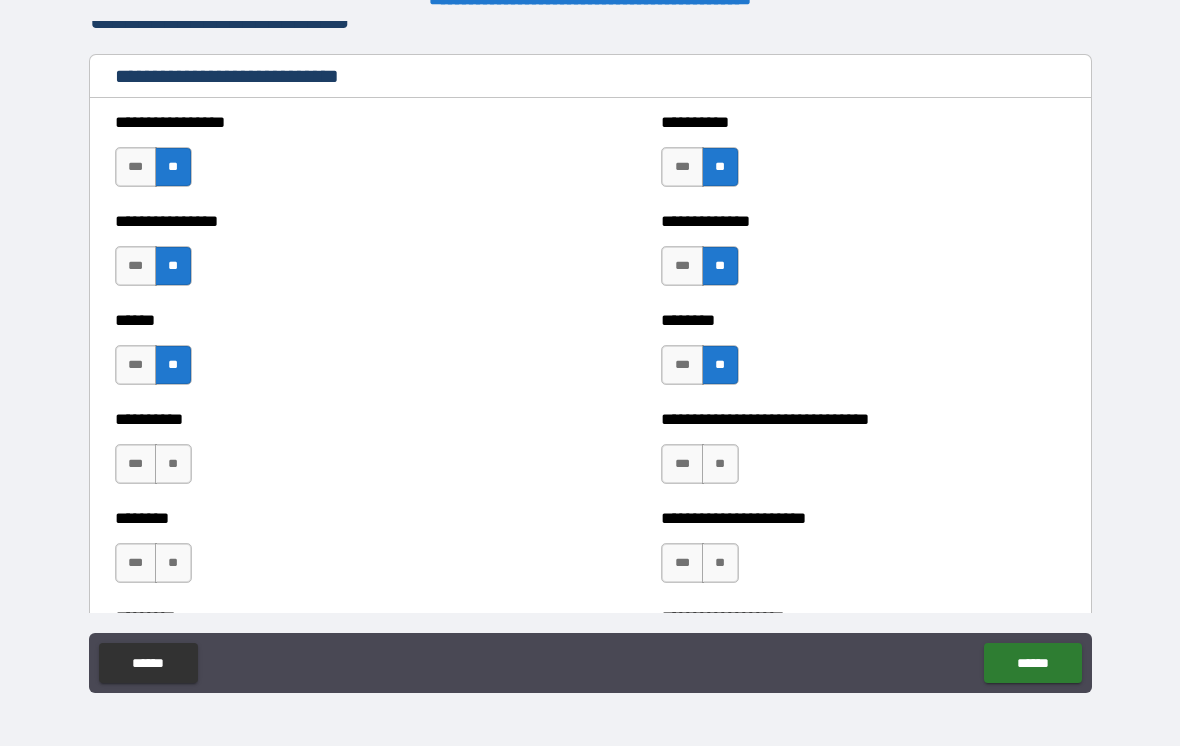 click on "**" at bounding box center [720, 464] 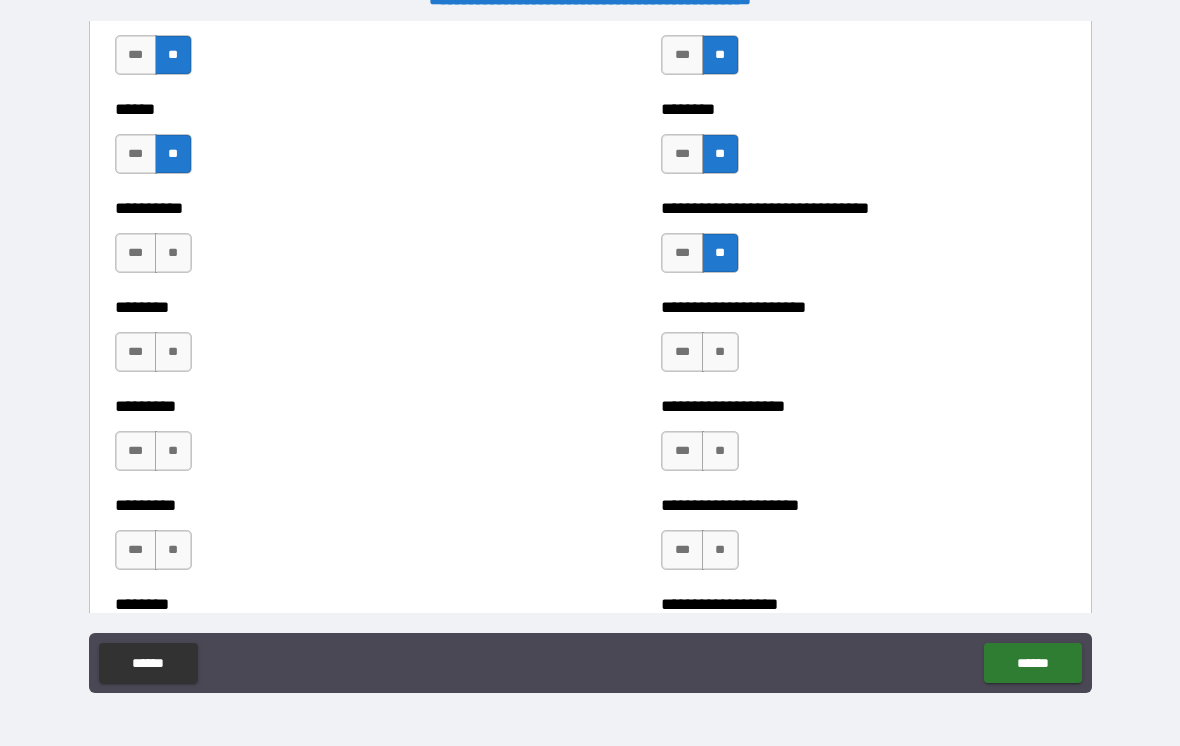 scroll, scrollTop: 6871, scrollLeft: 0, axis: vertical 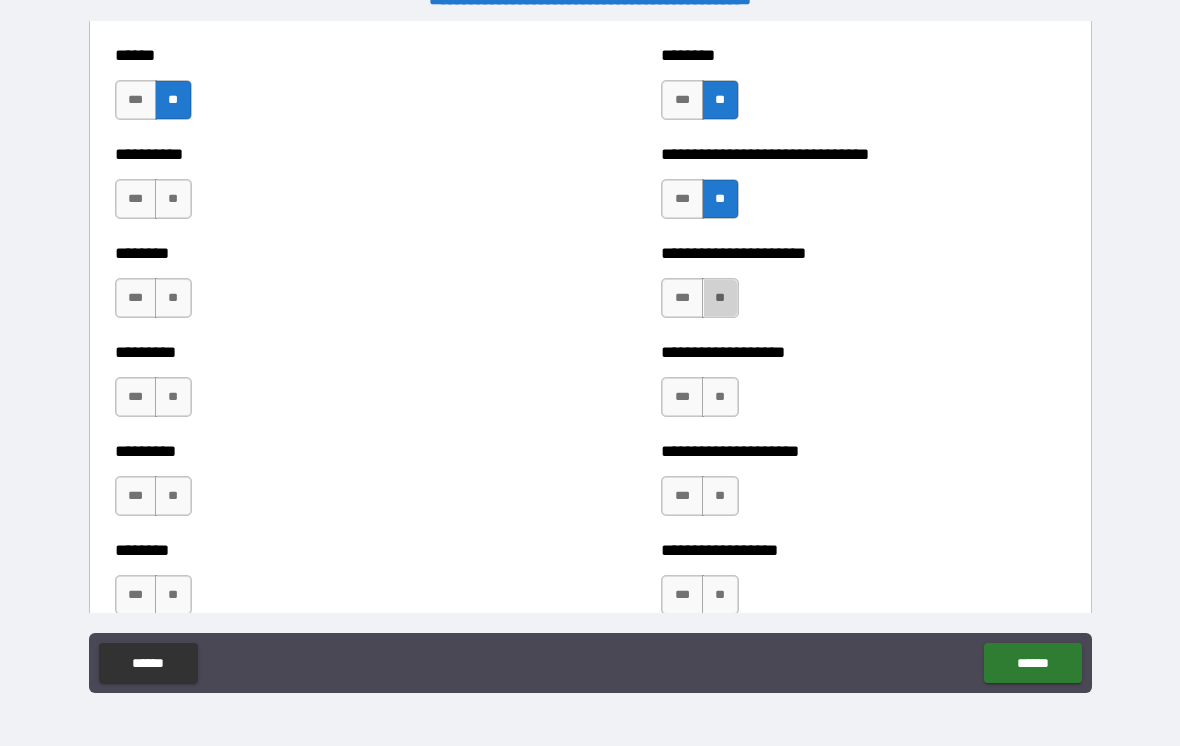 click on "**" at bounding box center (720, 298) 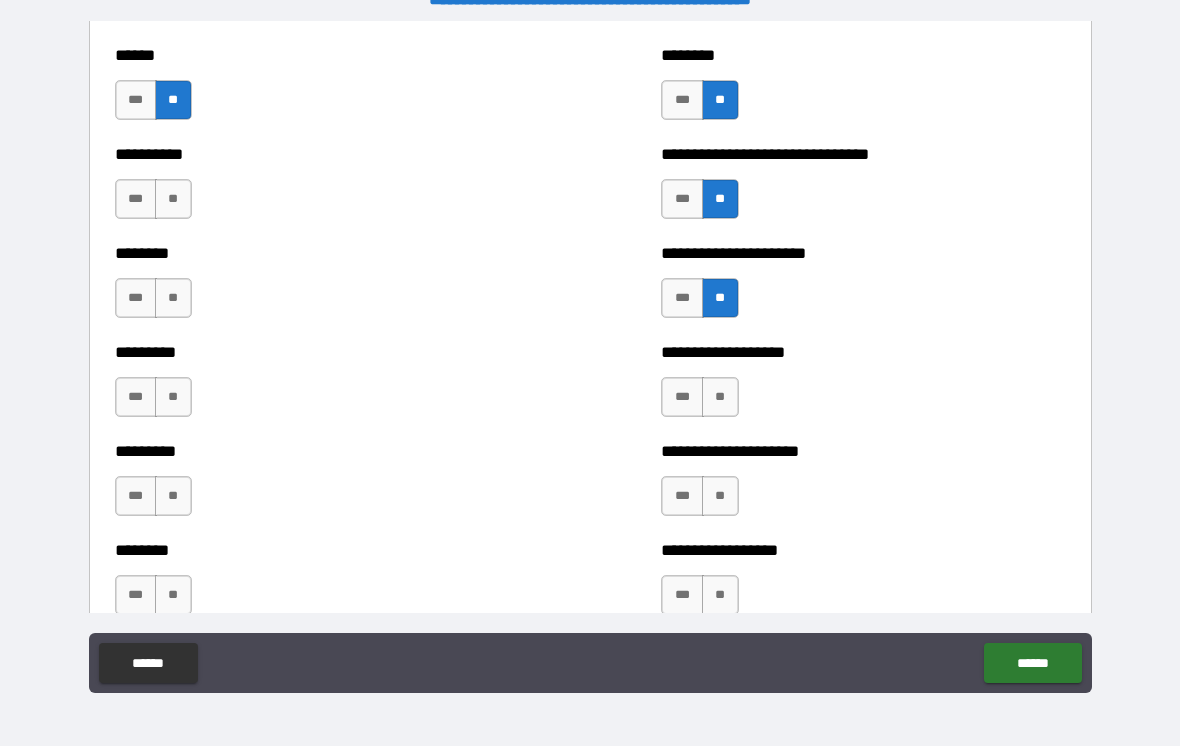 click on "**" at bounding box center (720, 397) 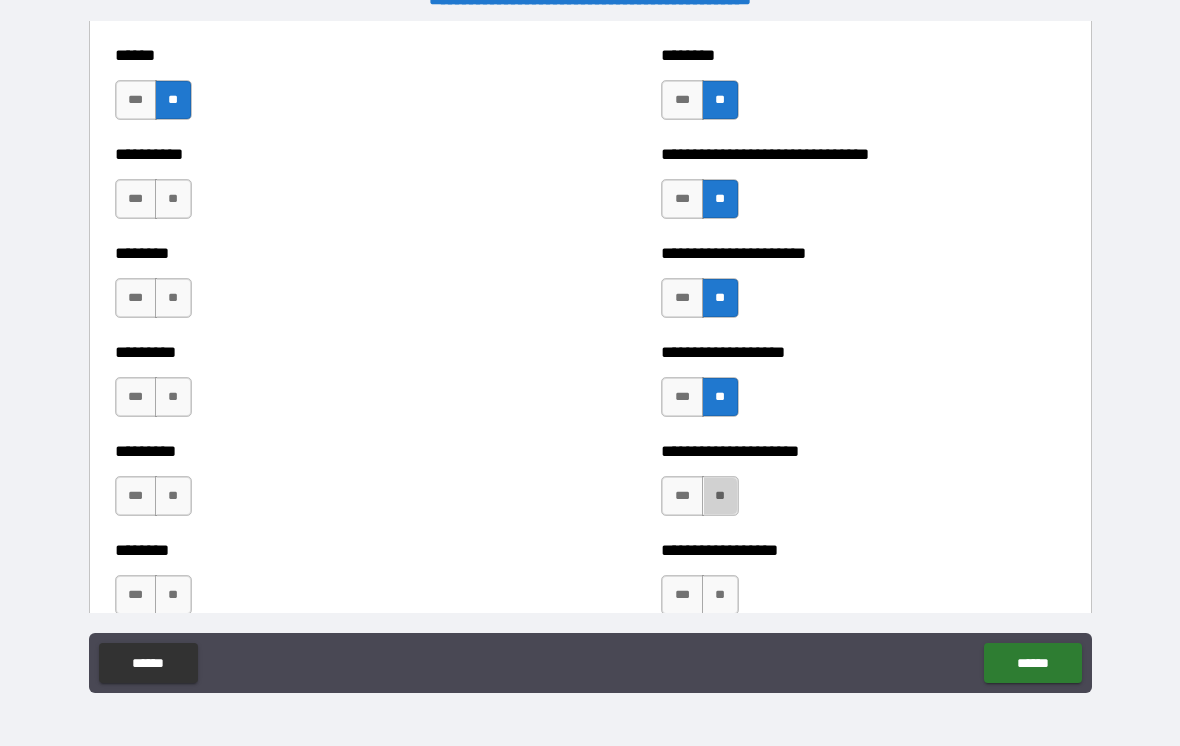 click on "**" at bounding box center (720, 496) 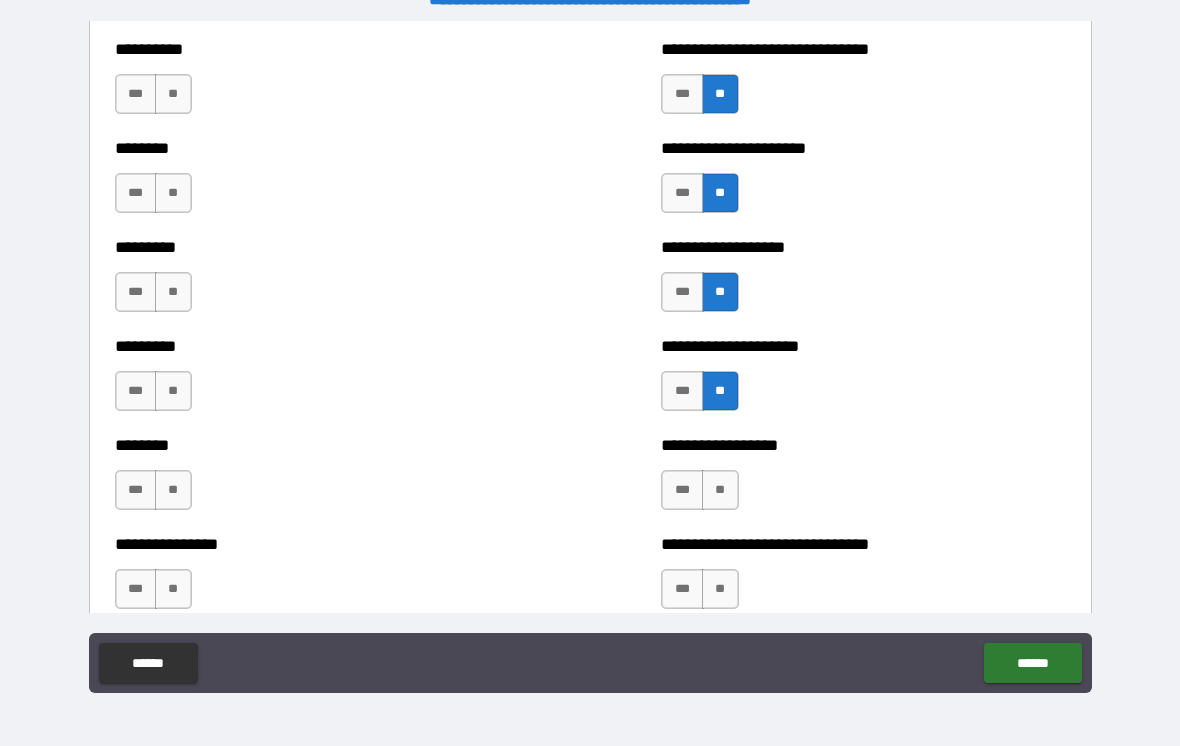 scroll, scrollTop: 7000, scrollLeft: 0, axis: vertical 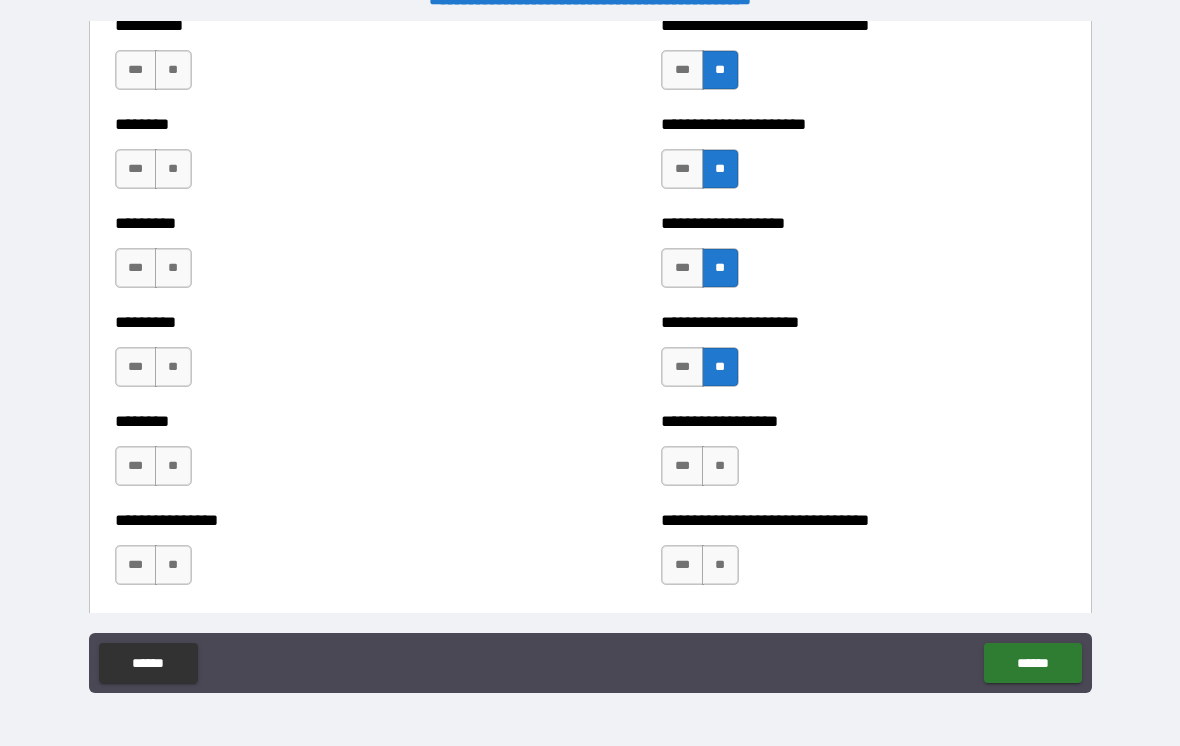 click on "**" at bounding box center (720, 466) 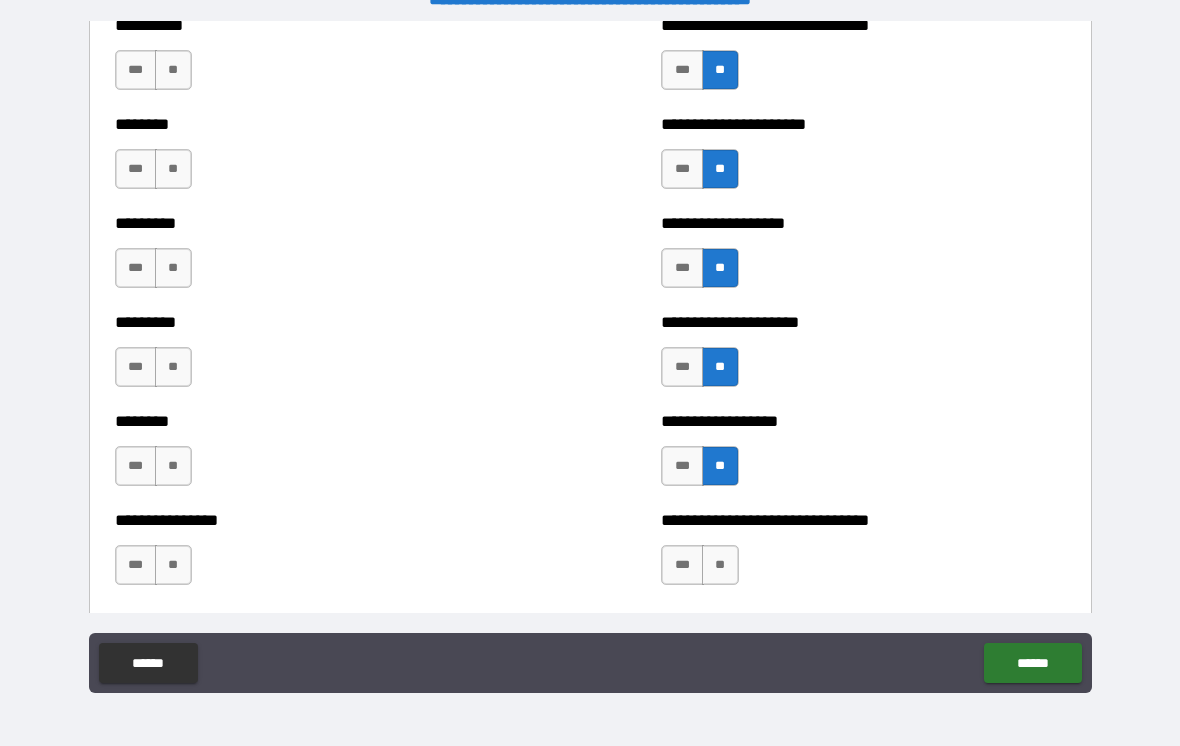 click on "**" at bounding box center [720, 565] 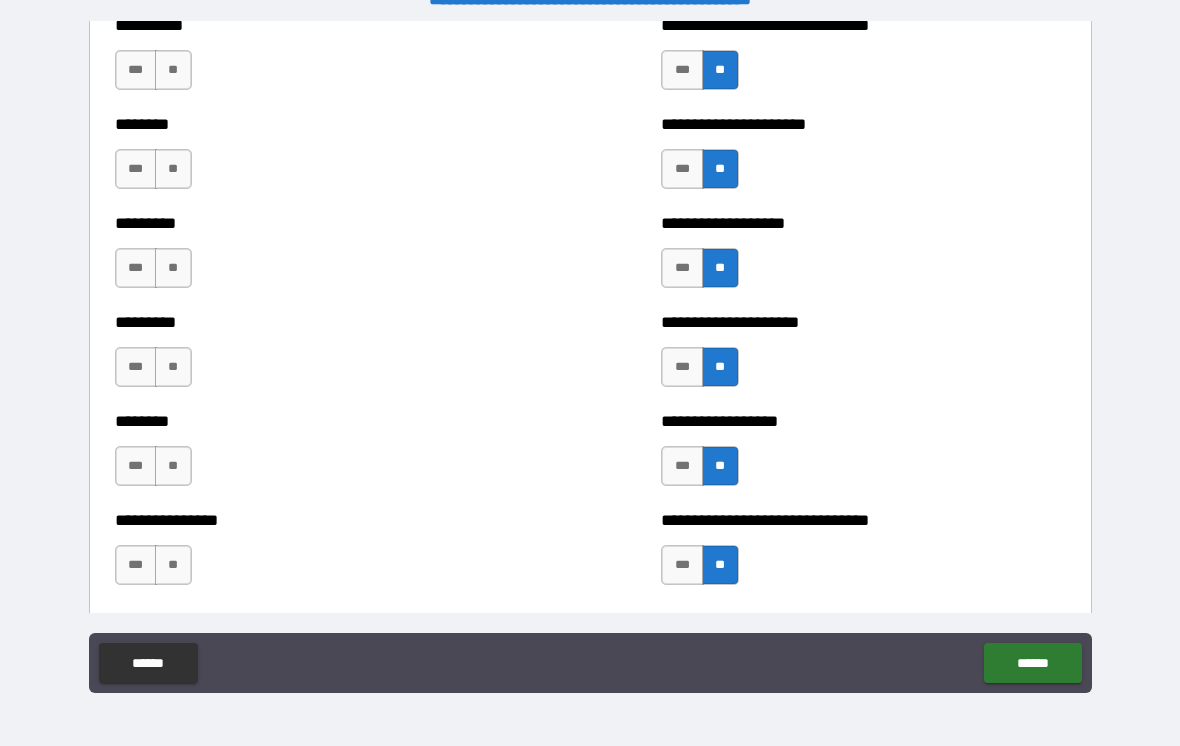 click on "**" at bounding box center (173, 70) 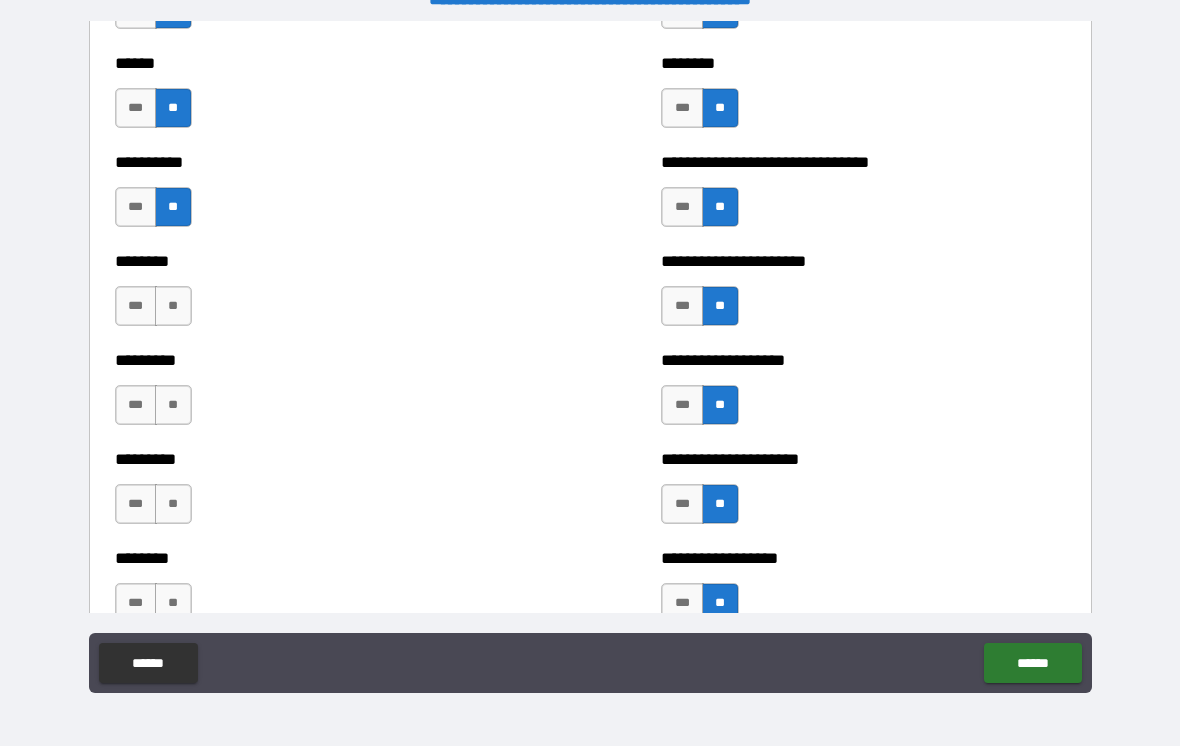 scroll, scrollTop: 6878, scrollLeft: 0, axis: vertical 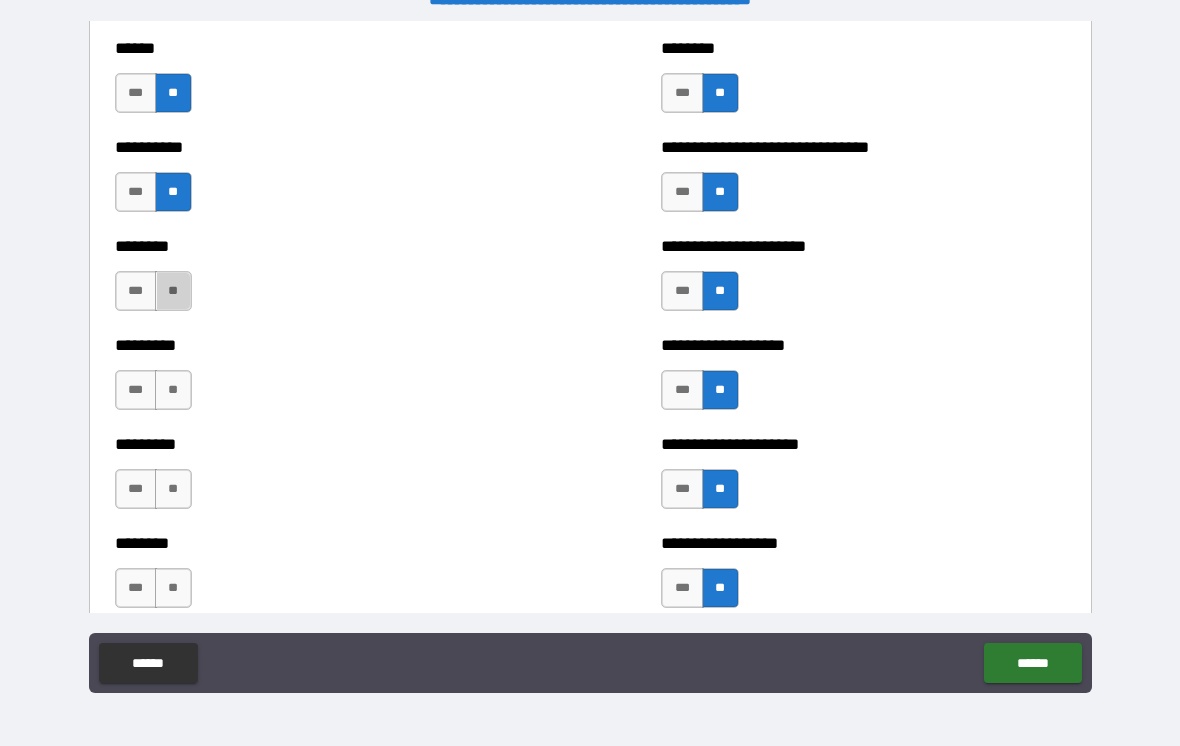 click on "**" at bounding box center [173, 291] 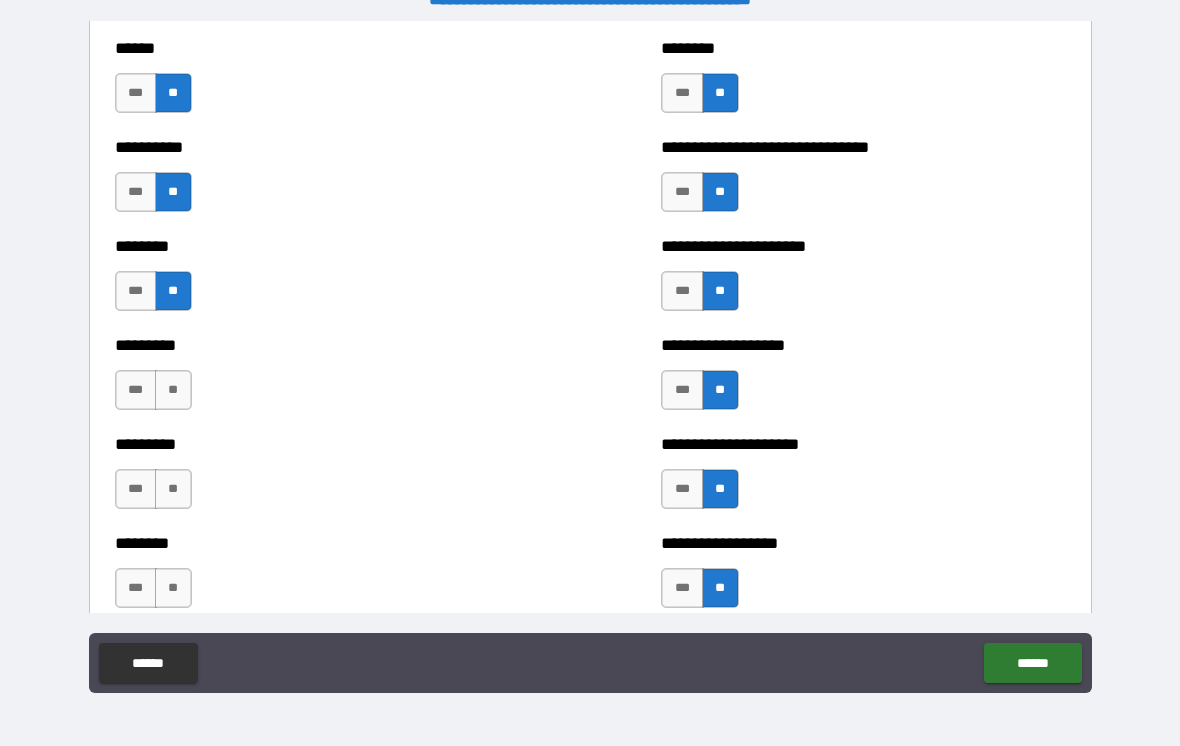 click on "**" at bounding box center [173, 390] 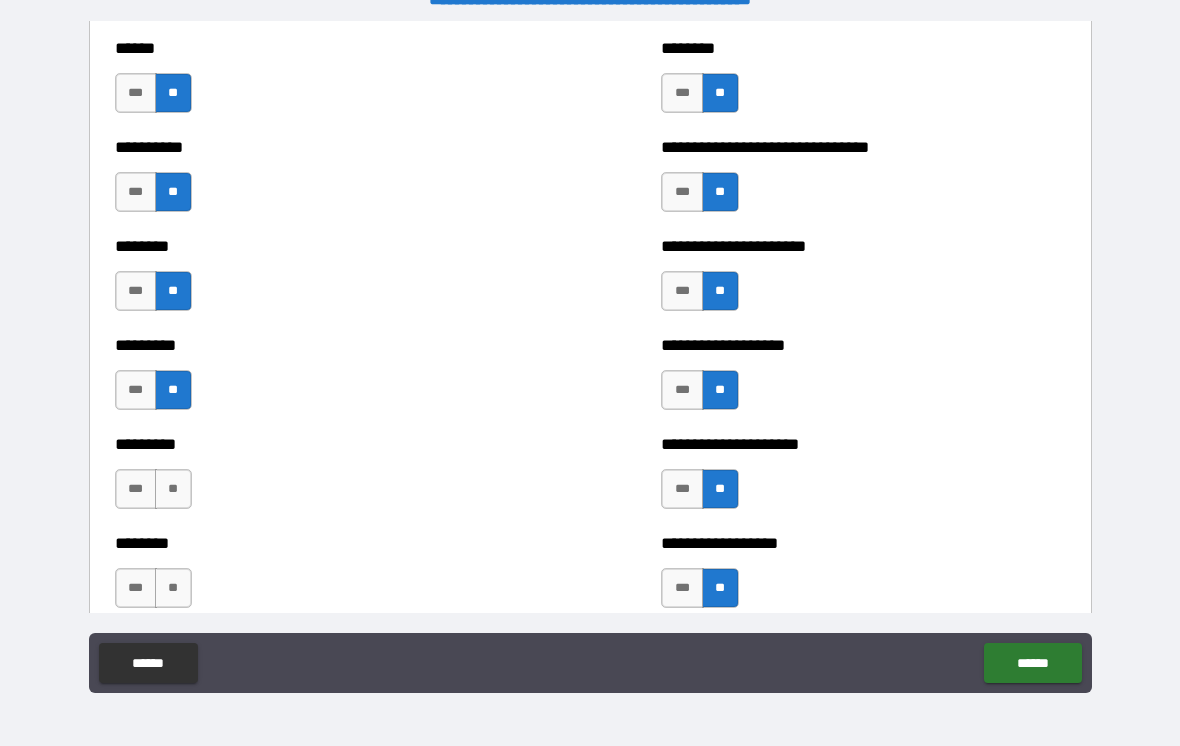 click on "**" at bounding box center (173, 489) 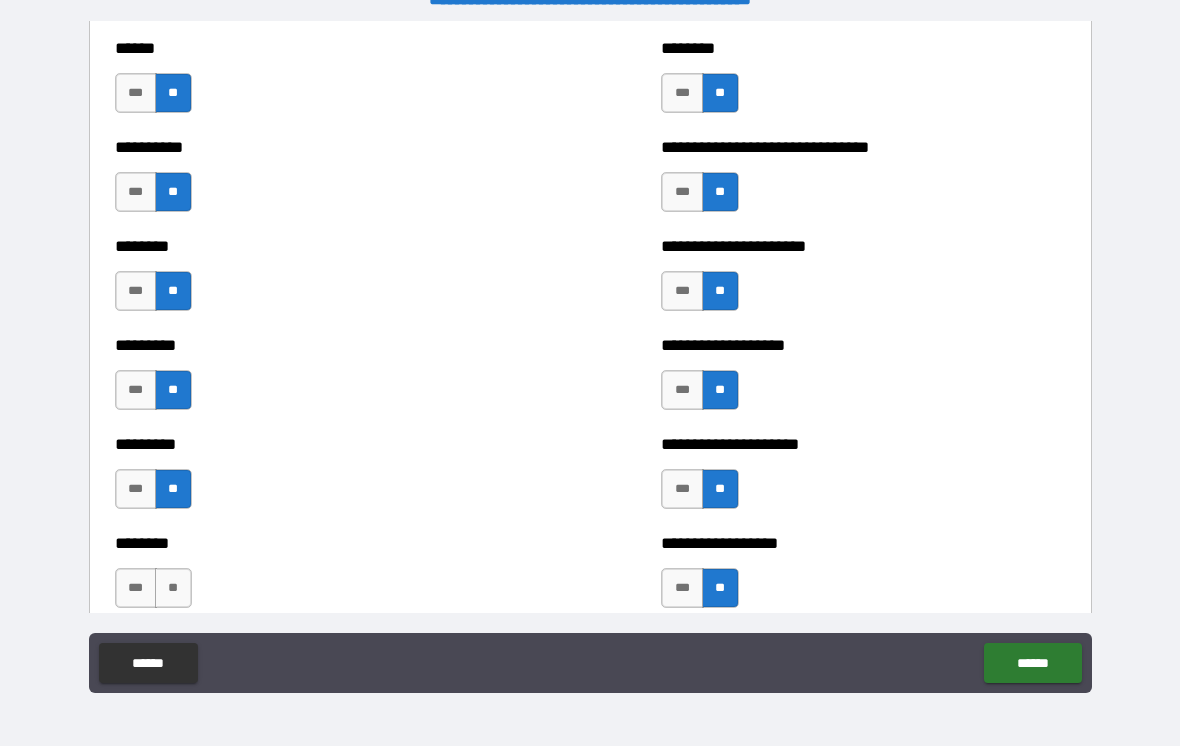 click on "**" at bounding box center (173, 588) 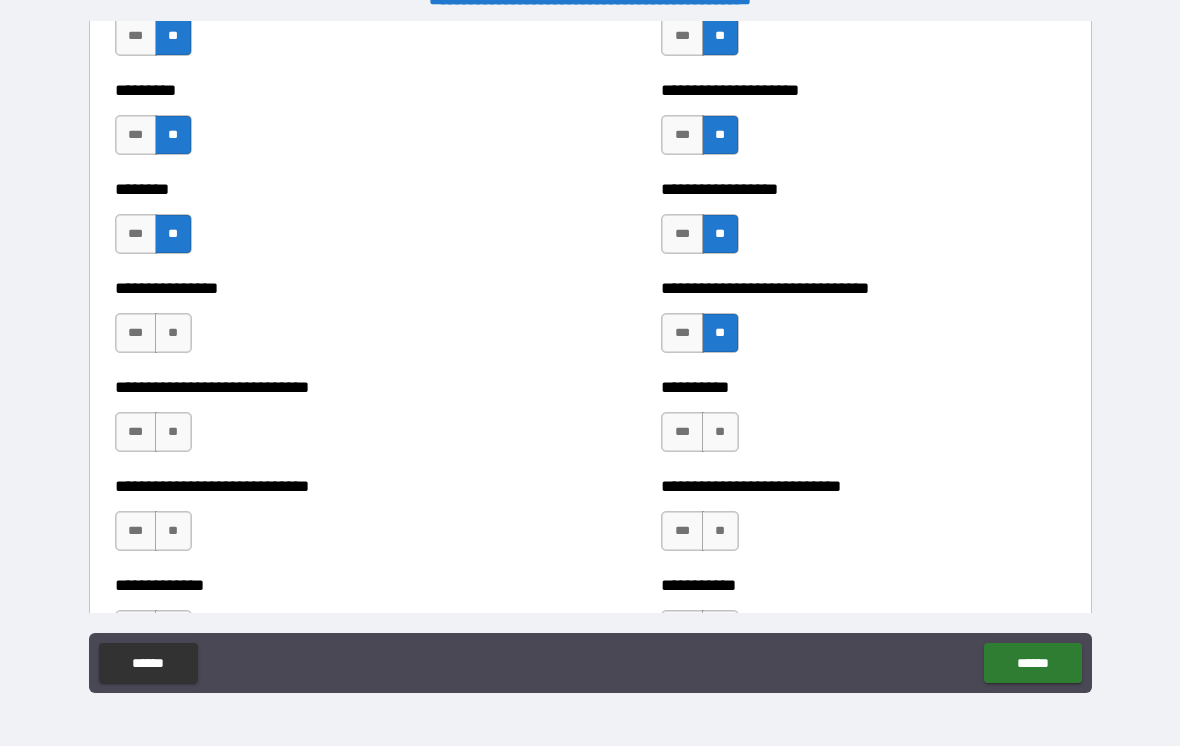 scroll, scrollTop: 7232, scrollLeft: 0, axis: vertical 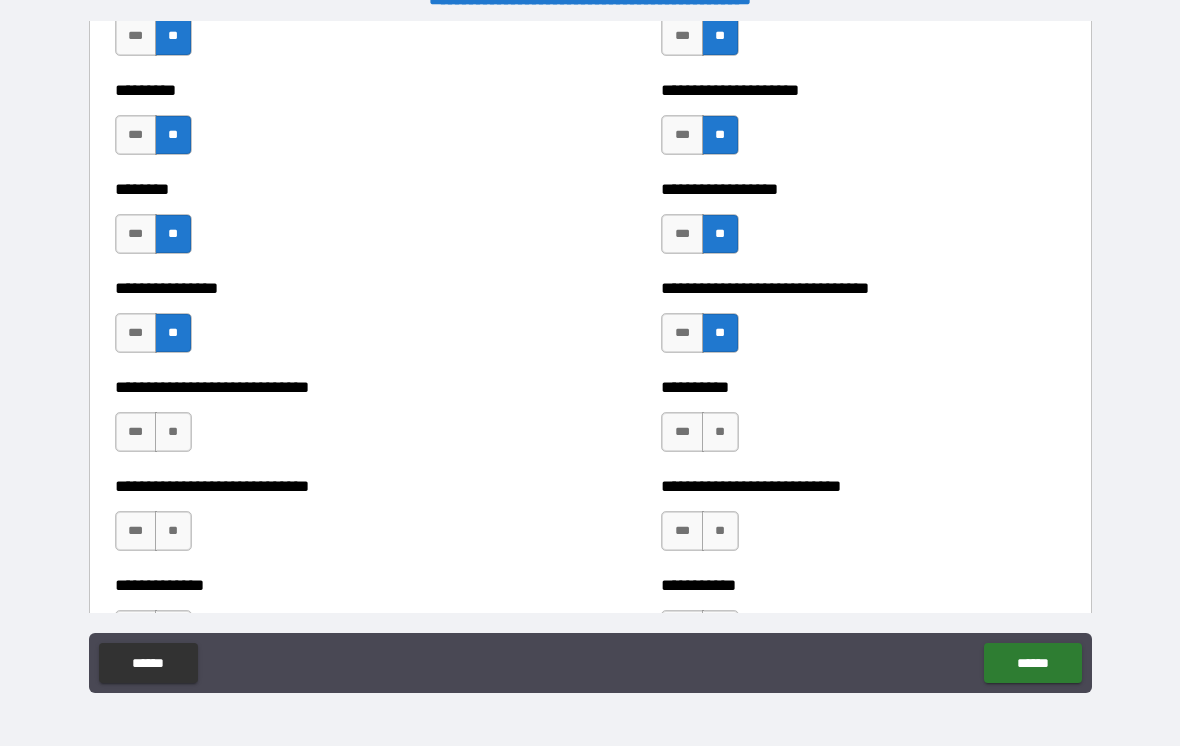click on "**" at bounding box center [173, 432] 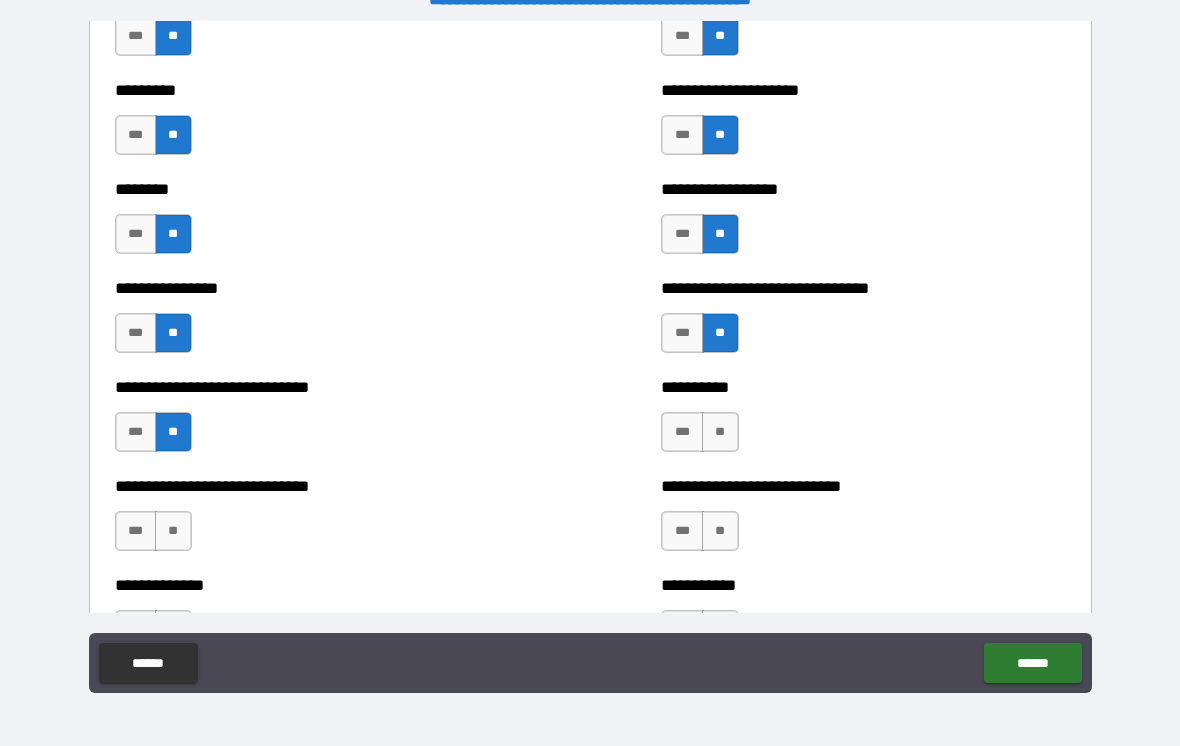 click on "**" at bounding box center (173, 531) 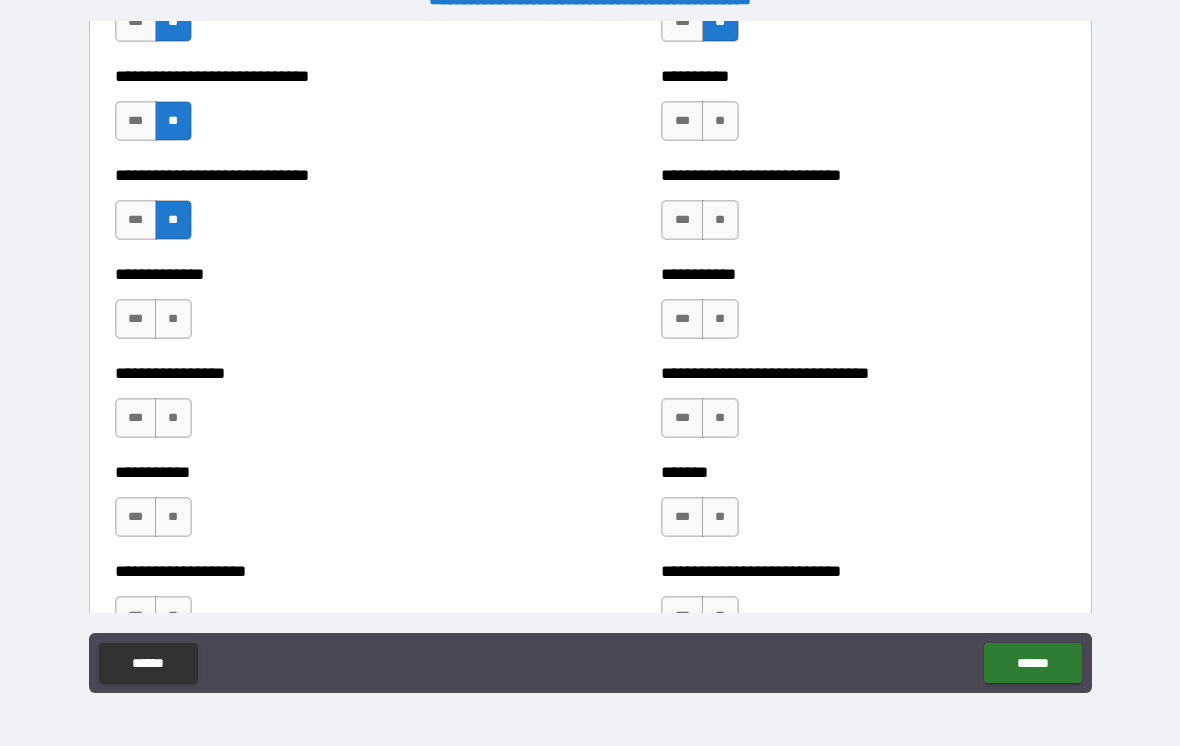 scroll, scrollTop: 7558, scrollLeft: 0, axis: vertical 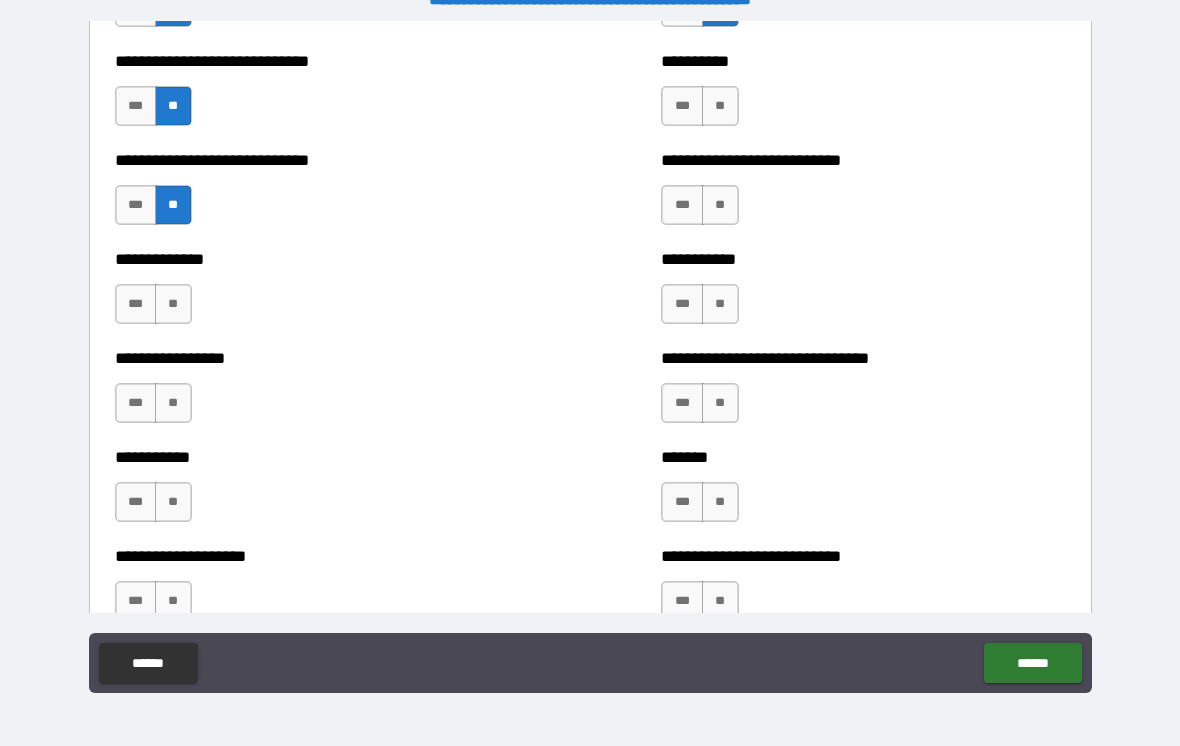 click on "**" at bounding box center (173, 304) 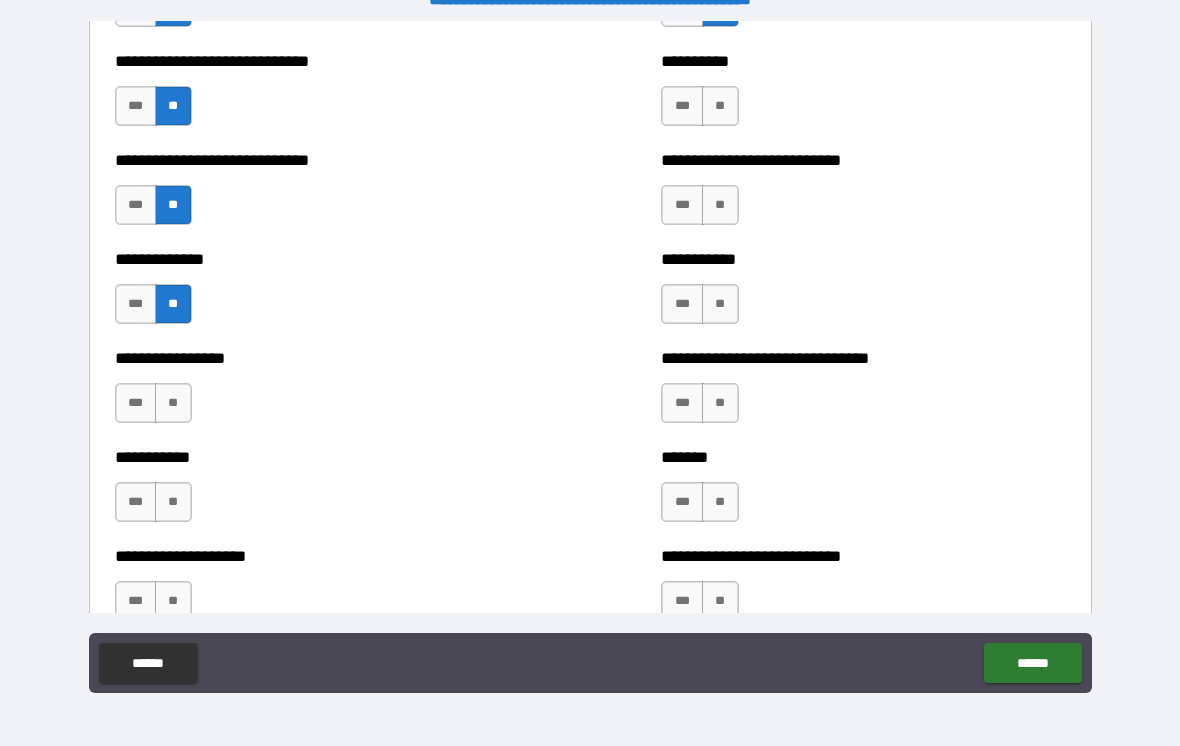 click on "**" at bounding box center (173, 403) 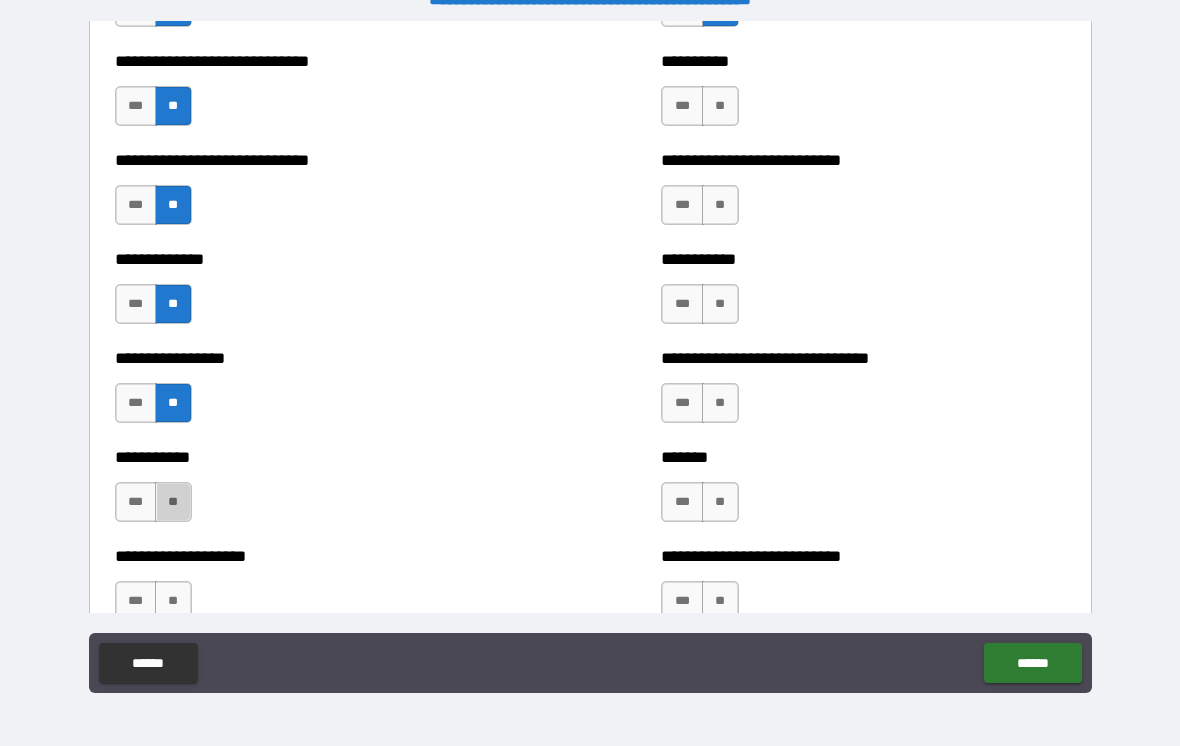 click on "**" at bounding box center [173, 502] 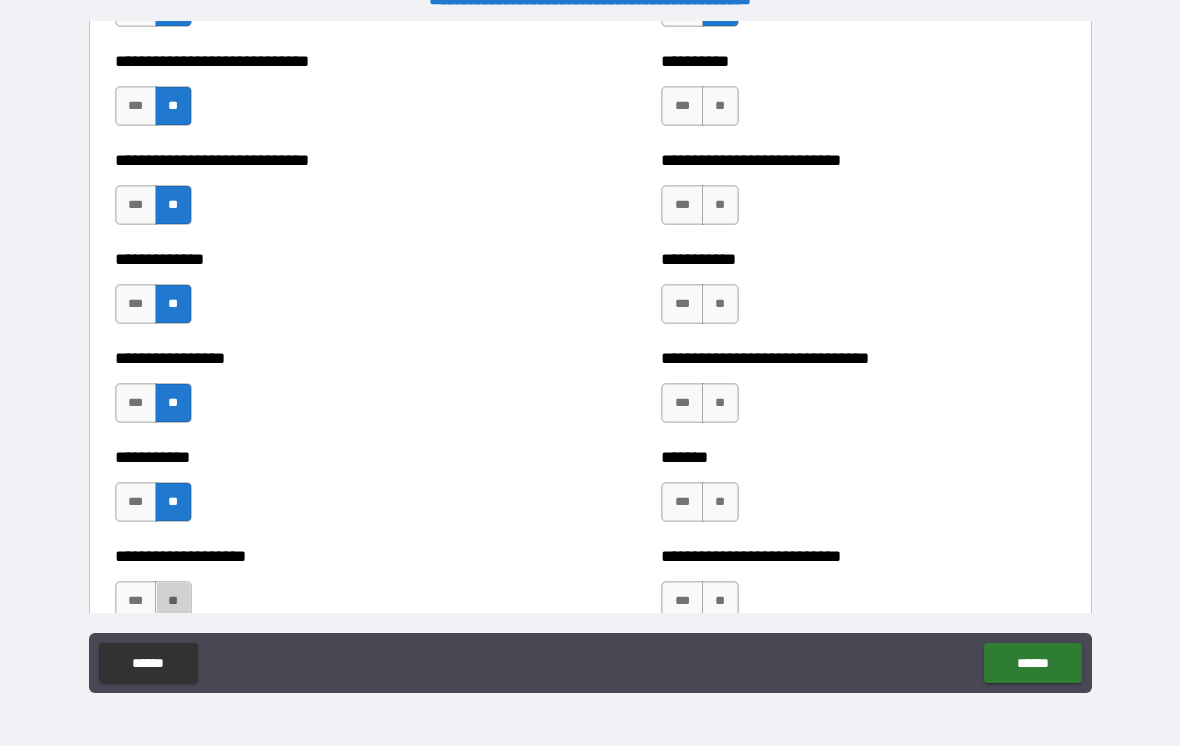 click on "**" at bounding box center [173, 601] 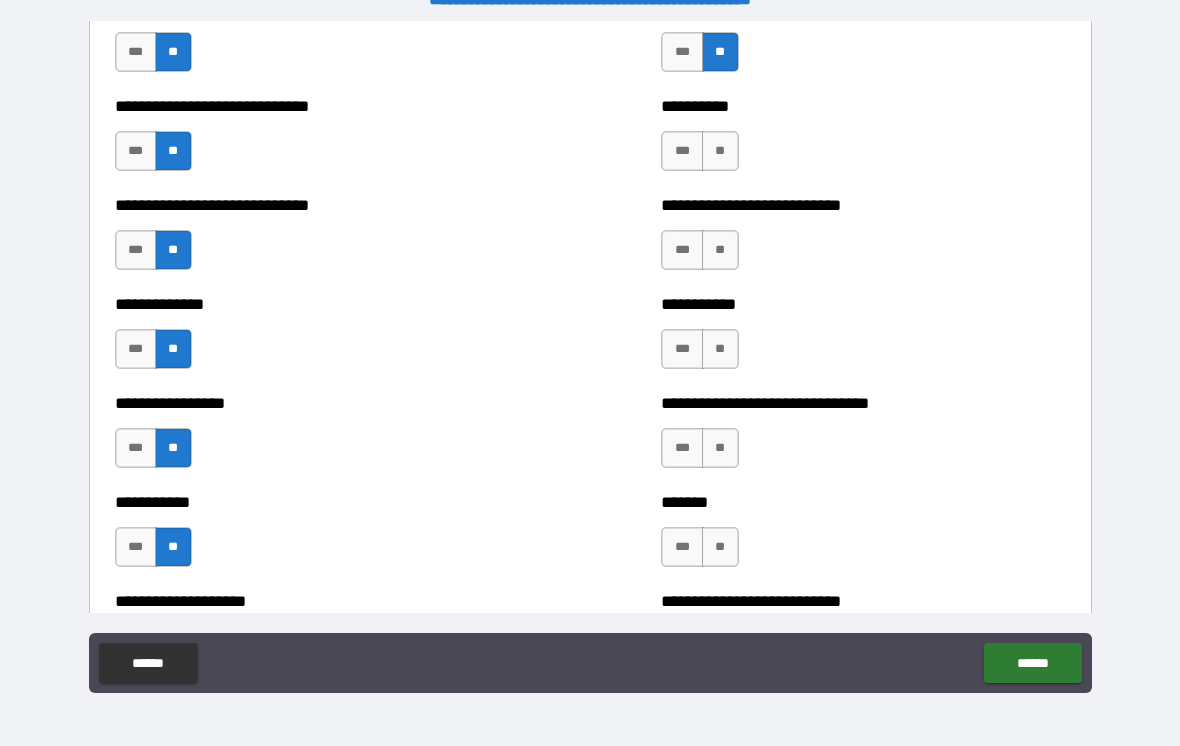 scroll, scrollTop: 7504, scrollLeft: 0, axis: vertical 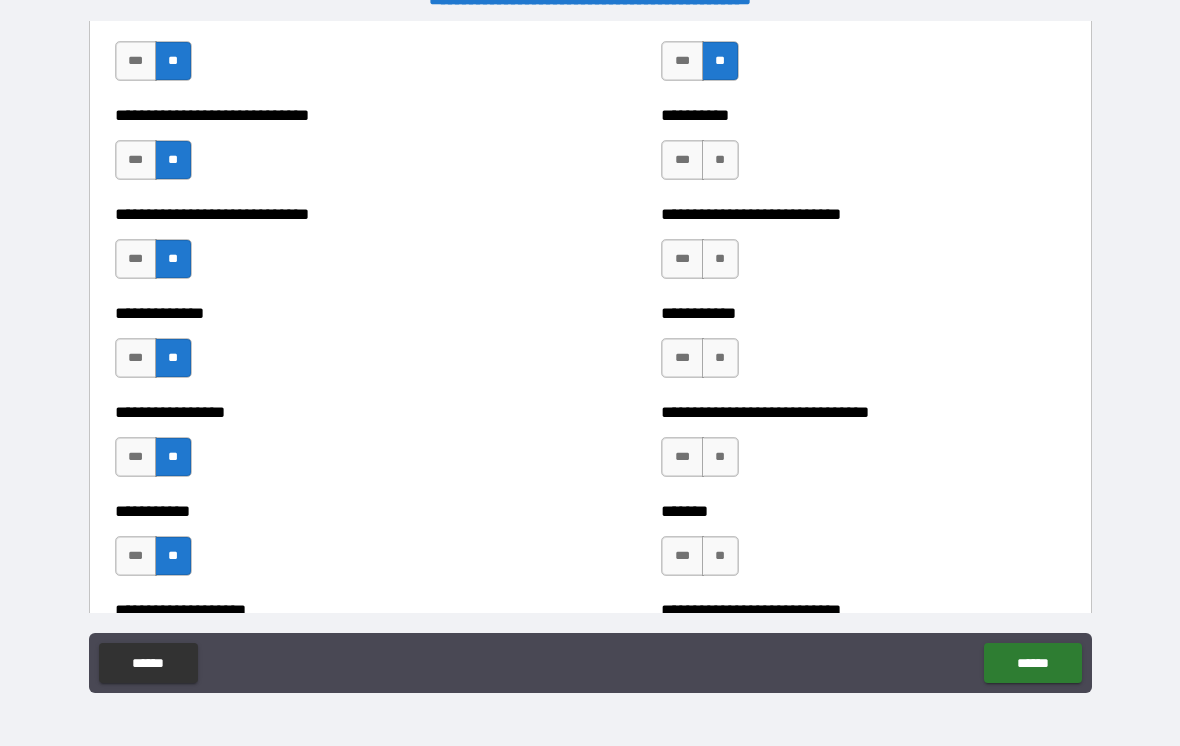 click on "**" at bounding box center [720, 160] 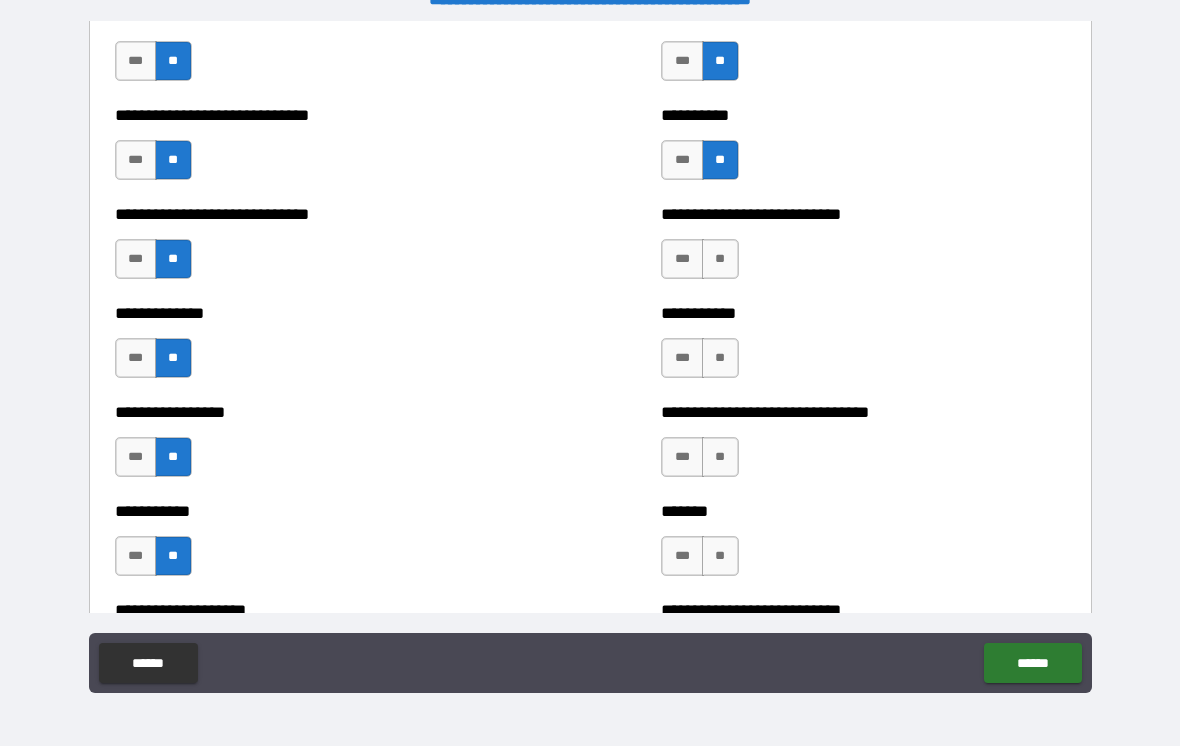 click on "**" at bounding box center [720, 259] 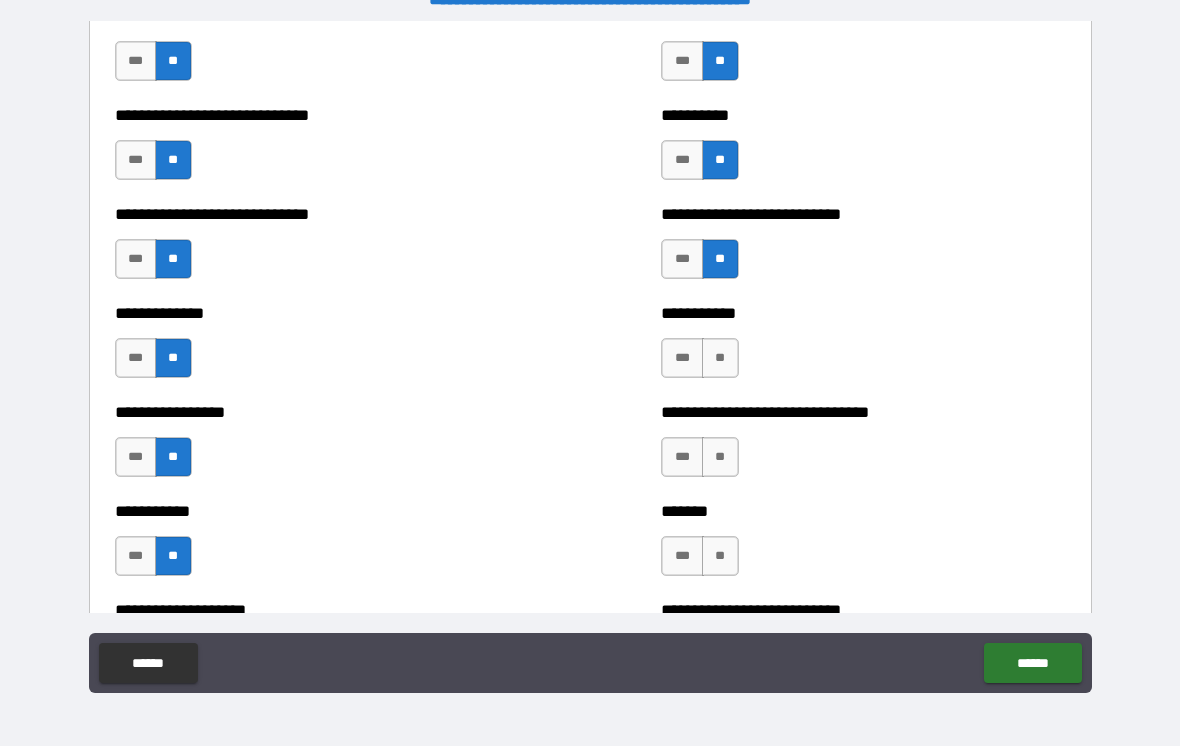 click on "**" at bounding box center [720, 358] 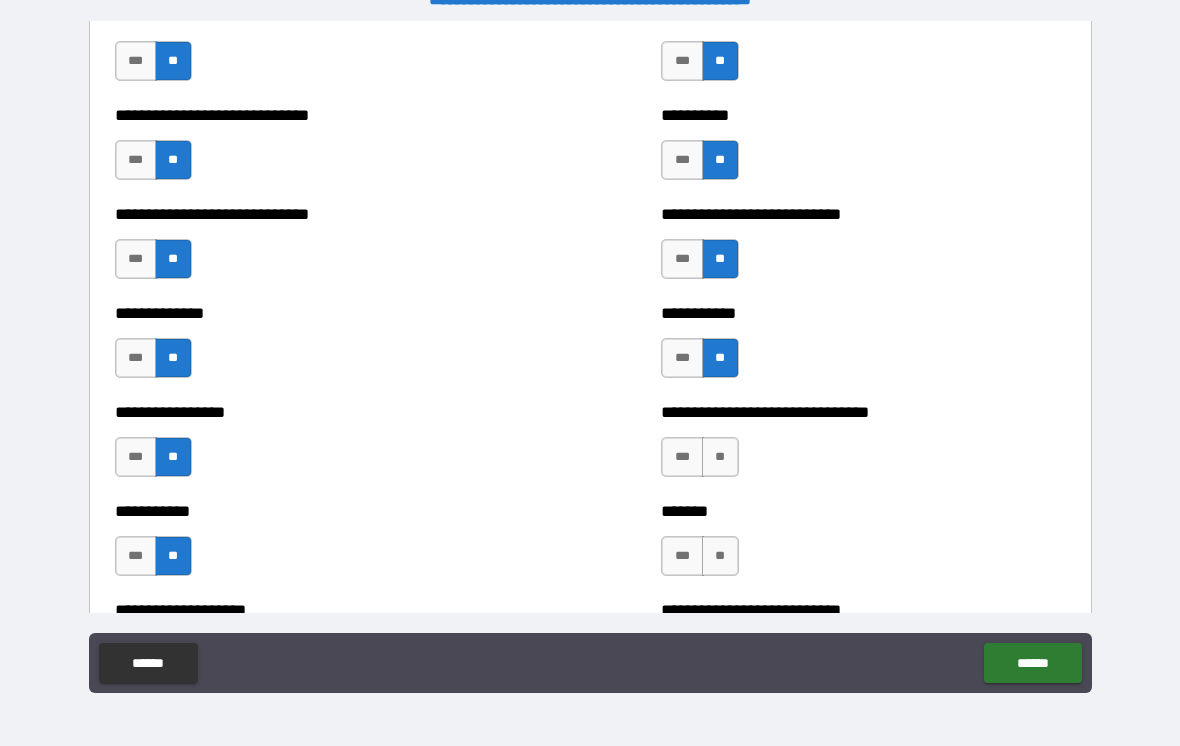 click on "**" at bounding box center (720, 457) 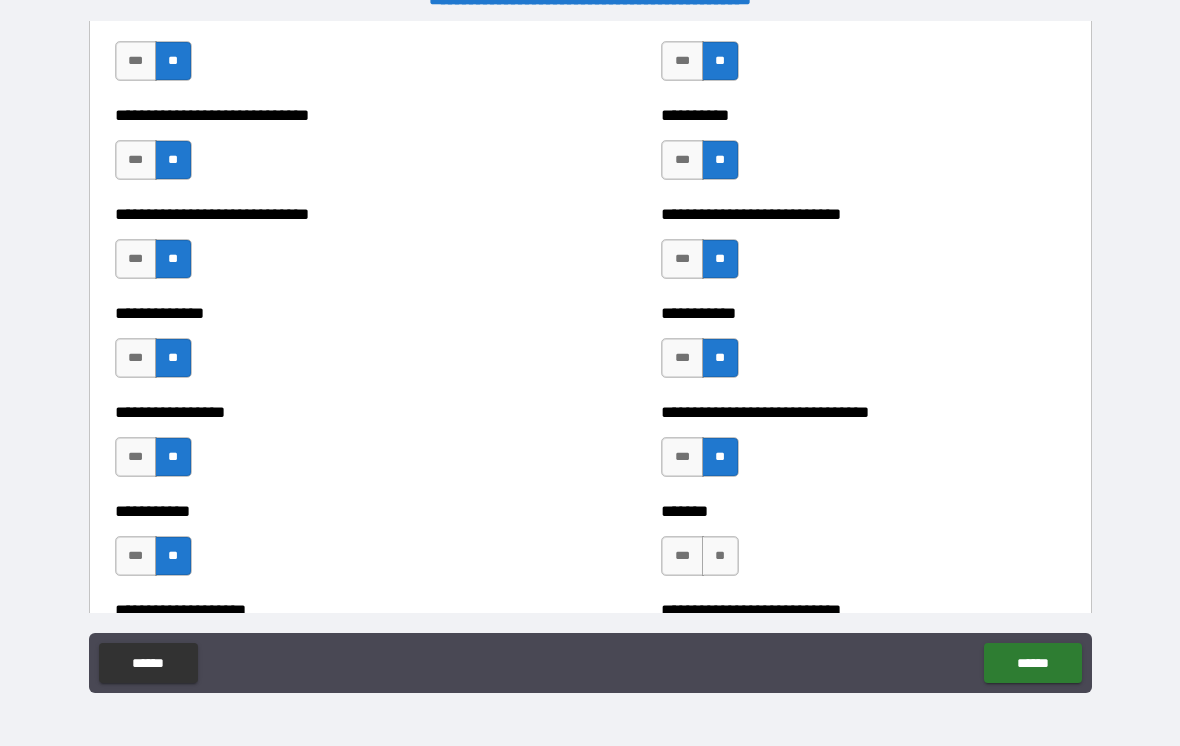 click on "**" at bounding box center [720, 556] 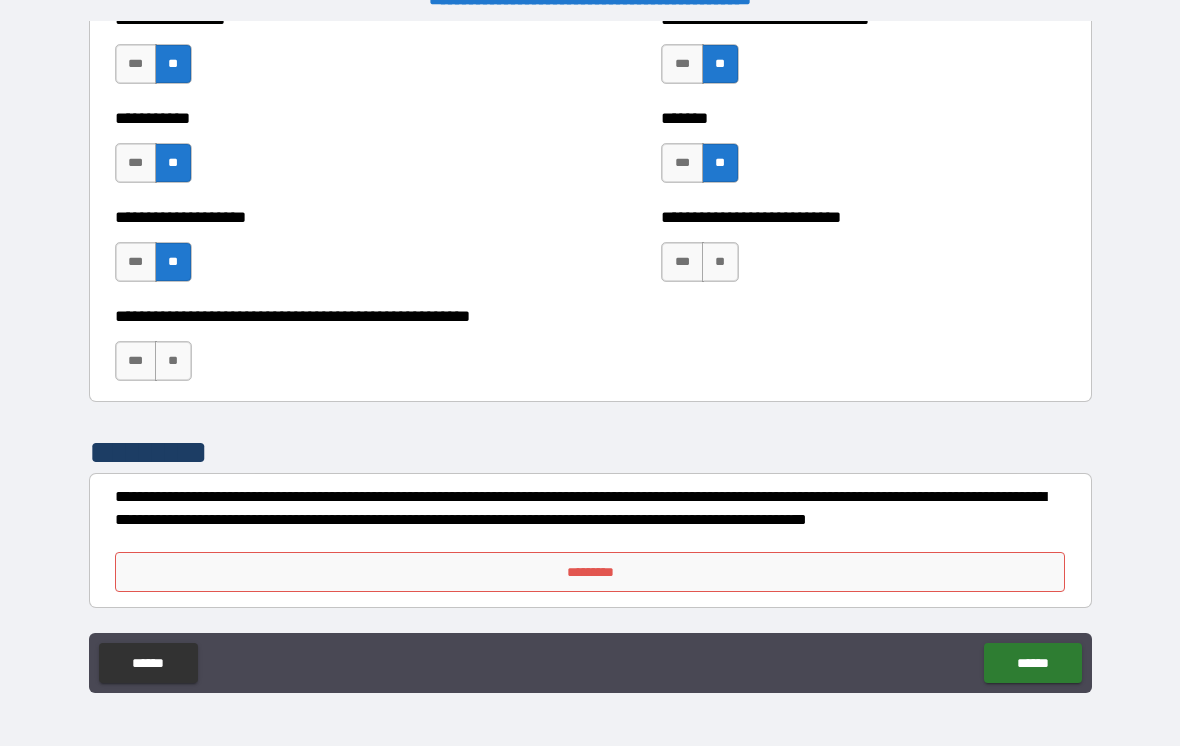 scroll, scrollTop: 7897, scrollLeft: 0, axis: vertical 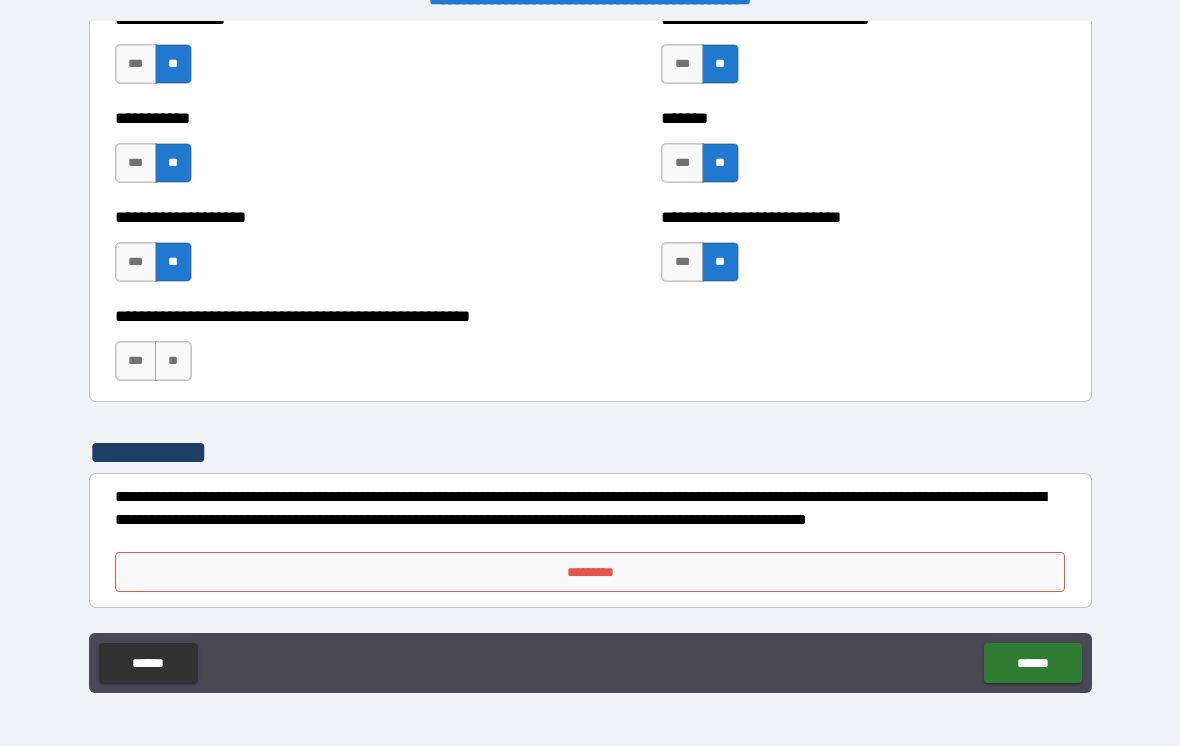 click on "**" at bounding box center (173, 361) 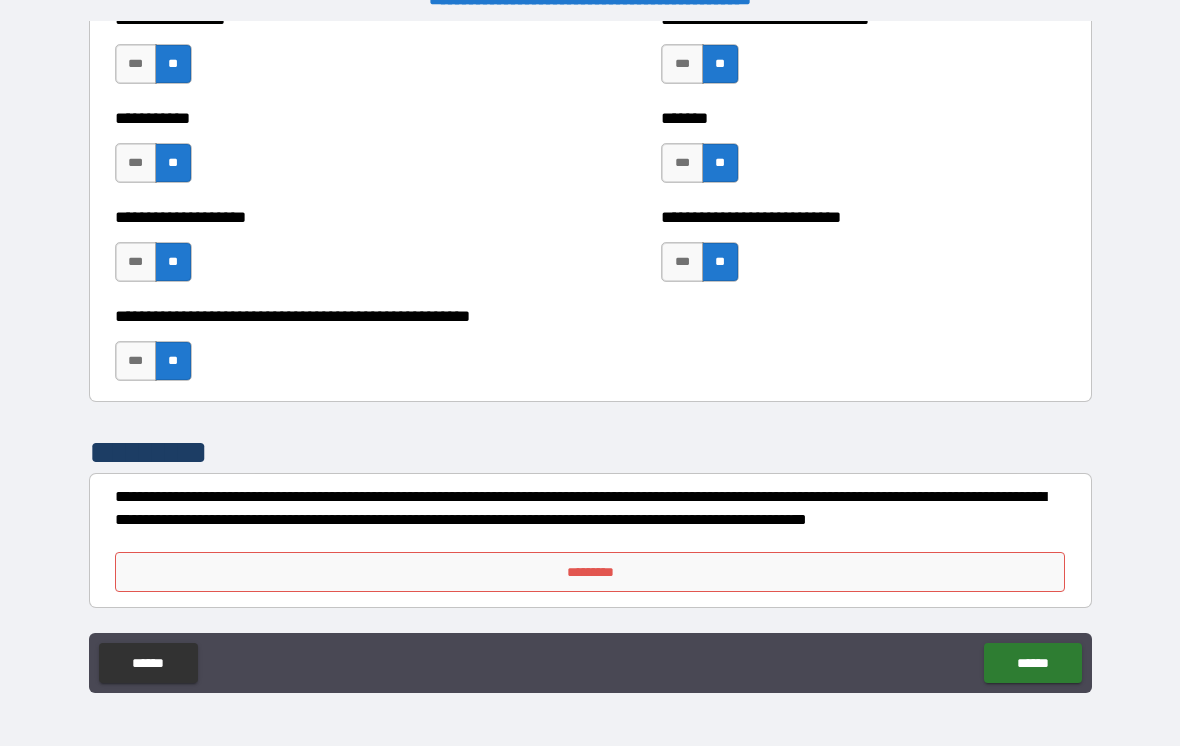 click on "*********" at bounding box center (590, 572) 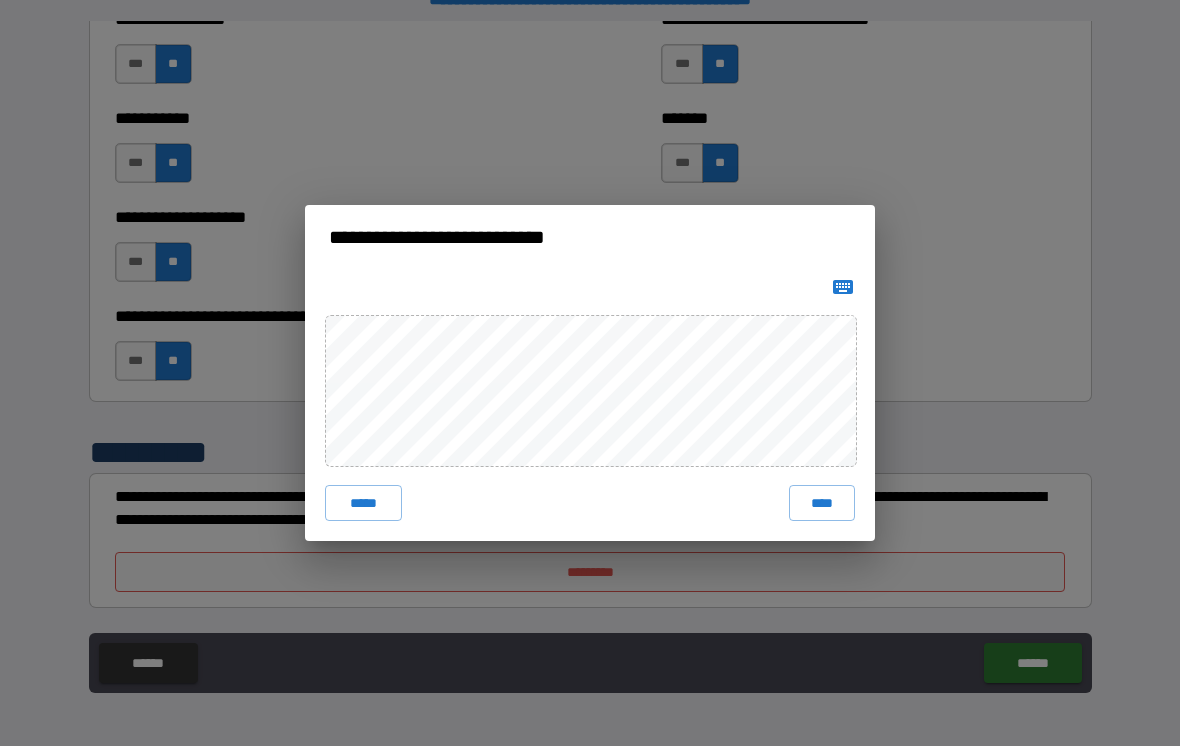 click on "*****" at bounding box center [363, 503] 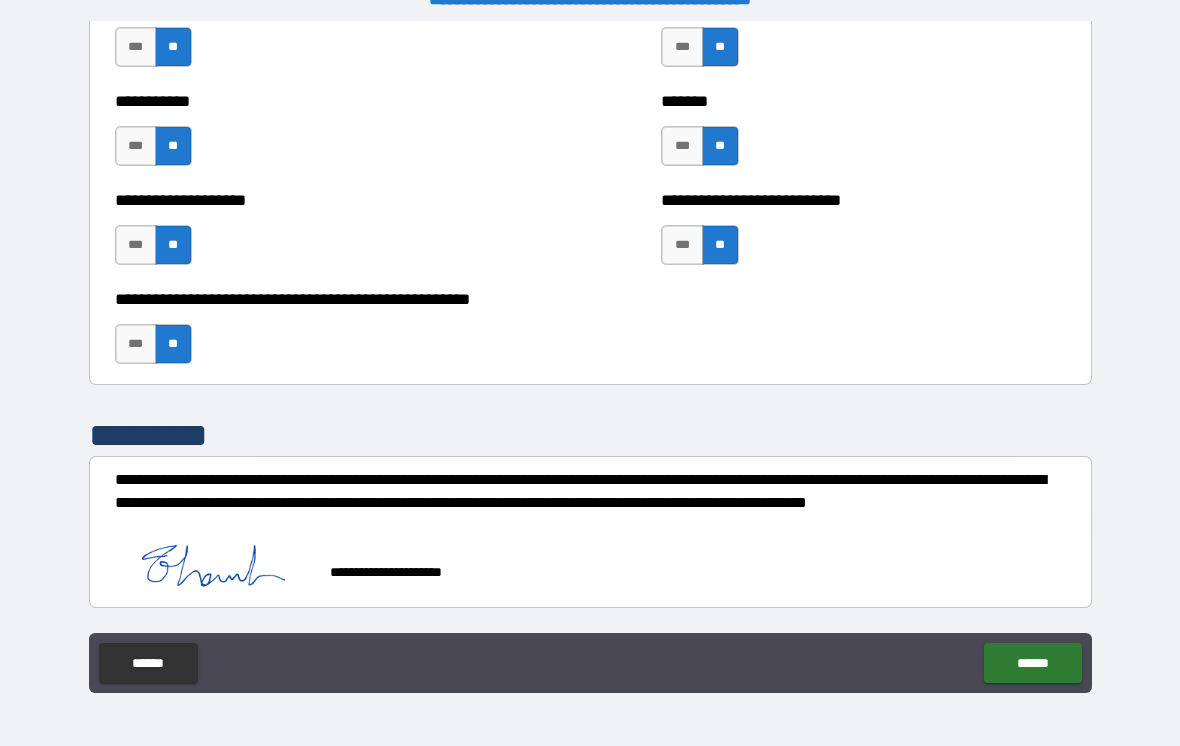 scroll, scrollTop: 7914, scrollLeft: 0, axis: vertical 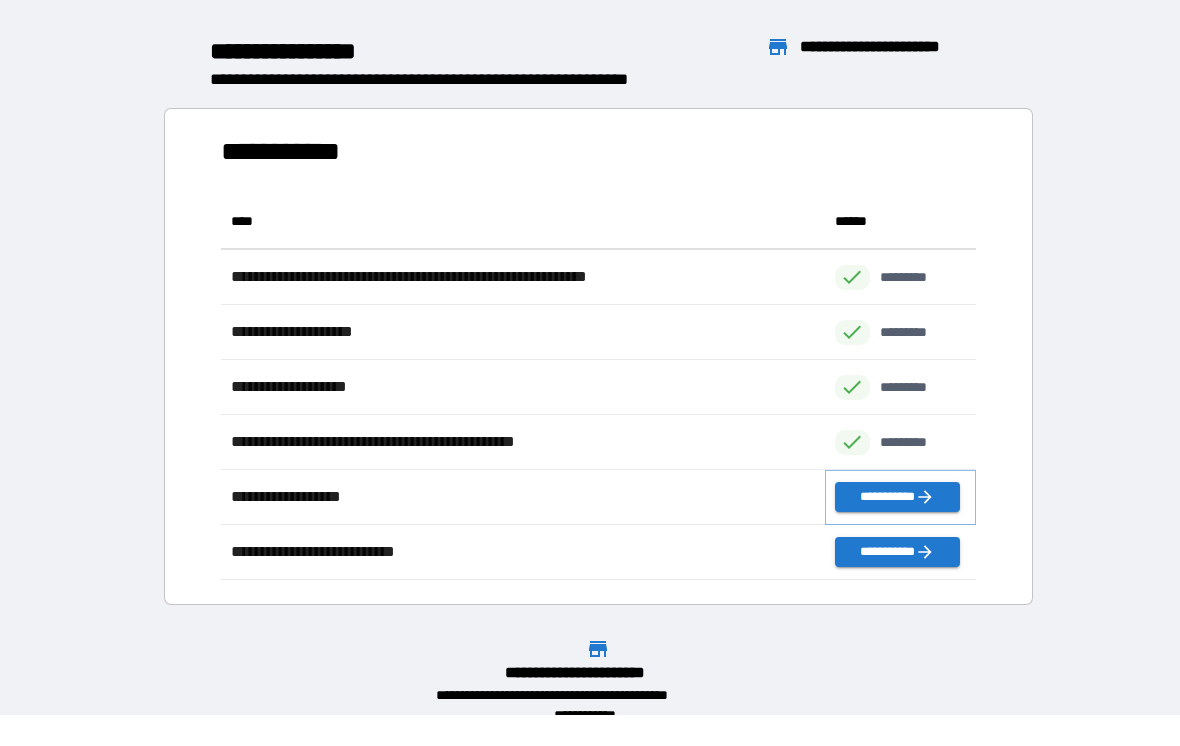 click 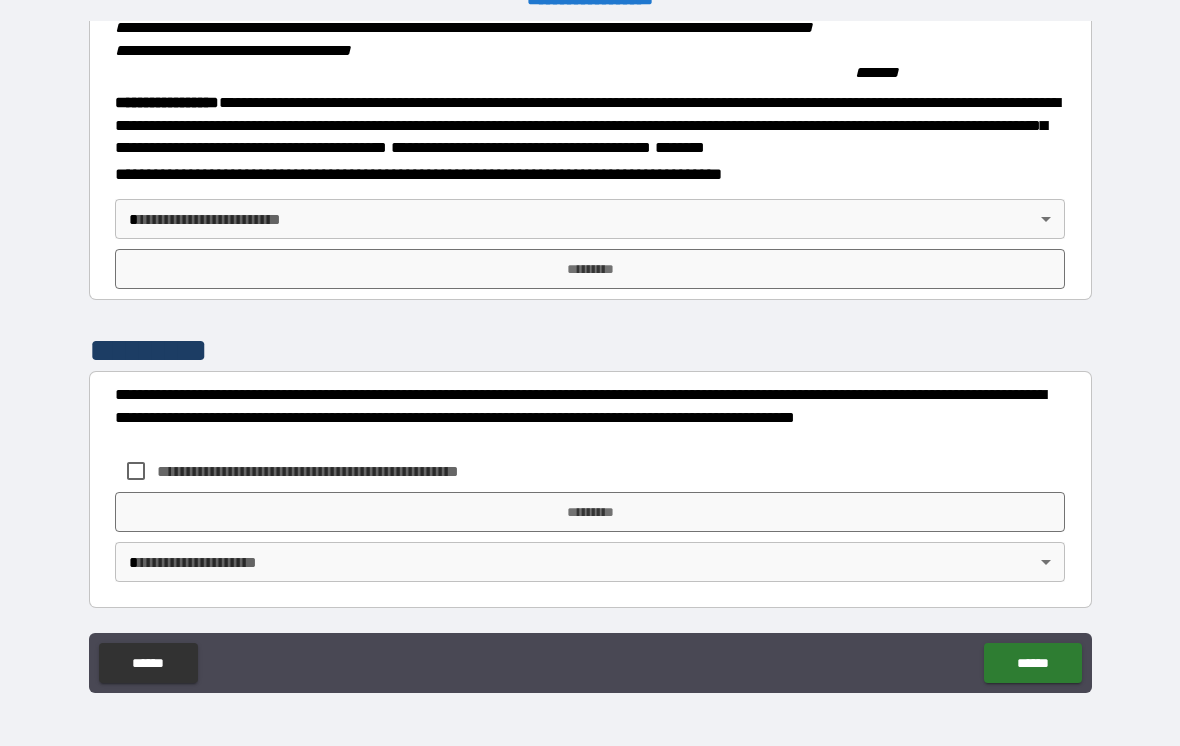 scroll, scrollTop: 2040, scrollLeft: 0, axis: vertical 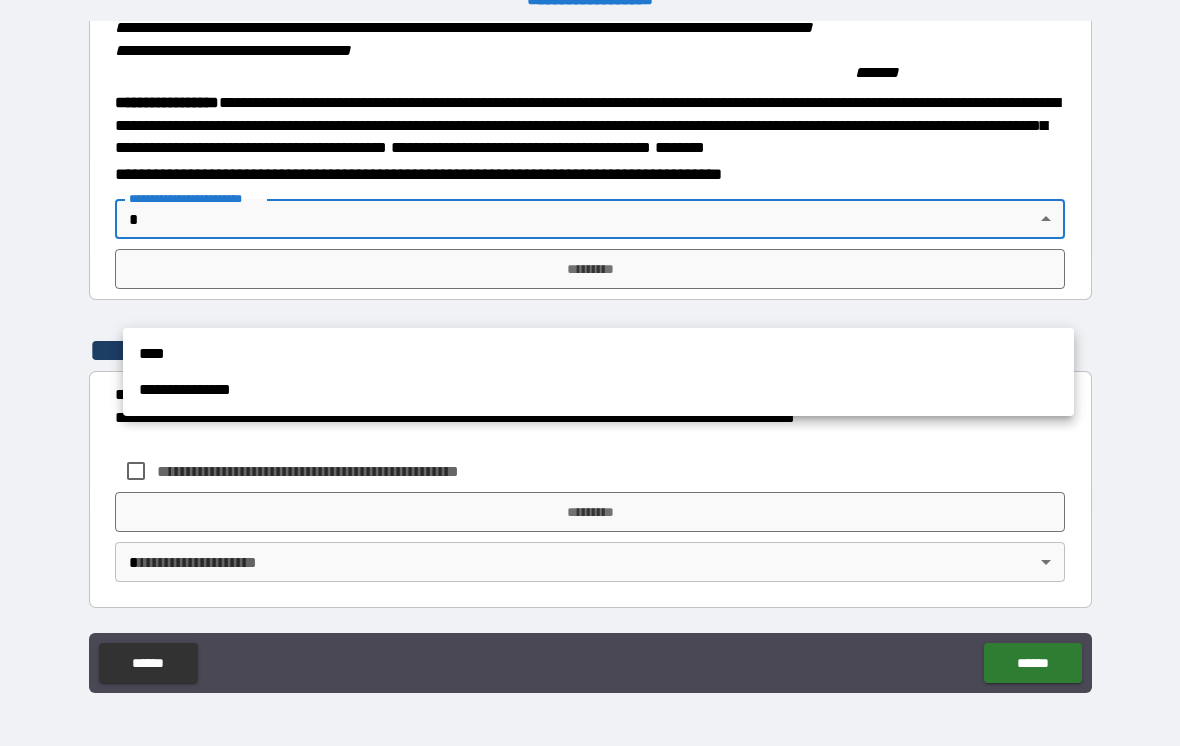 click on "****" at bounding box center (598, 354) 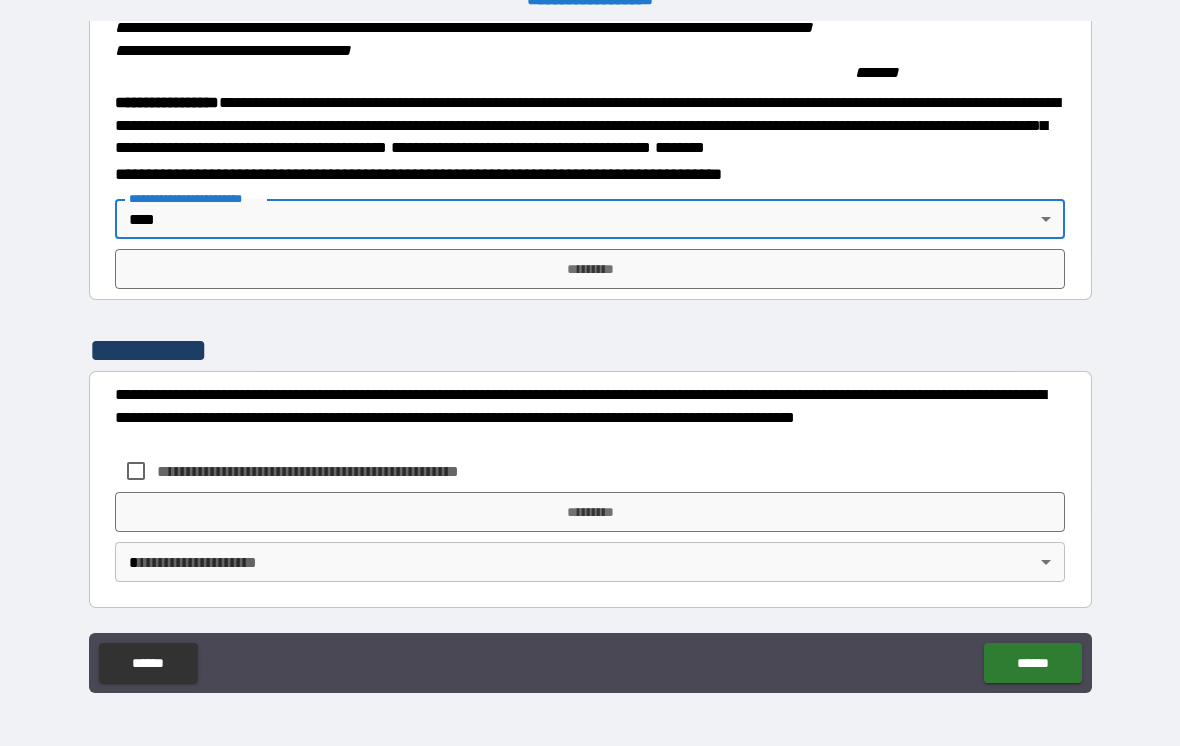 click on "*********" at bounding box center (590, 269) 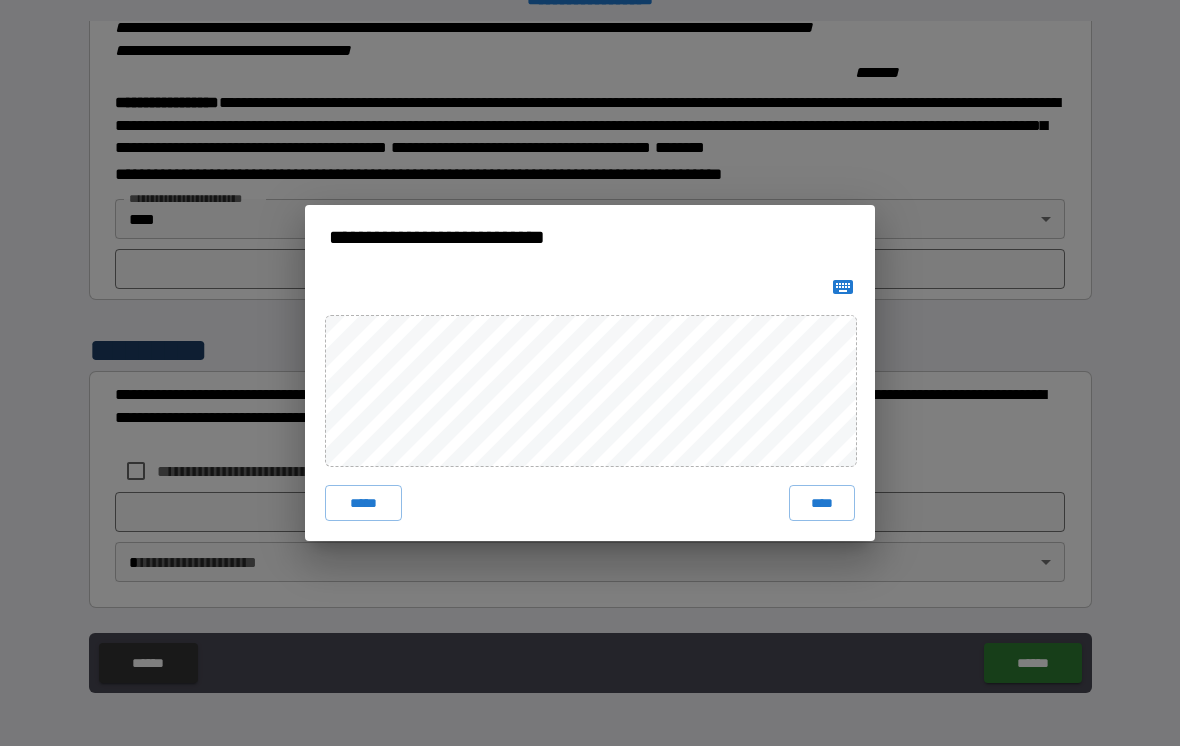 click on "****" at bounding box center [822, 503] 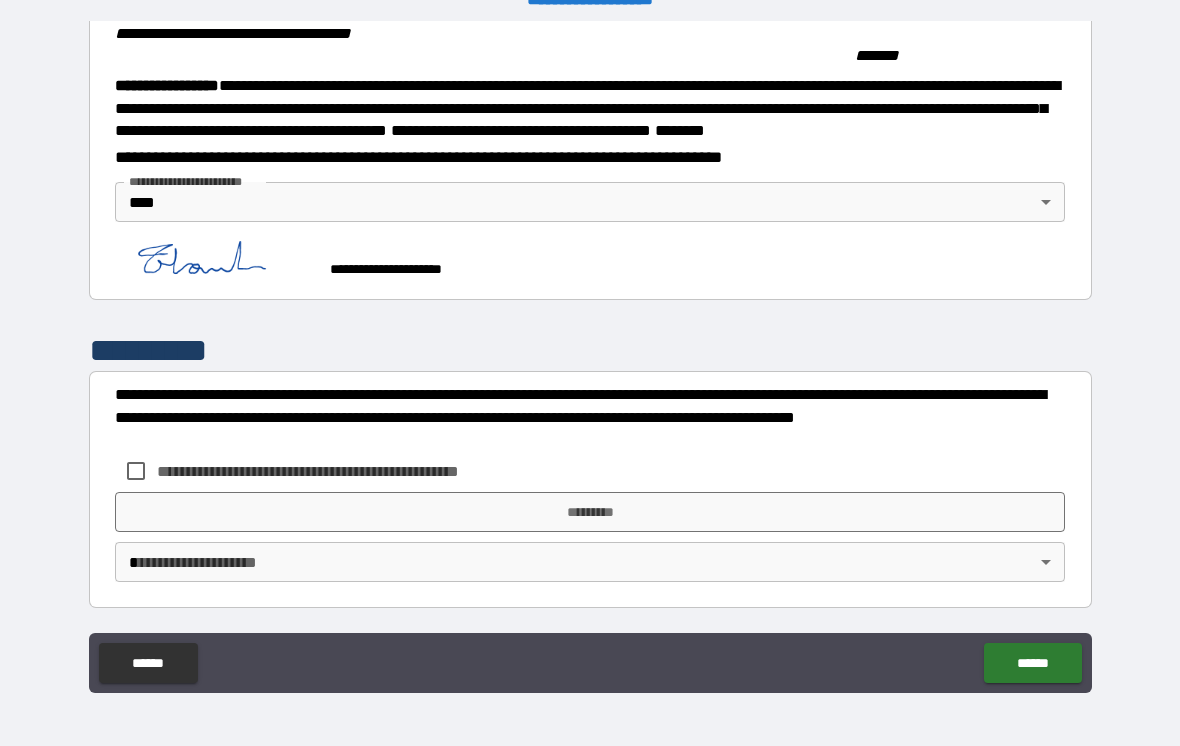 scroll, scrollTop: 2138, scrollLeft: 0, axis: vertical 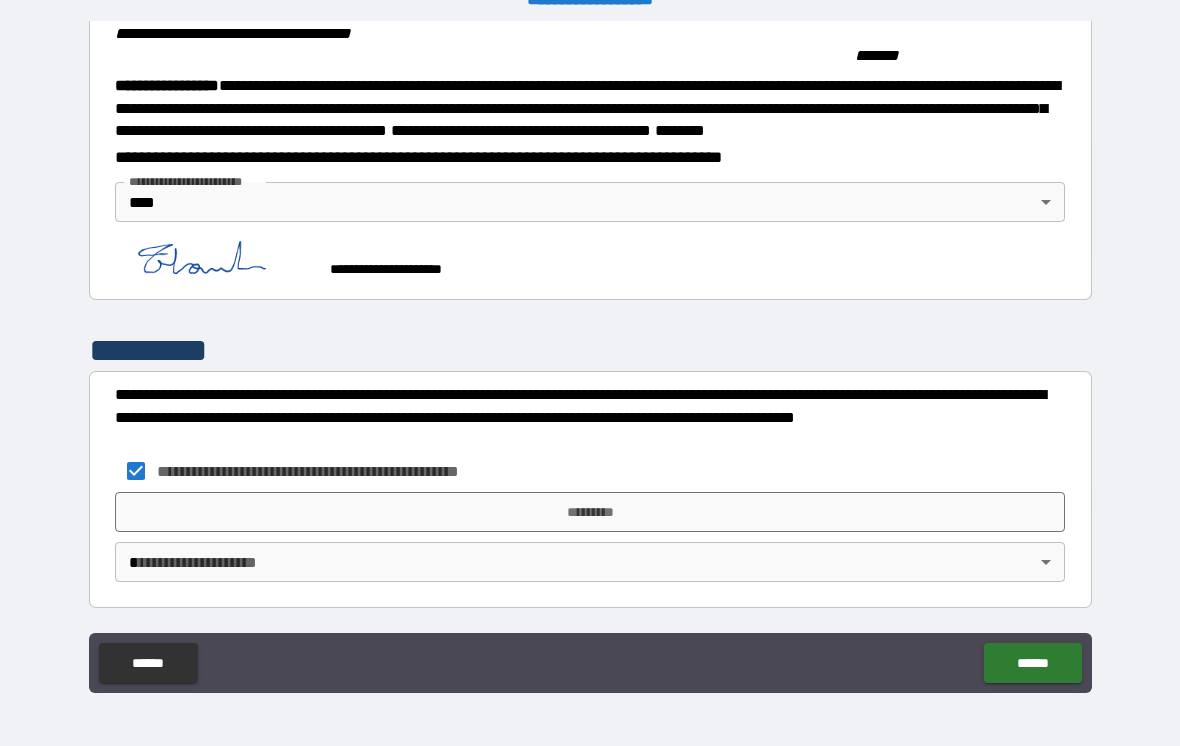 click on "**********" at bounding box center [590, 357] 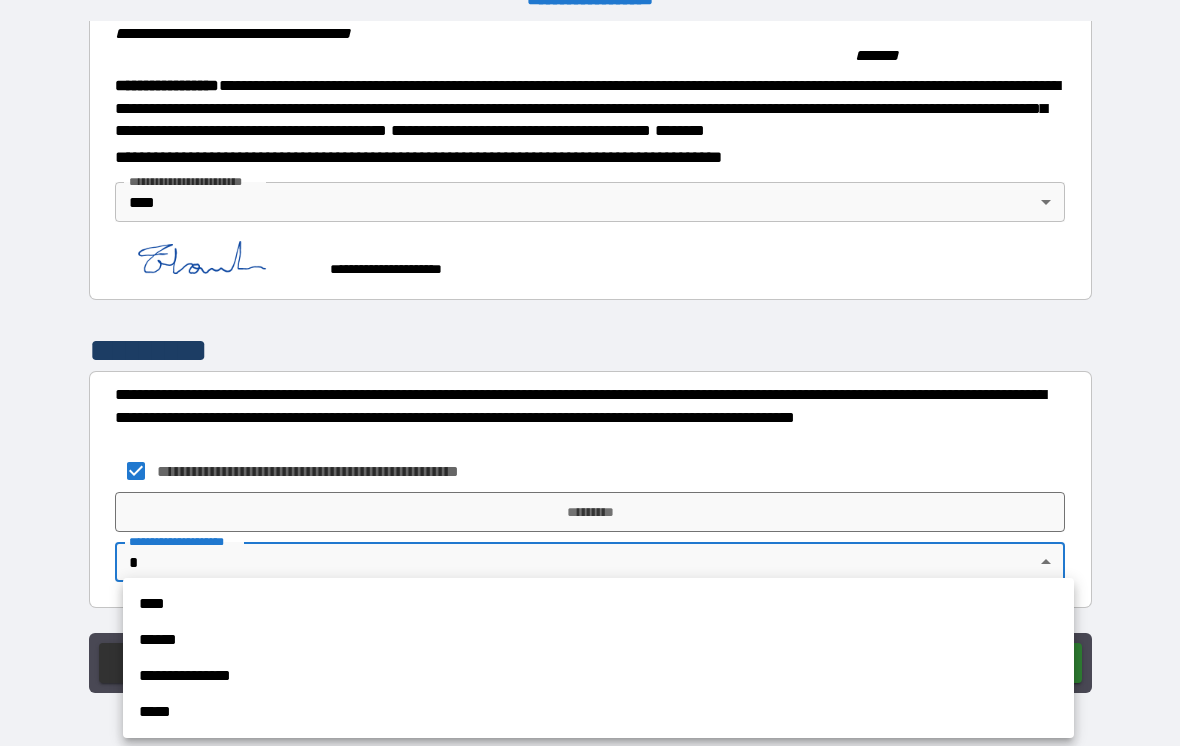 click on "****" at bounding box center [598, 604] 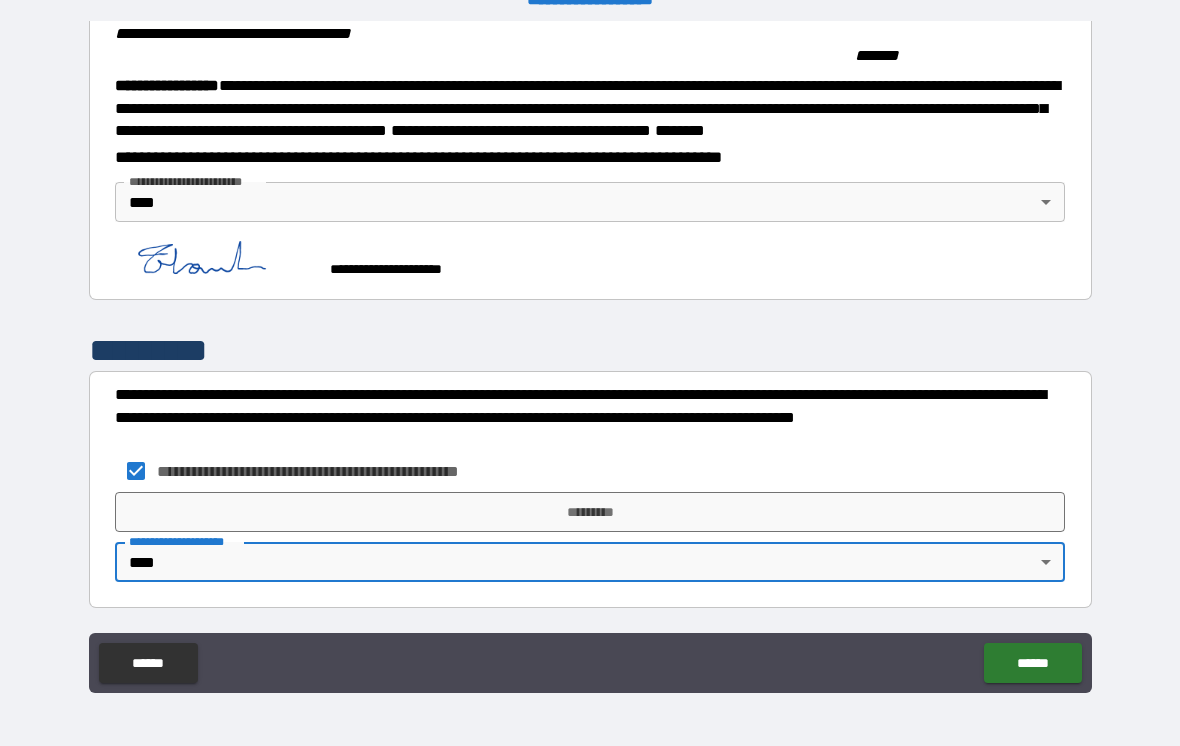 click on "*********" at bounding box center (590, 512) 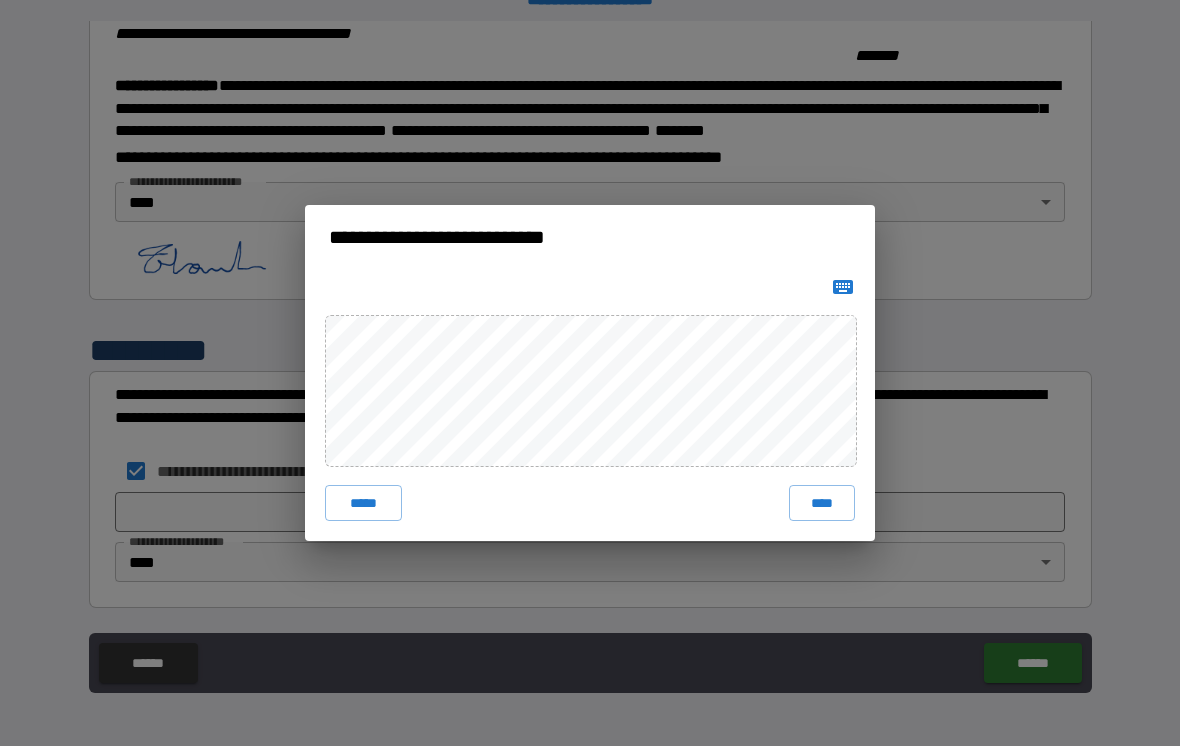 click on "****" at bounding box center [822, 503] 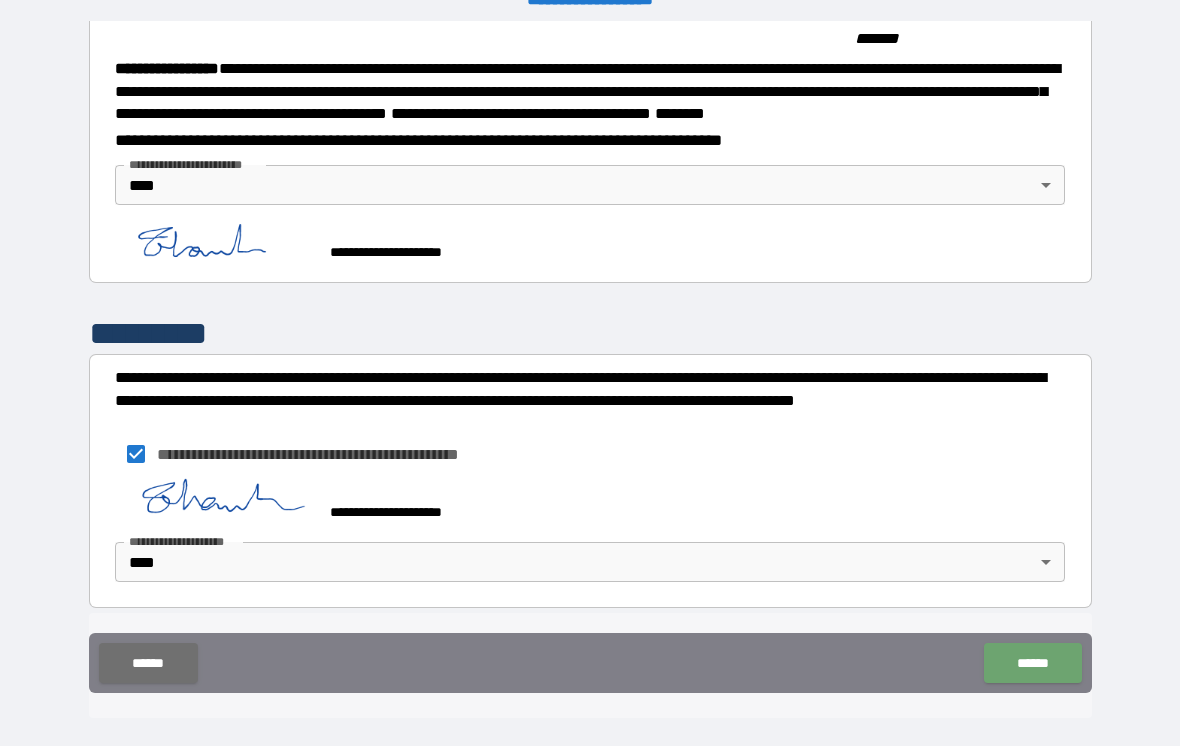 click on "******" at bounding box center (1032, 663) 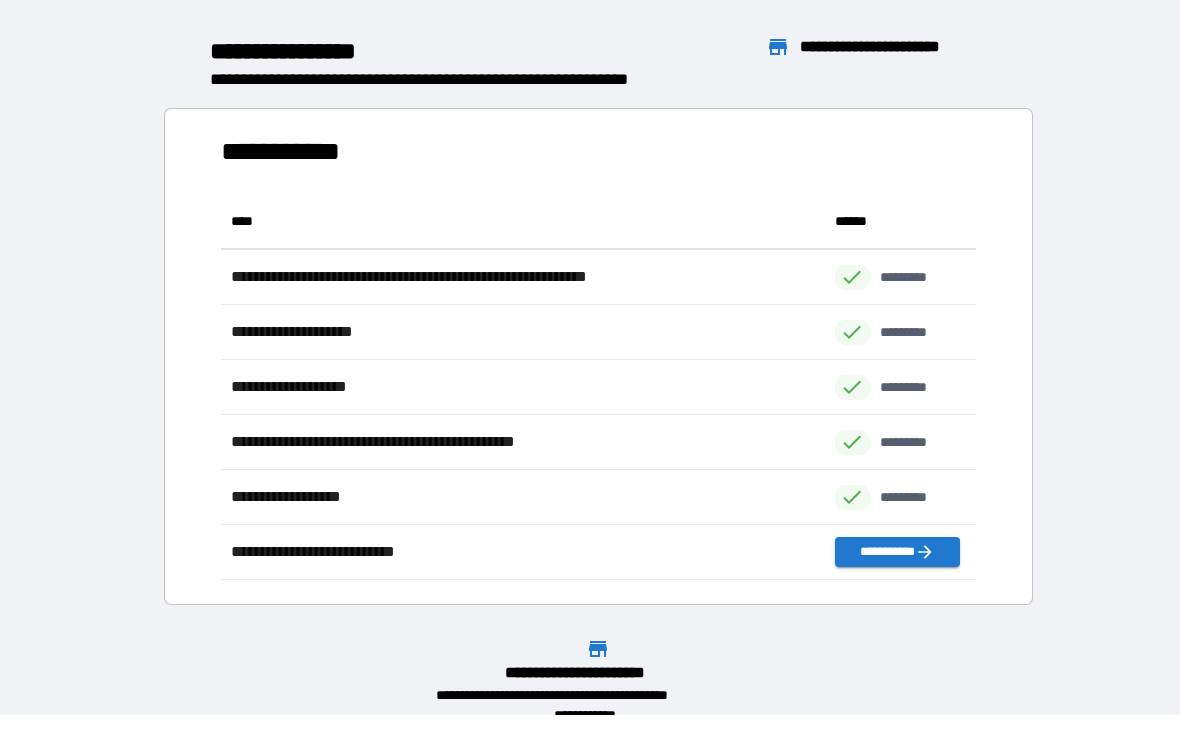 scroll, scrollTop: 1, scrollLeft: 1, axis: both 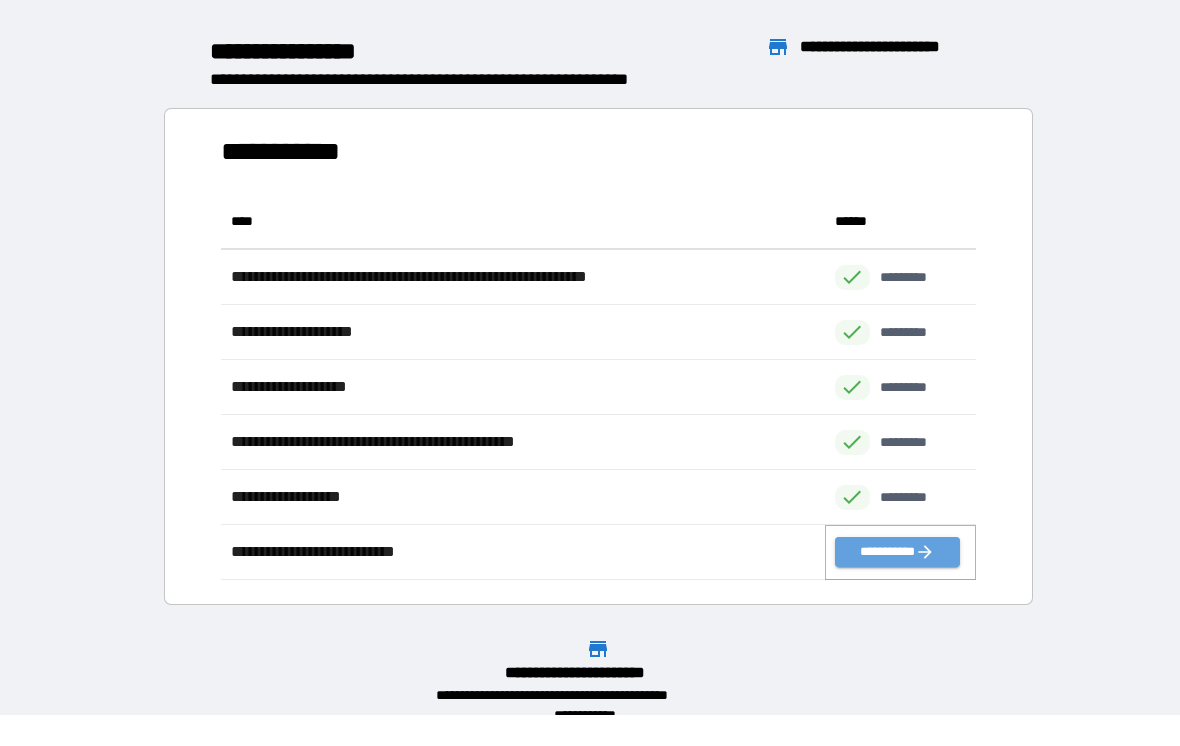 click on "**********" at bounding box center [897, 552] 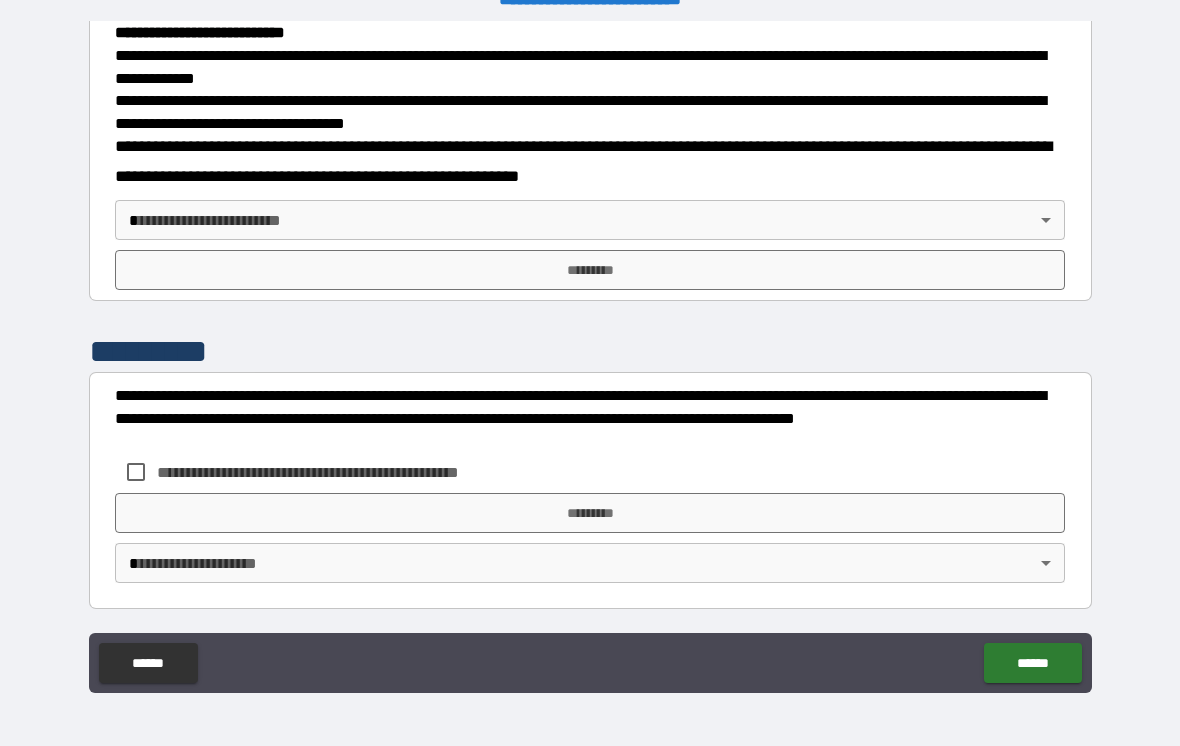 scroll, scrollTop: 693, scrollLeft: 0, axis: vertical 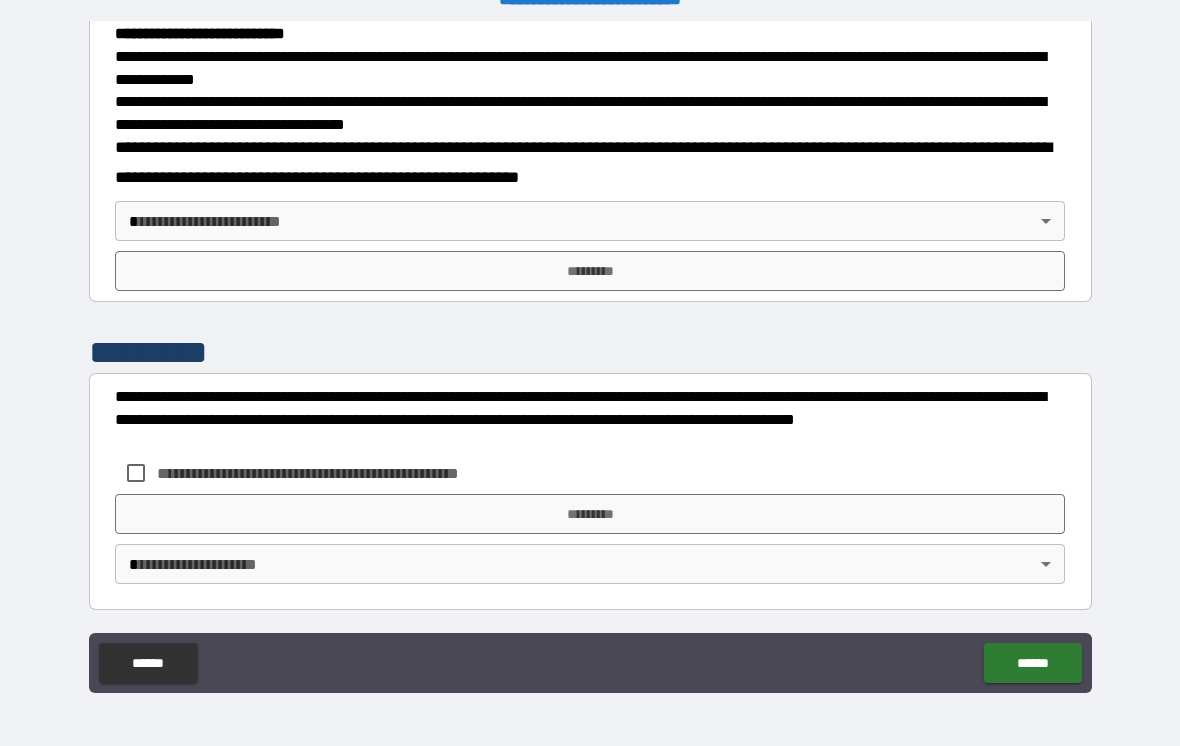 click on "**********" at bounding box center [590, 357] 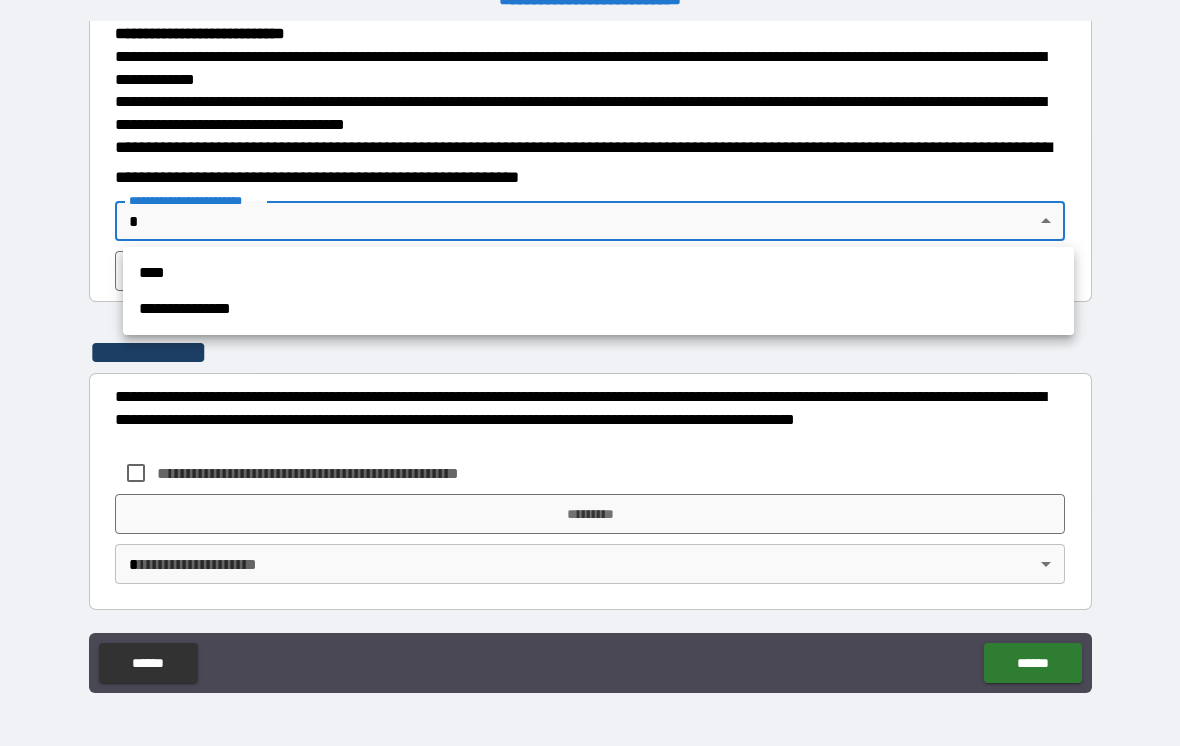click on "****" at bounding box center (598, 273) 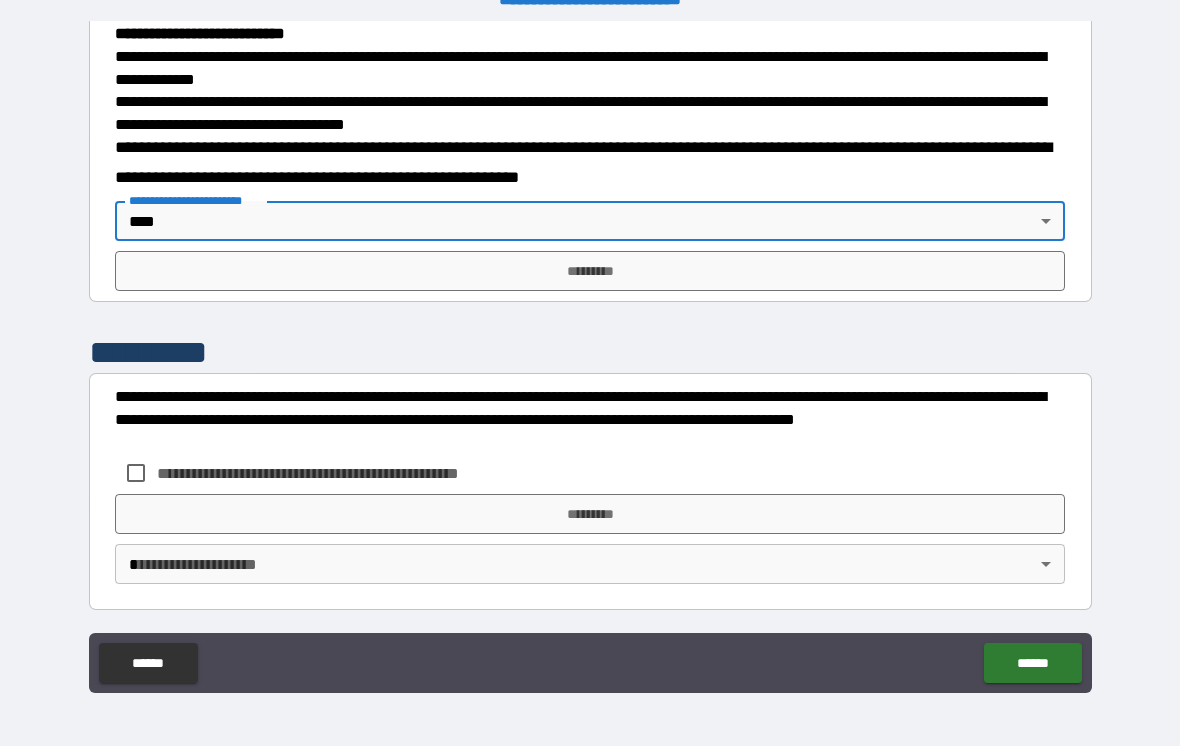 type on "****" 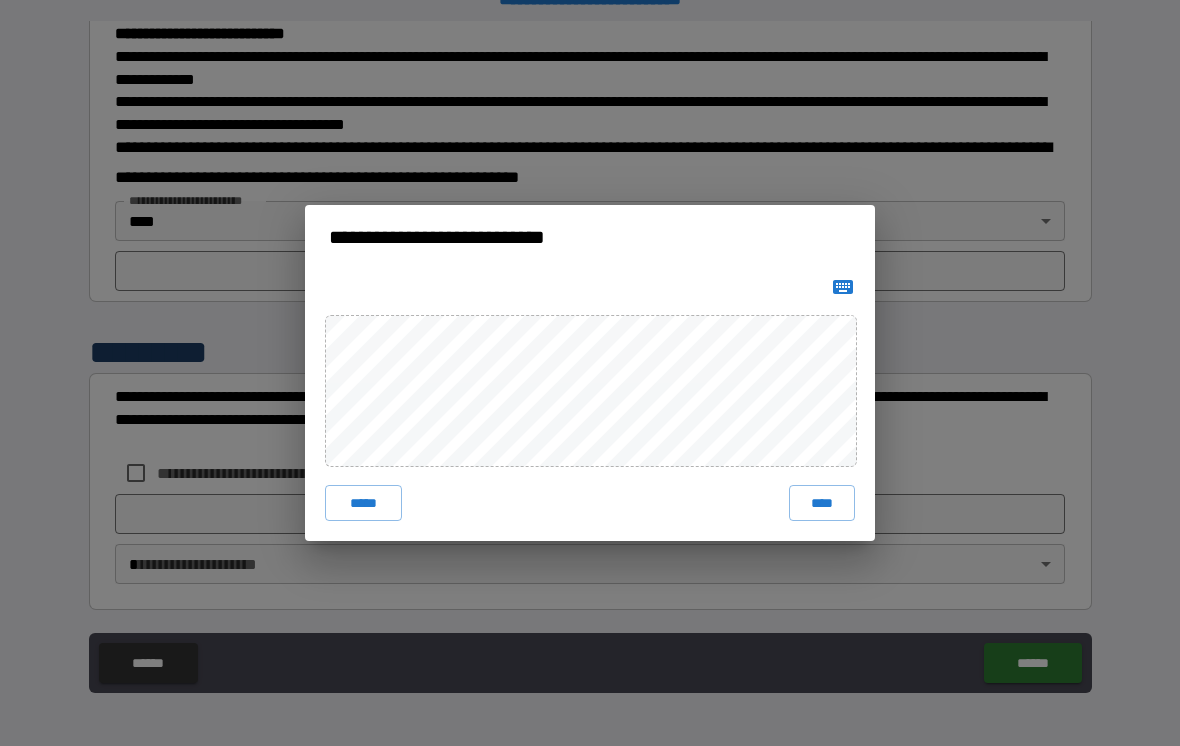 click on "****" at bounding box center (822, 503) 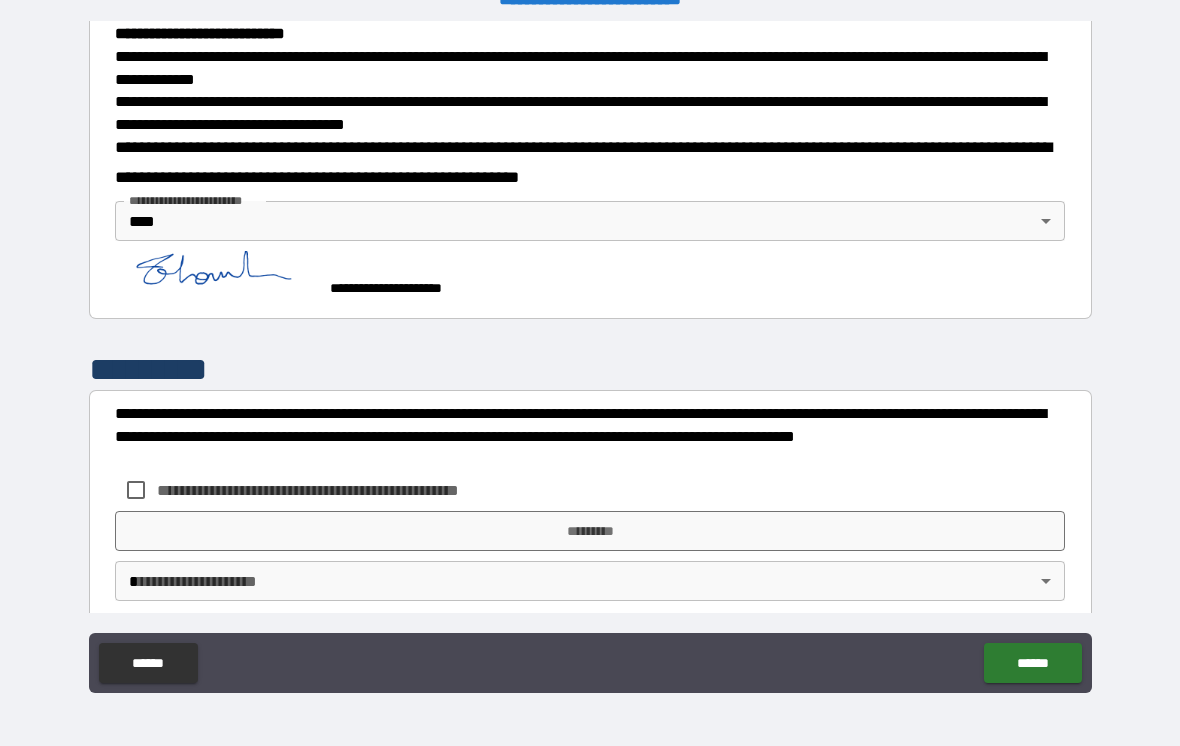 scroll, scrollTop: 683, scrollLeft: 0, axis: vertical 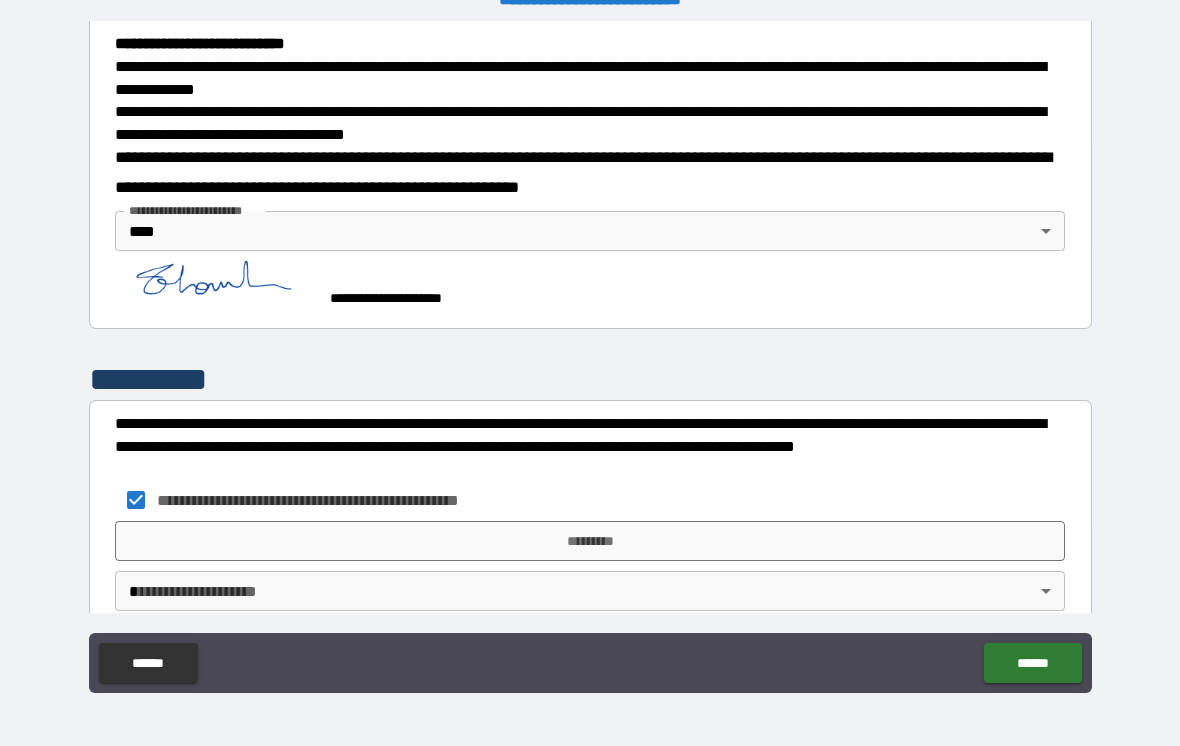 click on "**********" at bounding box center (590, 357) 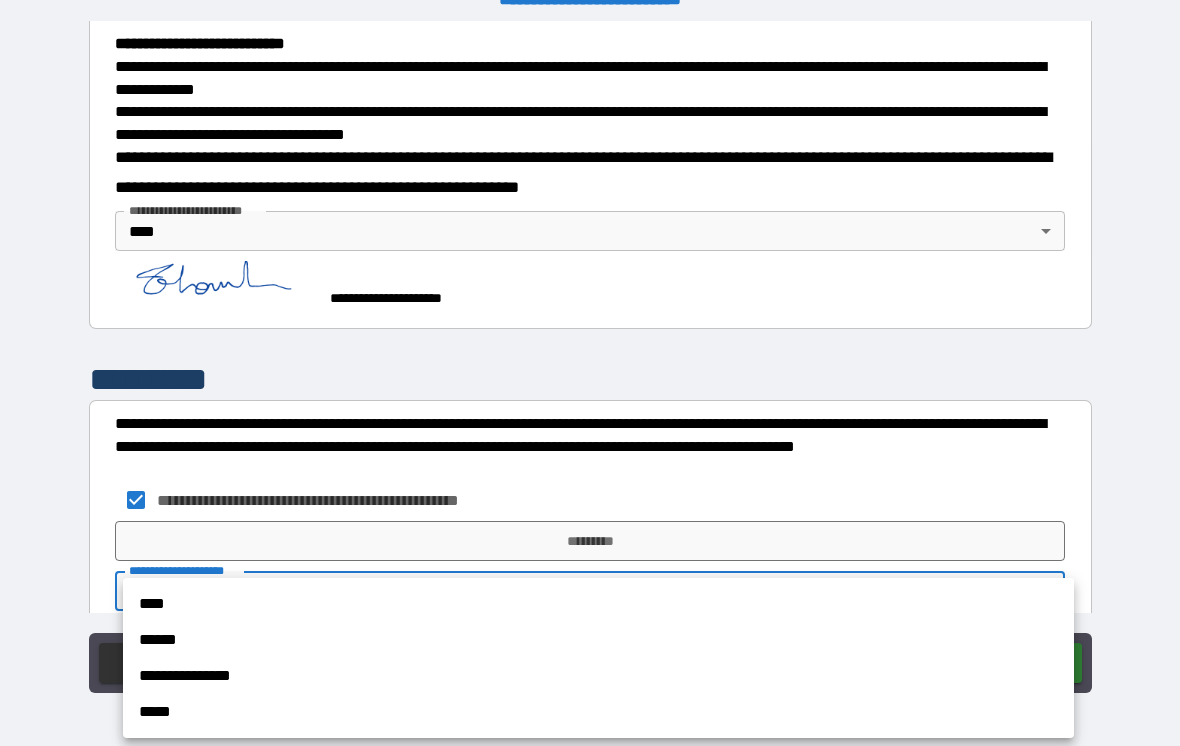 click on "****" at bounding box center [598, 604] 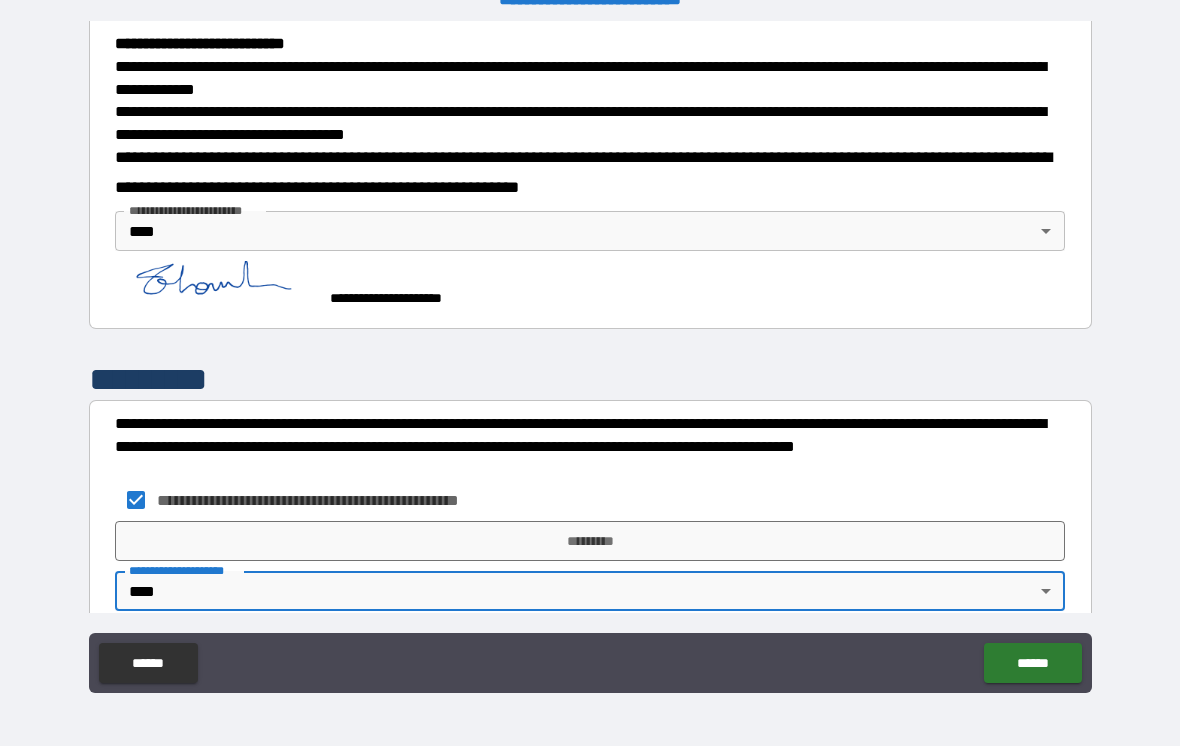 click on "*********" at bounding box center (590, 541) 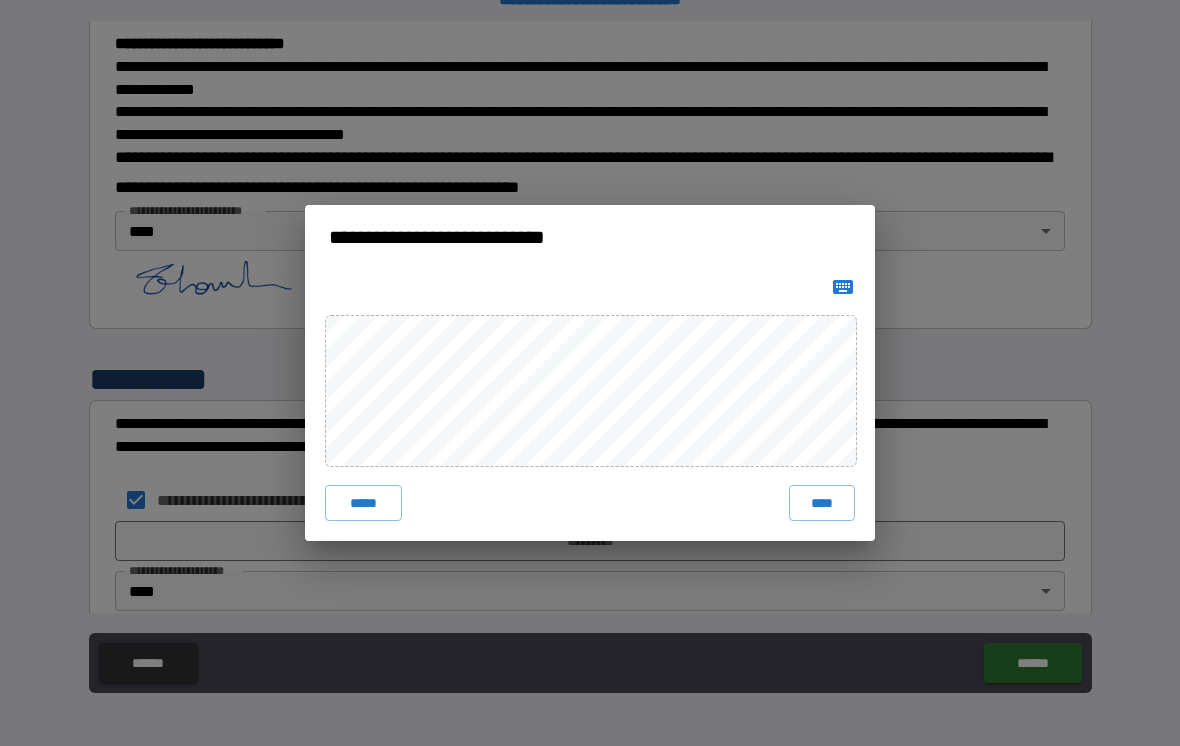 click on "****" at bounding box center [822, 503] 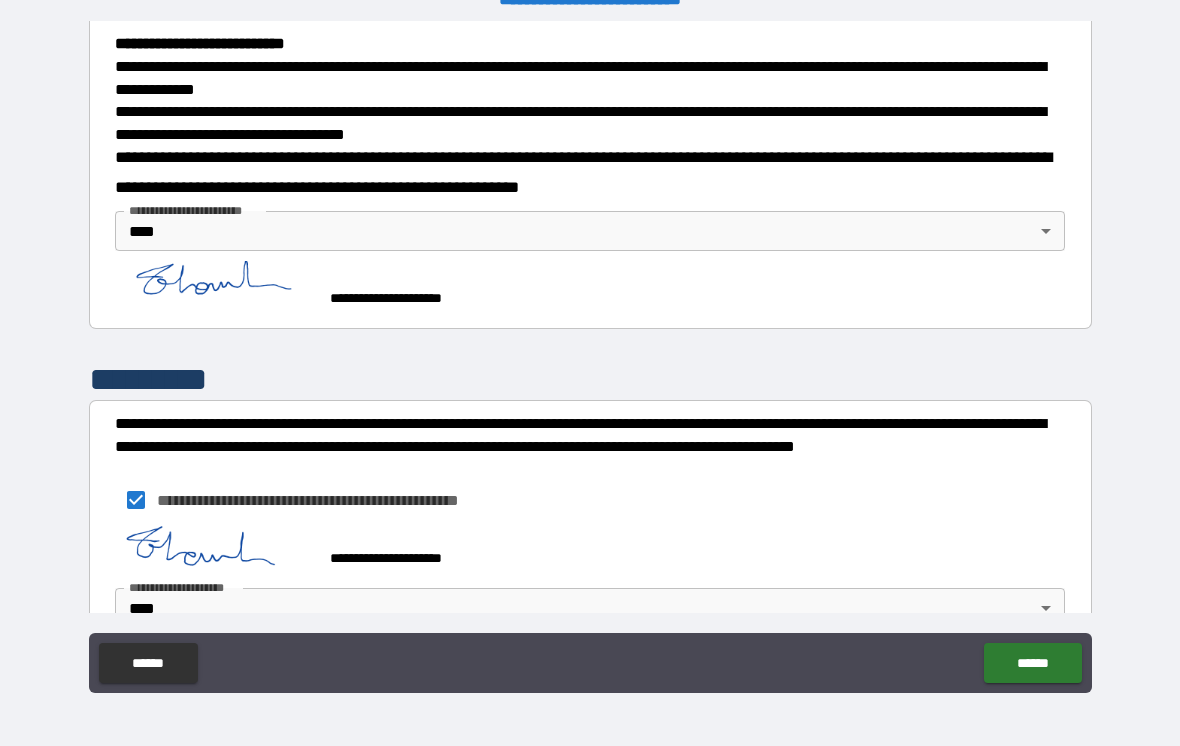 click on "******" at bounding box center [1032, 663] 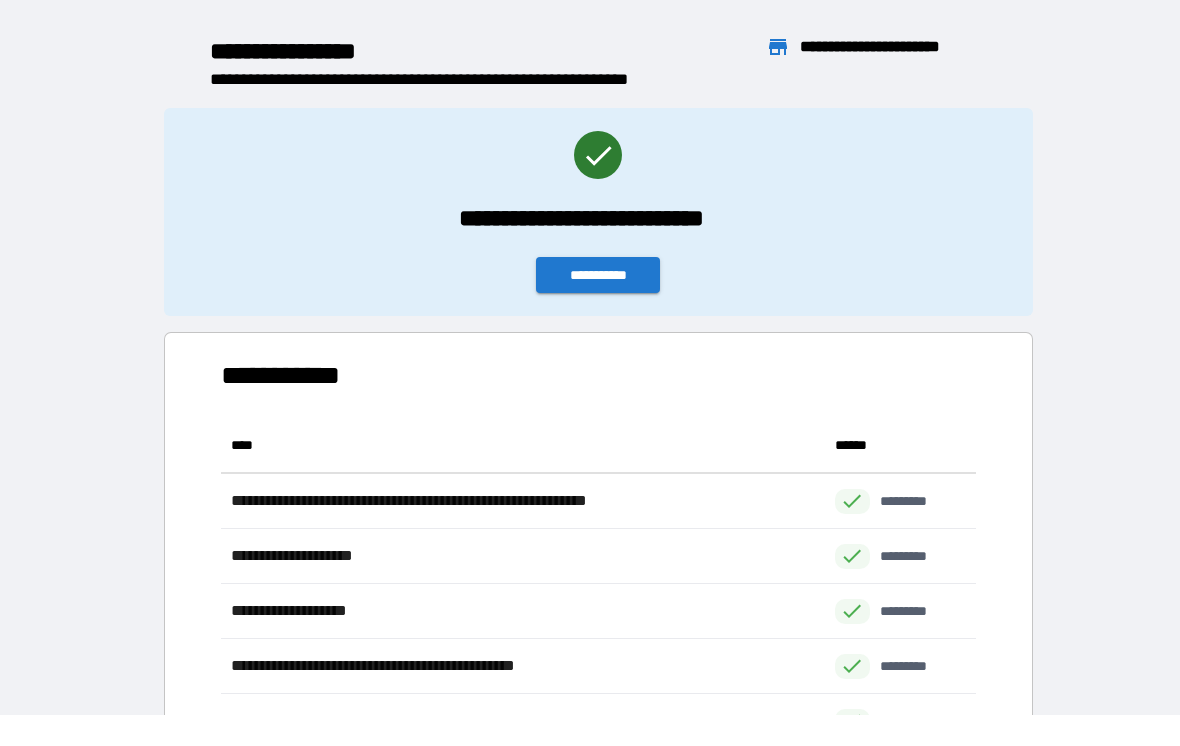 scroll, scrollTop: 1, scrollLeft: 1, axis: both 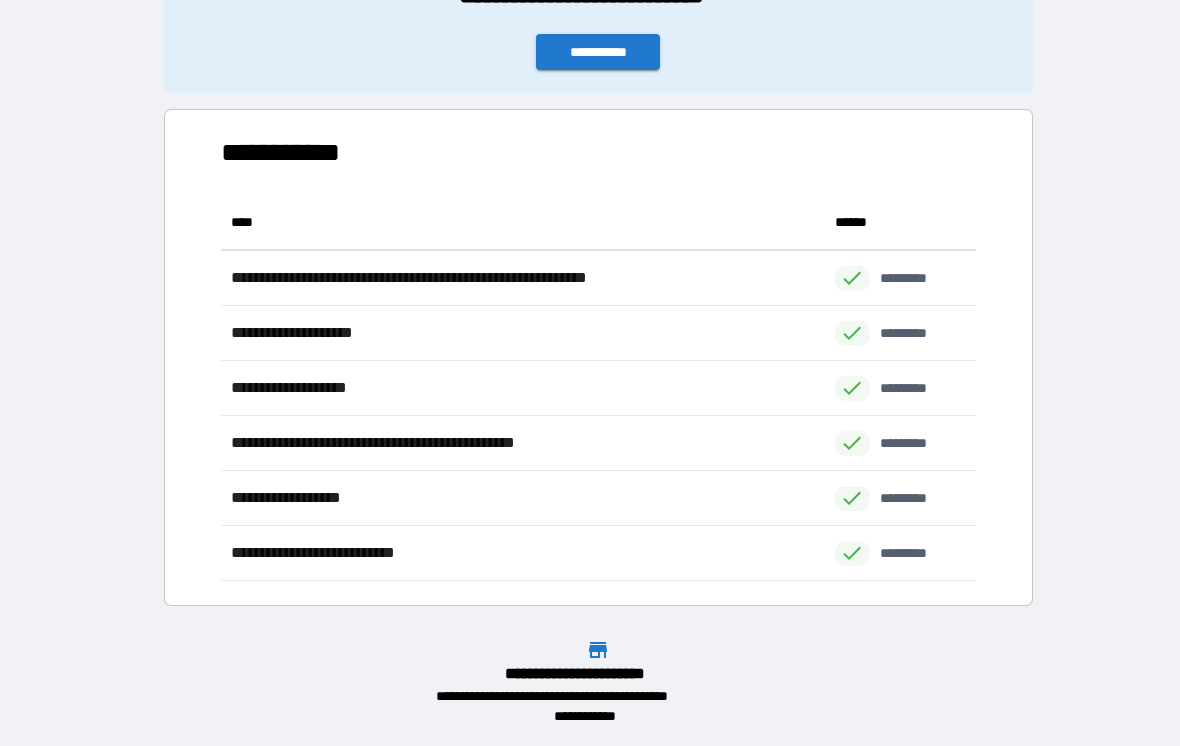 click on "**********" at bounding box center [598, 52] 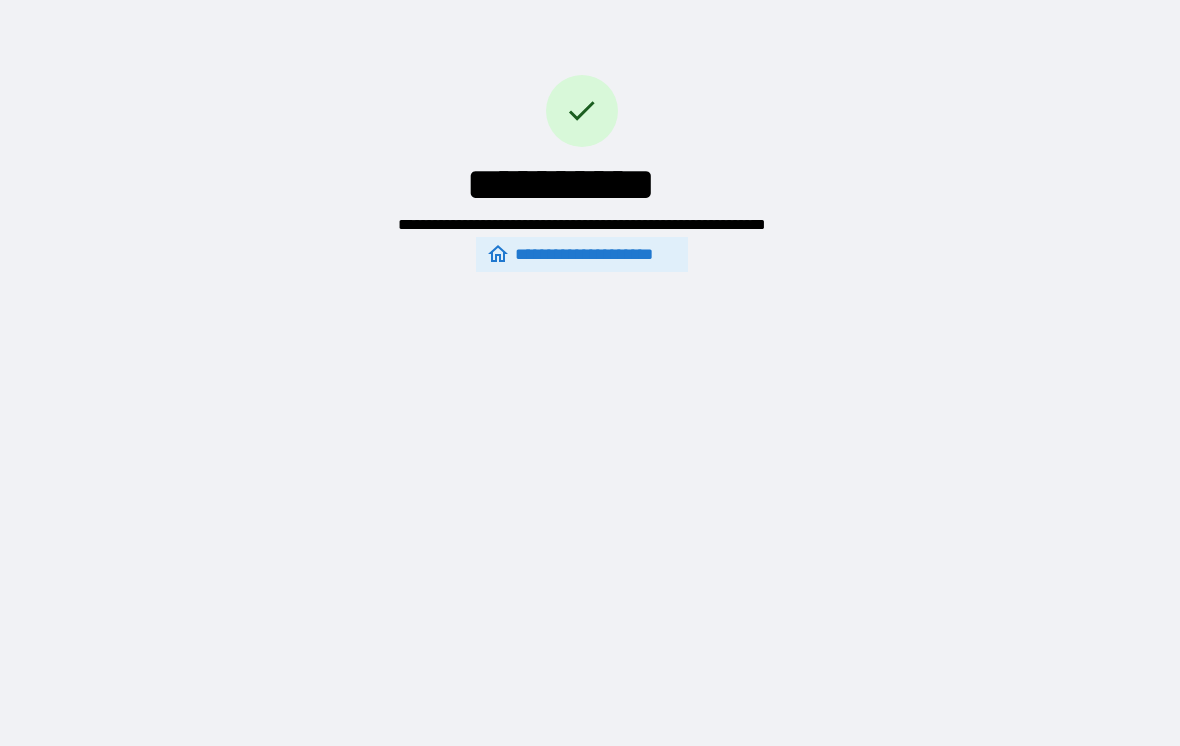 scroll, scrollTop: 0, scrollLeft: 0, axis: both 